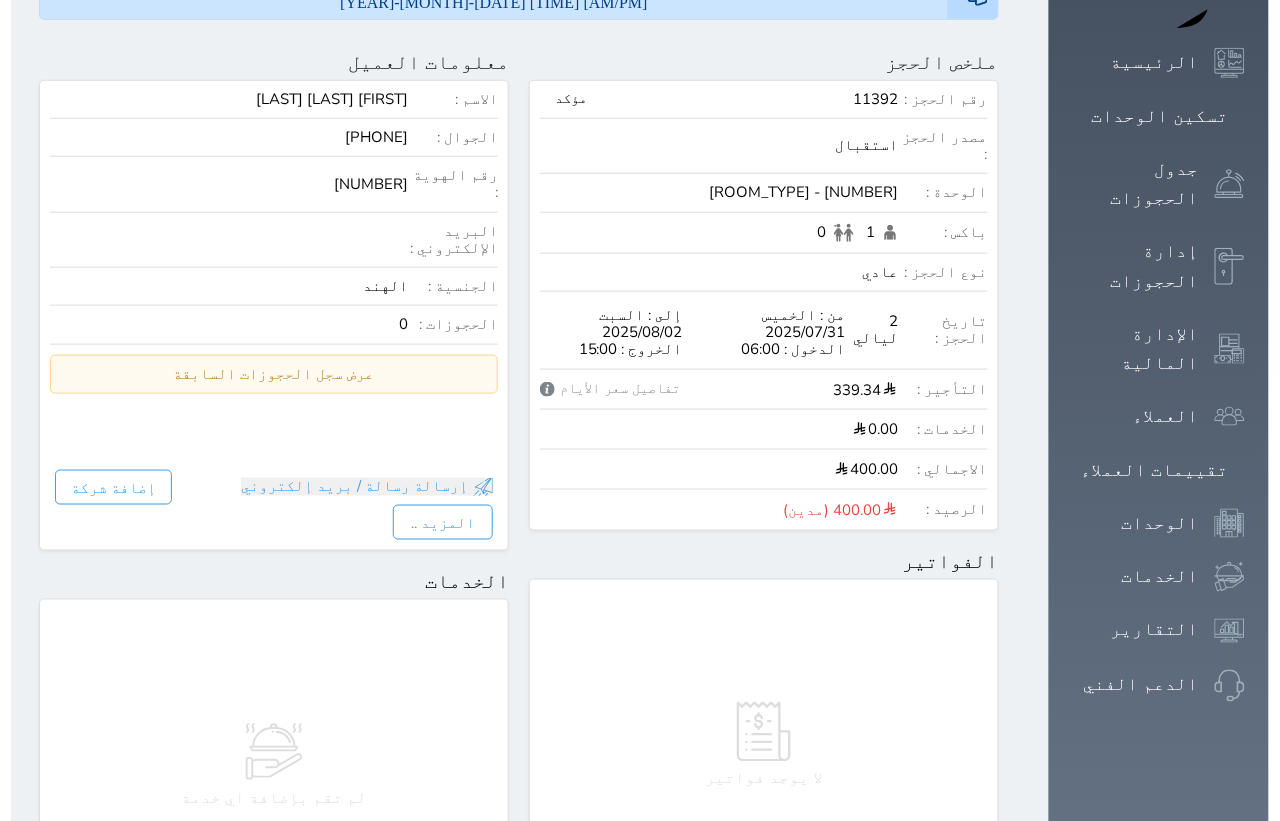 scroll, scrollTop: 500, scrollLeft: 0, axis: vertical 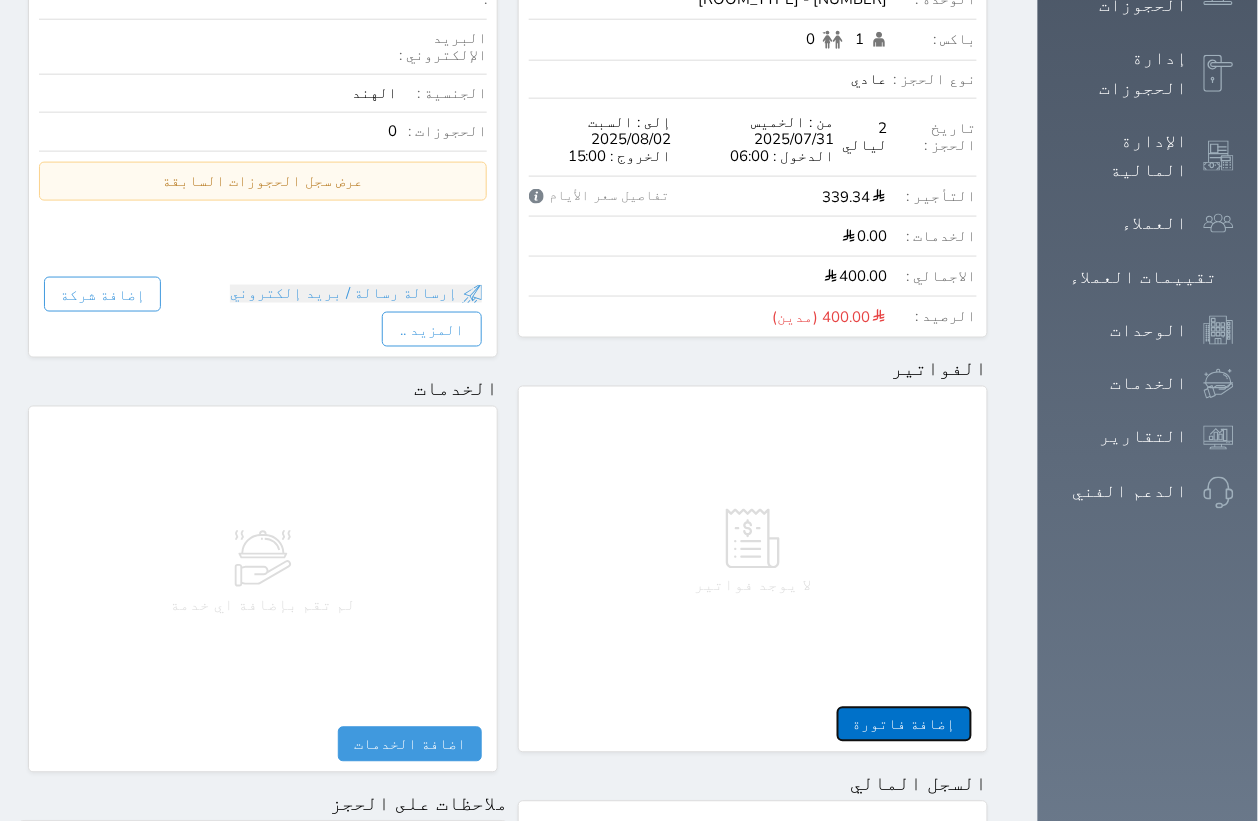click on "إضافة فاتورة" at bounding box center [904, 724] 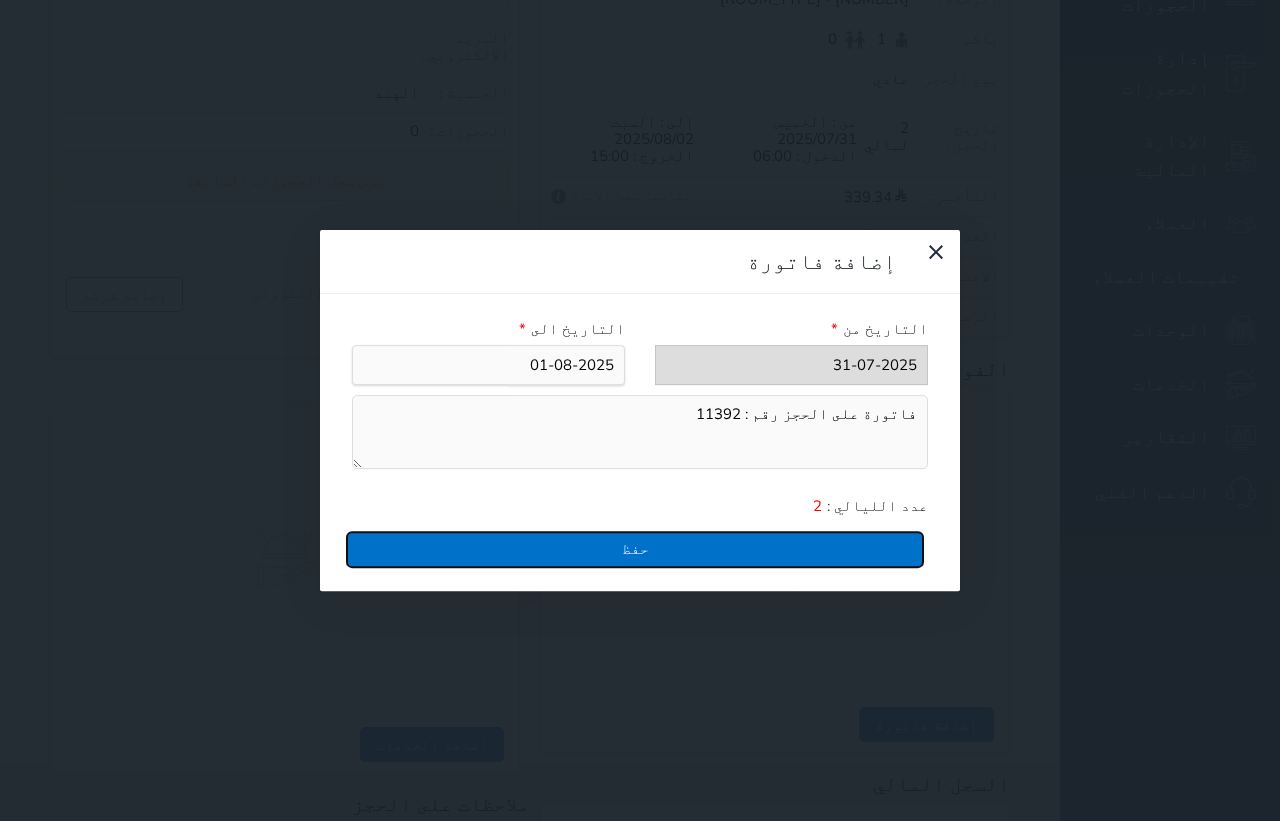 click on "حفظ" at bounding box center (635, 549) 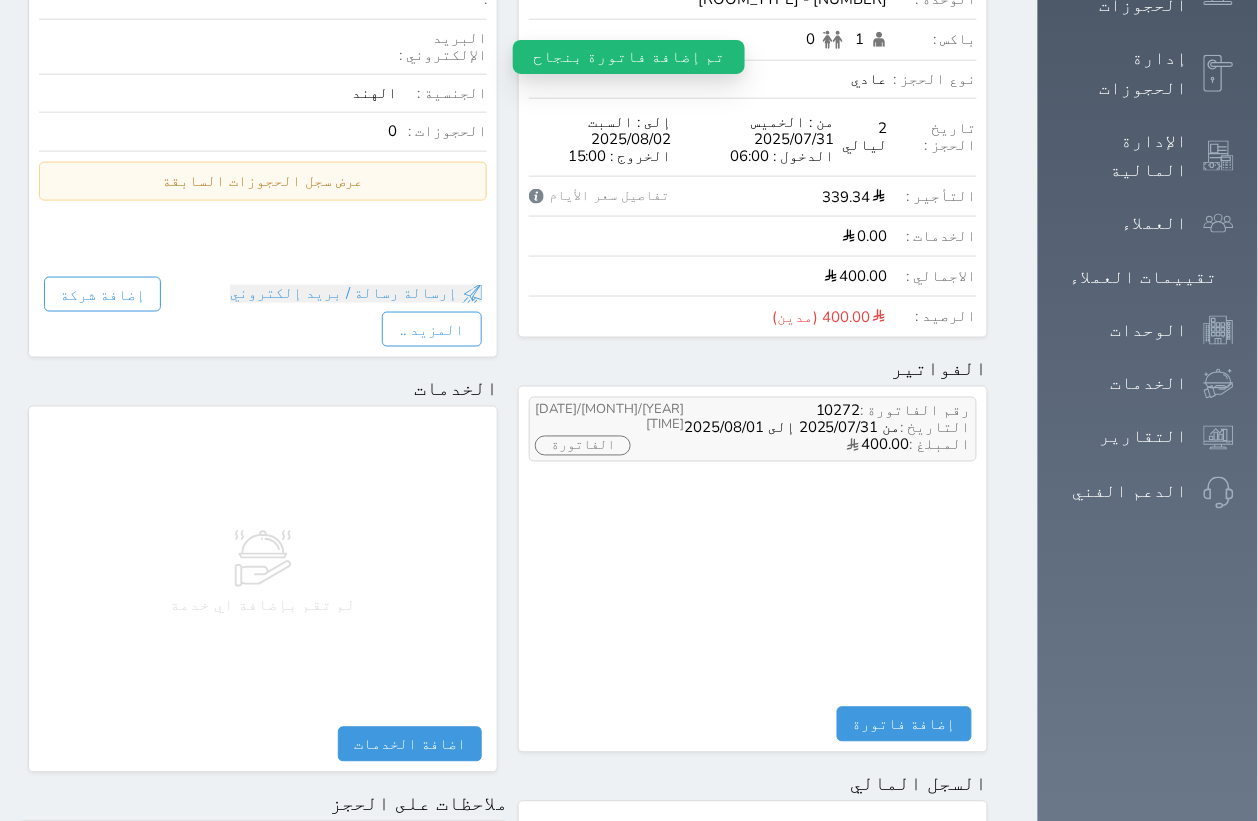 click on "الفاتورة" at bounding box center (583, 446) 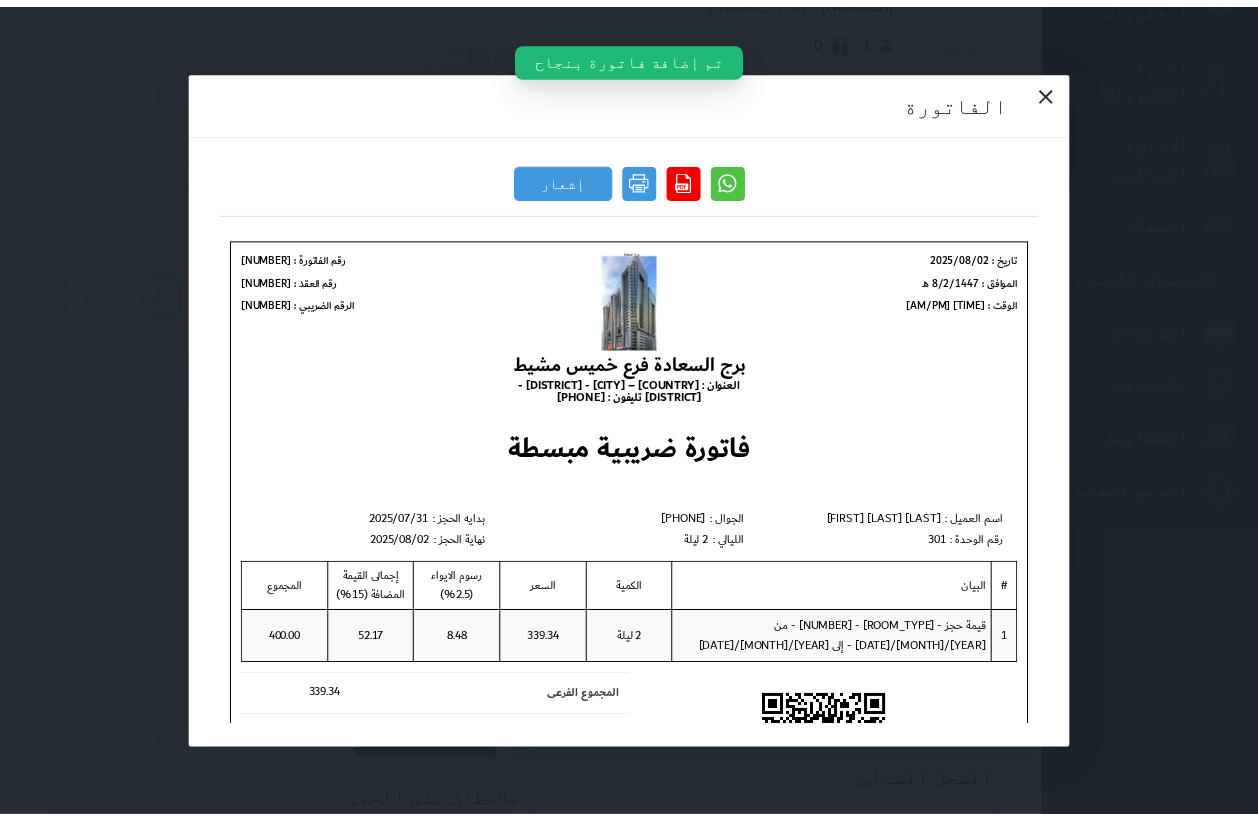 scroll, scrollTop: 0, scrollLeft: 0, axis: both 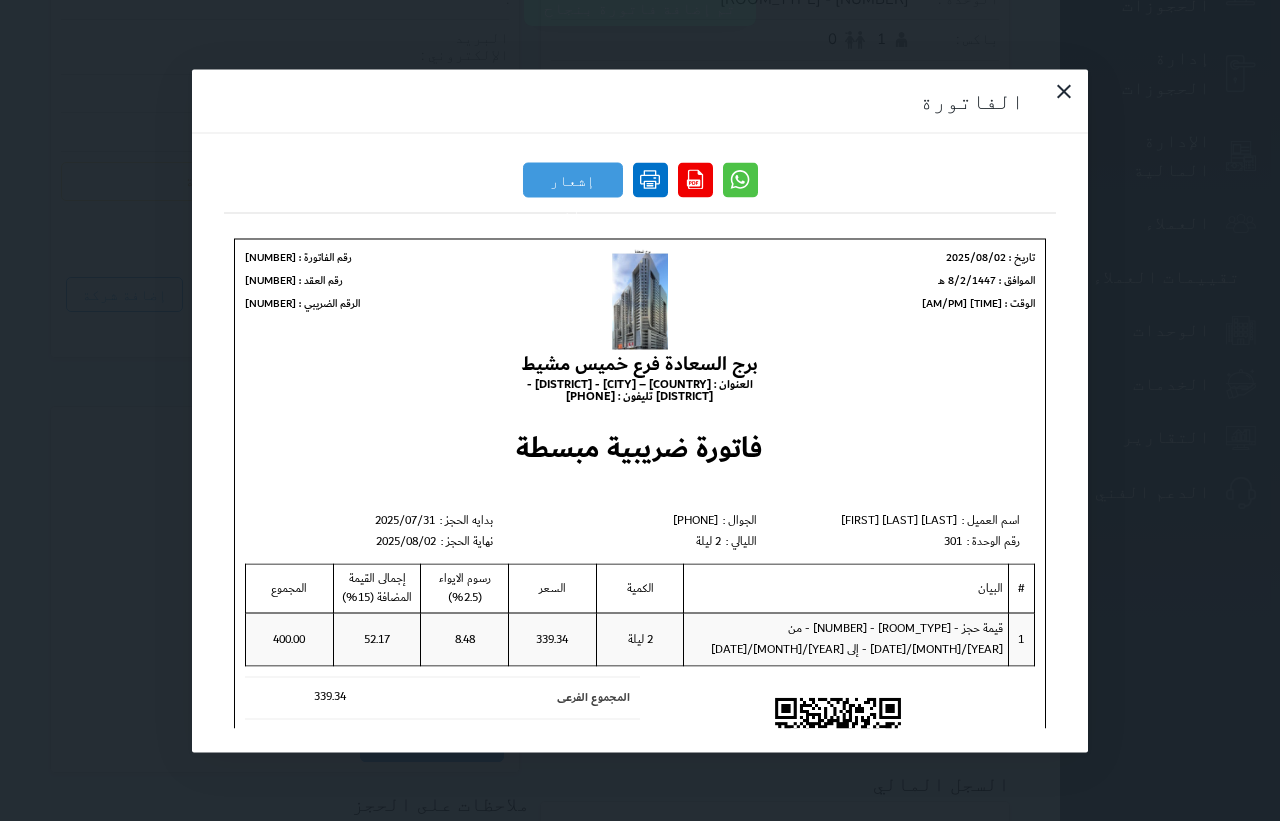 click at bounding box center (650, 179) 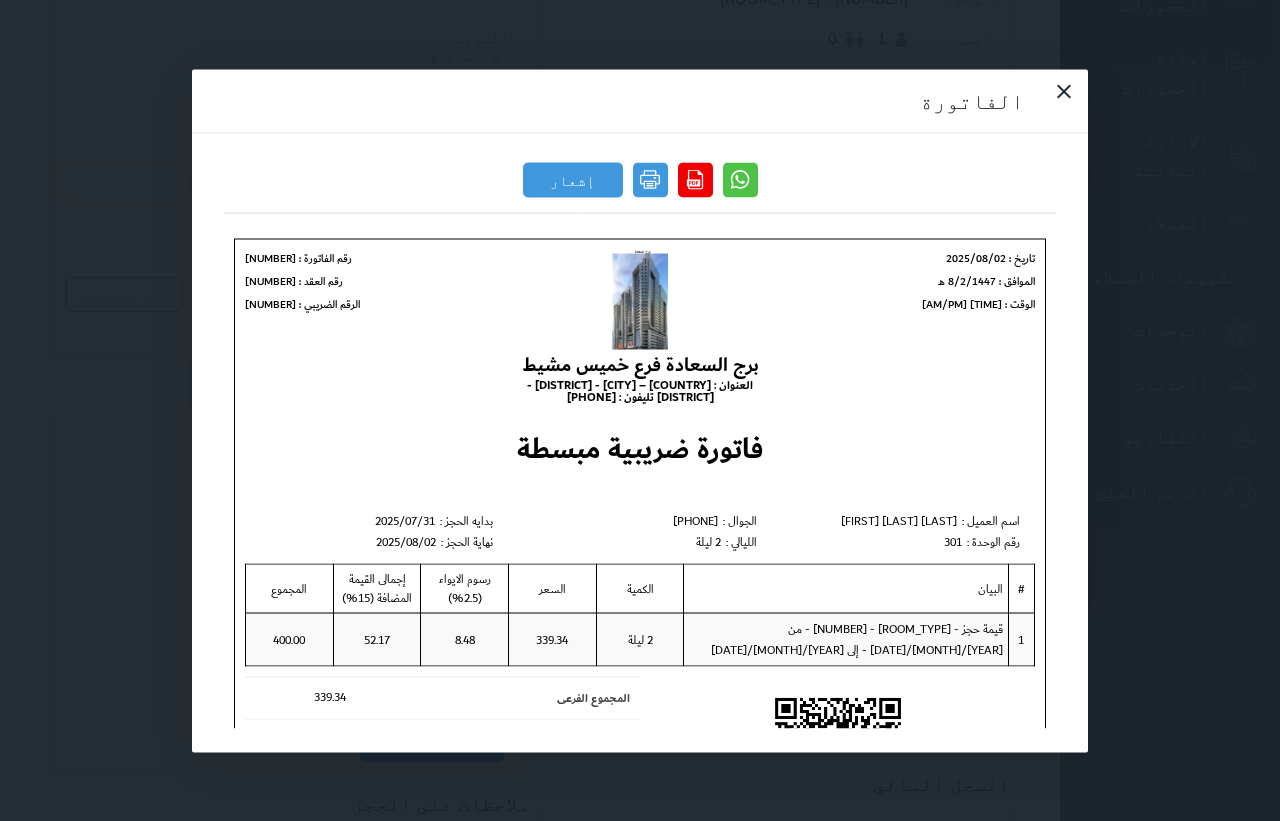 click on "الفاتورة                       إشعار دائن" at bounding box center [640, 410] 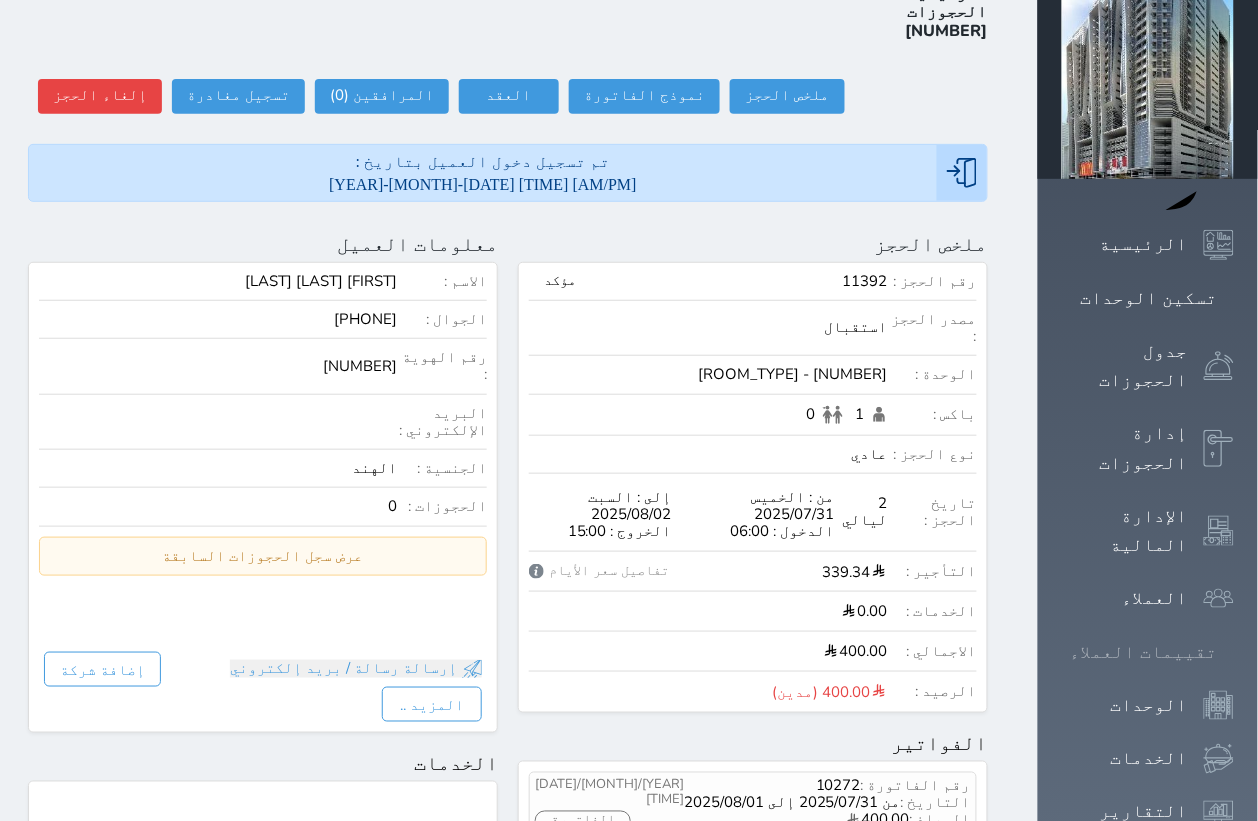 scroll, scrollTop: 0, scrollLeft: 0, axis: both 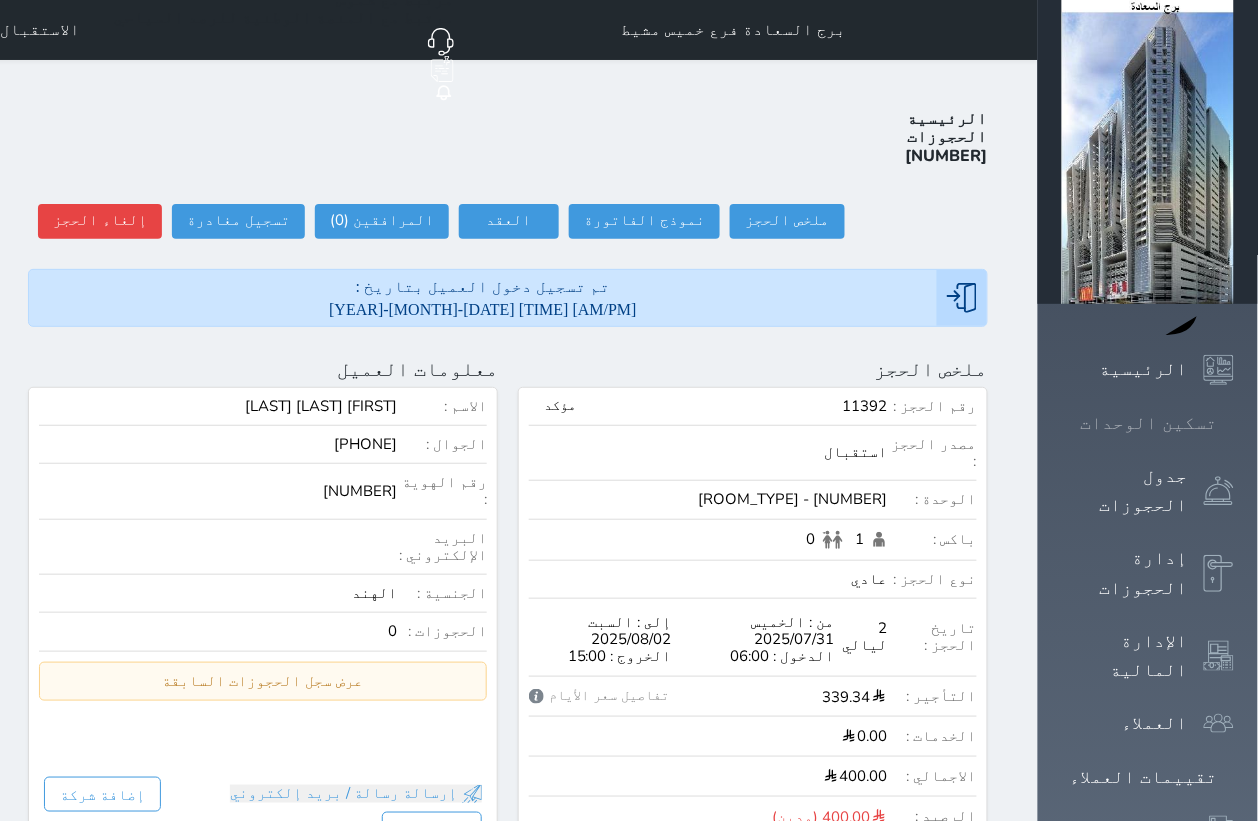 click 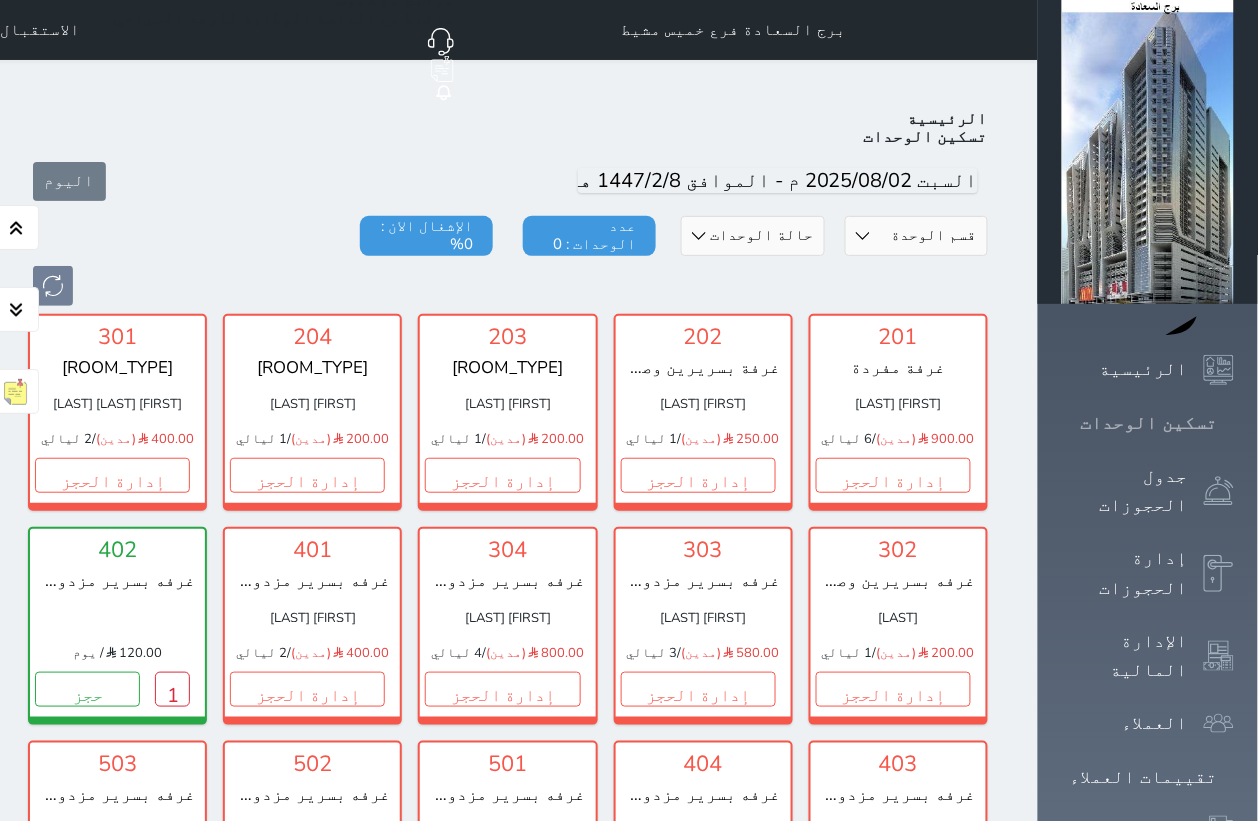 scroll, scrollTop: 77, scrollLeft: 0, axis: vertical 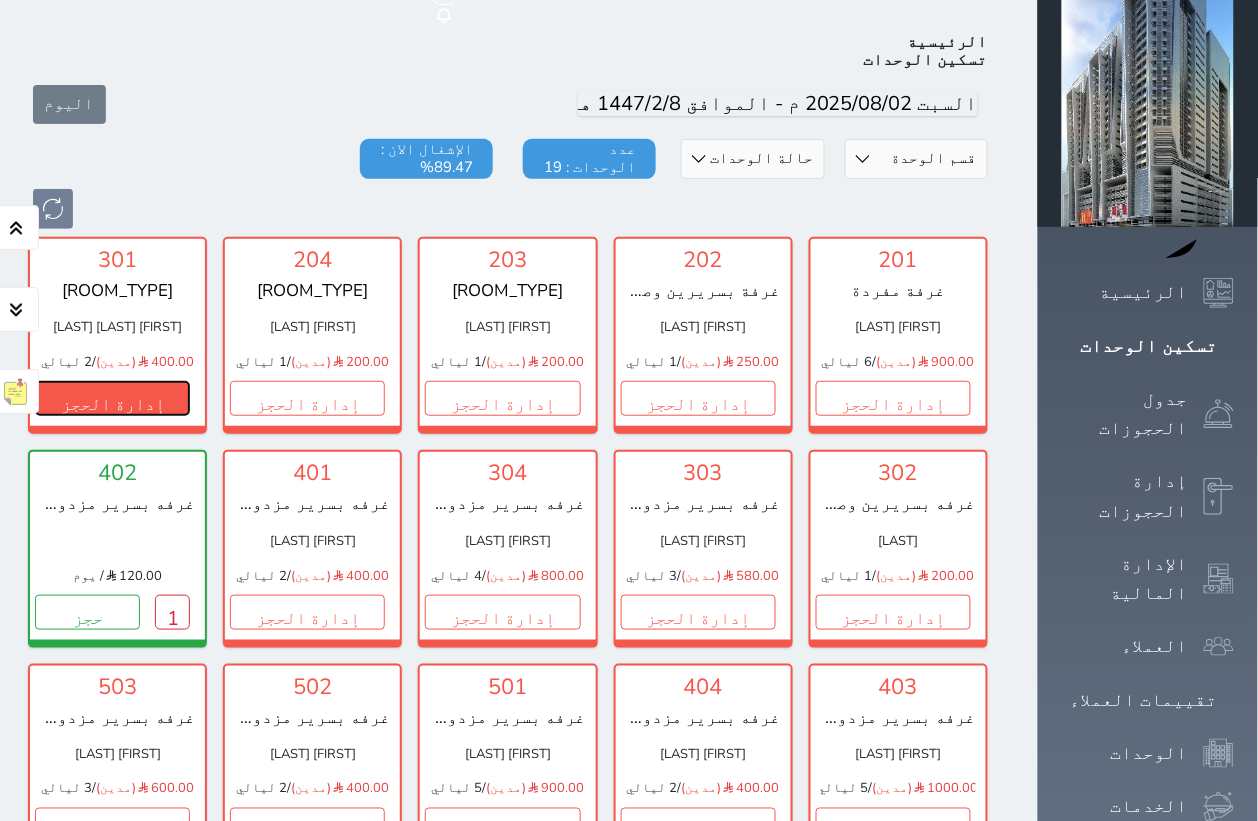 click on "إدارة الحجز" at bounding box center (112, 398) 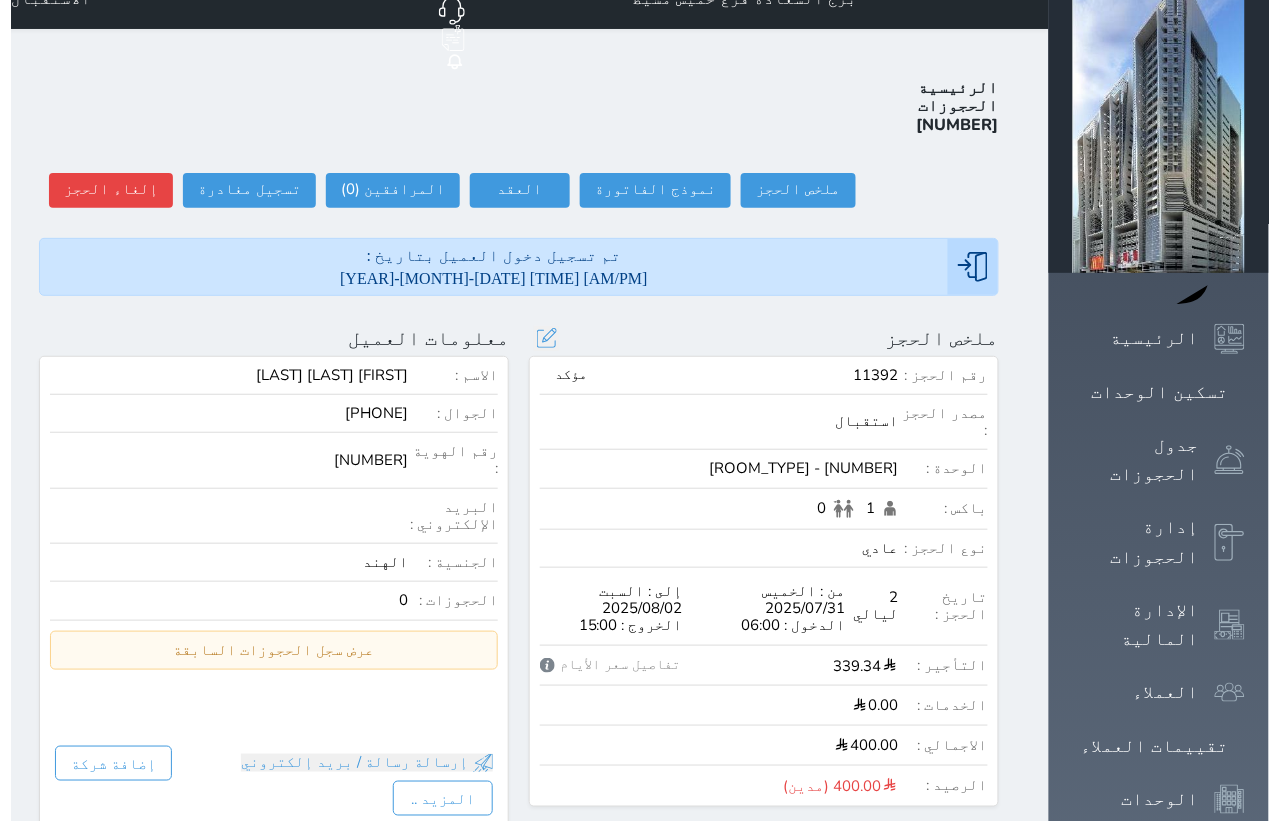 scroll, scrollTop: 0, scrollLeft: 0, axis: both 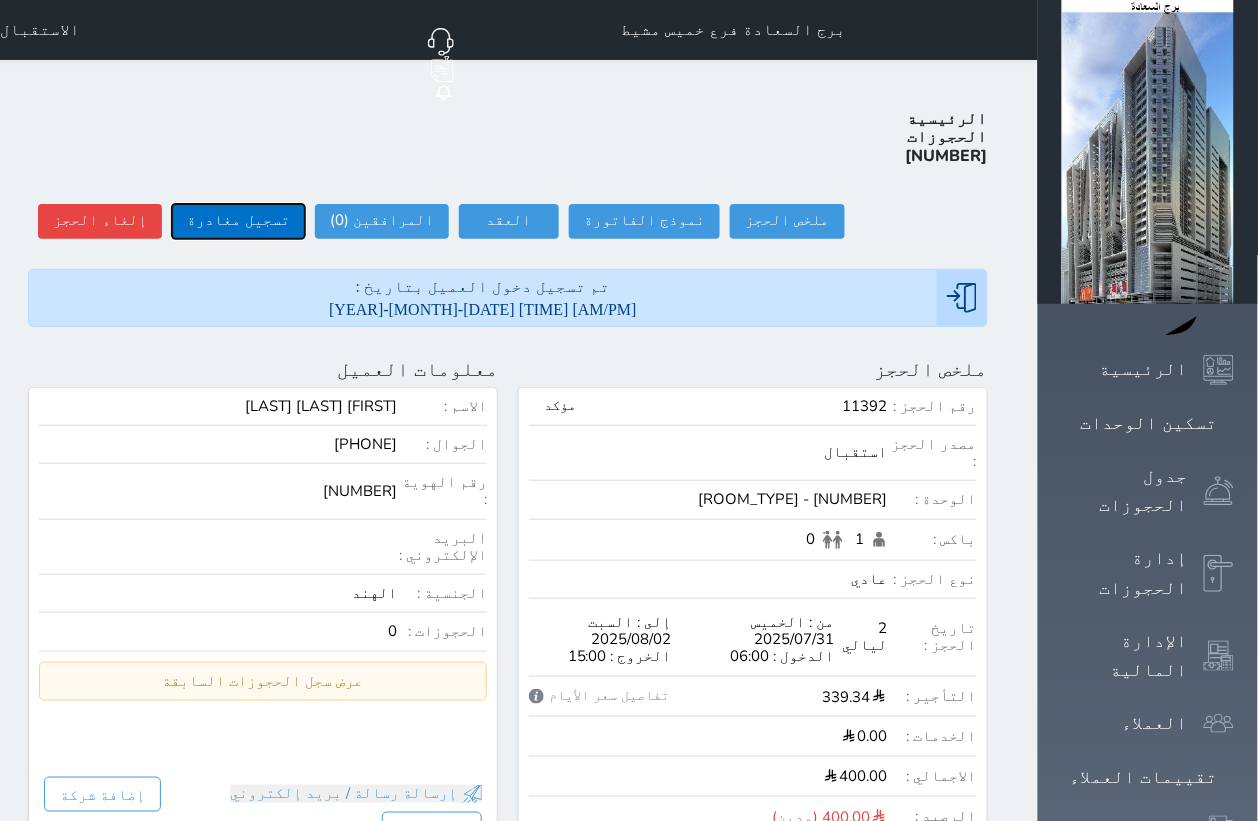 click on "تسجيل مغادرة" at bounding box center [238, 221] 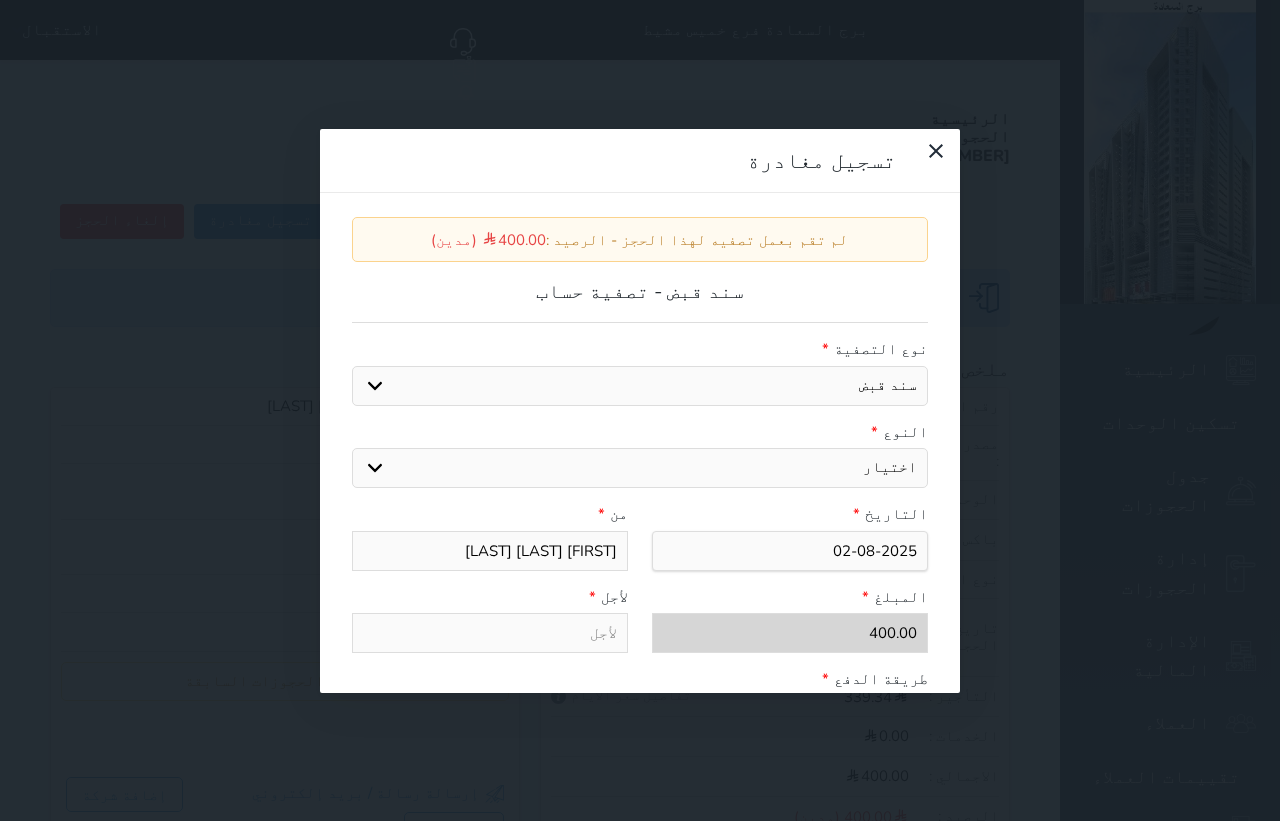 click on "اختيار   مقبوضات عامة
قيمة إيجار
فواتير
عربون
لا ينطبق
آخر
مغسلة
واي فاي - الإنترنت
مواقف السيارات
طعام
الأغذية والمشروبات
مشروبات
المشروبات الباردة
المشروبات الساخنة
الإفطار
غداء
عشاء
مخبز و كعك
حمام سباحة
الصالة الرياضية
سبا و خدمات الجمال
اختيار وإسقاط (خدمات النقل)
ميني بار
كابل - تلفزيون
سرير إضافي
تصفيف الشعر
التسوق" at bounding box center (640, 468) 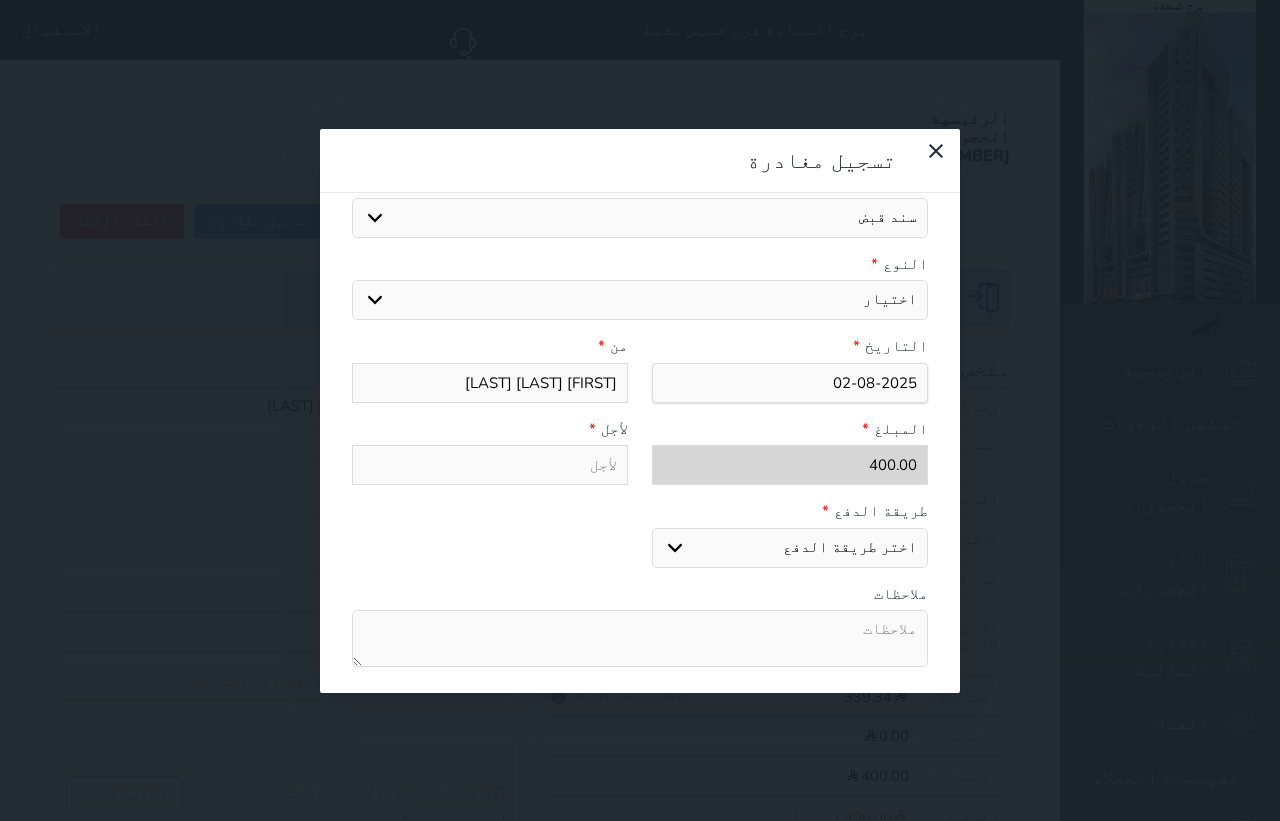 scroll, scrollTop: 125, scrollLeft: 0, axis: vertical 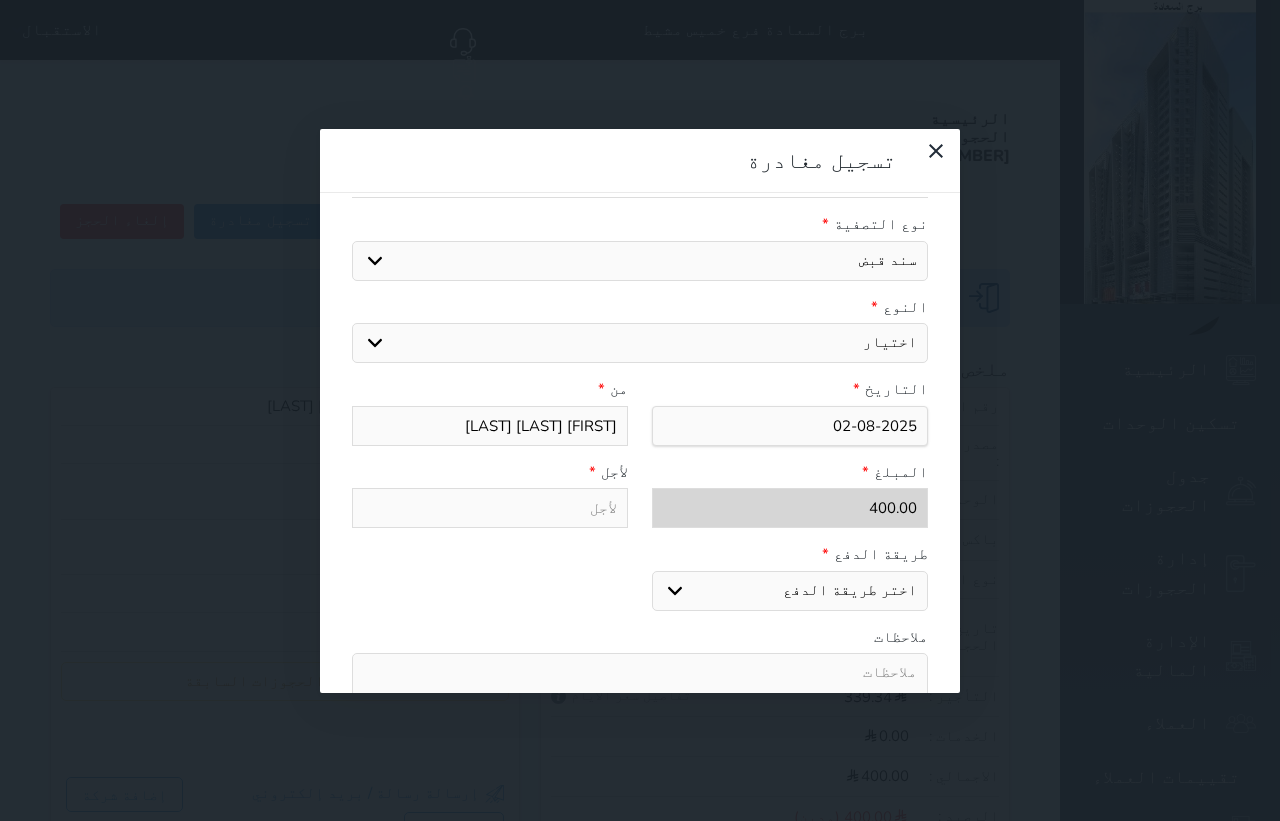 click on "اختيار   مقبوضات عامة
قيمة إيجار
فواتير
عربون
لا ينطبق
آخر
مغسلة
واي فاي - الإنترنت
مواقف السيارات
طعام
الأغذية والمشروبات
مشروبات
المشروبات الباردة
المشروبات الساخنة
الإفطار
غداء
عشاء
مخبز و كعك
حمام سباحة
الصالة الرياضية
سبا و خدمات الجمال
اختيار وإسقاط (خدمات النقل)
ميني بار
كابل - تلفزيون
سرير إضافي
تصفيف الشعر
التسوق" at bounding box center (640, 343) 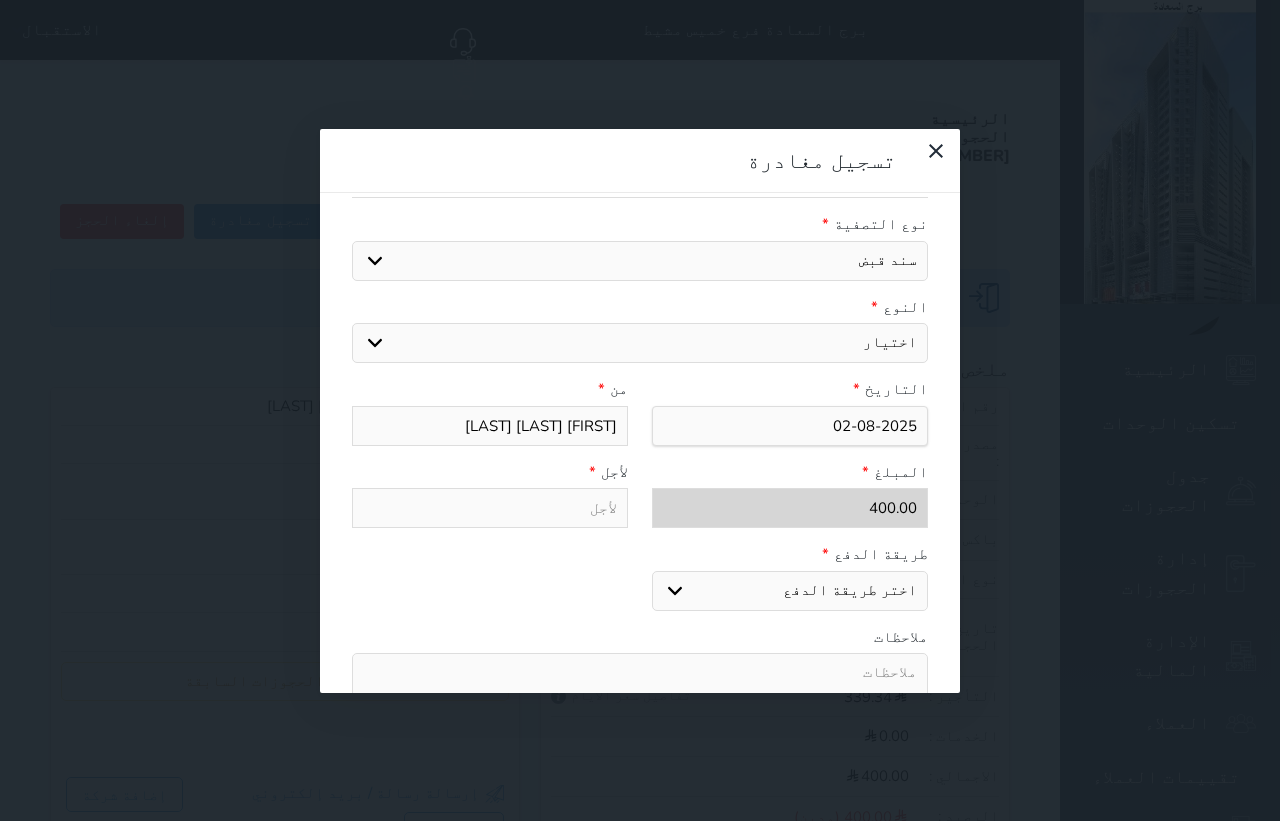 select on "2333" 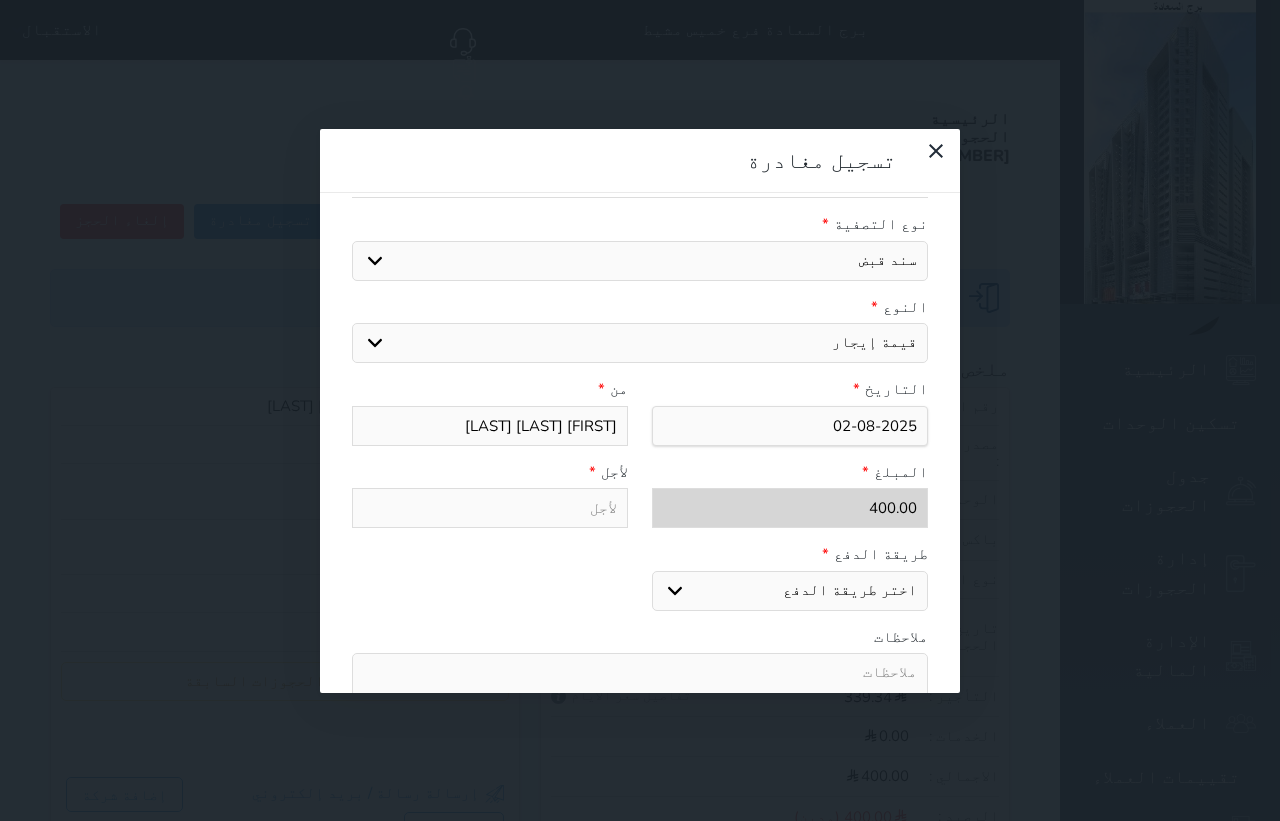 click on "اختيار   مقبوضات عامة
قيمة إيجار
فواتير
عربون
لا ينطبق
آخر
مغسلة
واي فاي - الإنترنت
مواقف السيارات
طعام
الأغذية والمشروبات
مشروبات
المشروبات الباردة
المشروبات الساخنة
الإفطار
غداء
عشاء
مخبز و كعك
حمام سباحة
الصالة الرياضية
سبا و خدمات الجمال
اختيار وإسقاط (خدمات النقل)
ميني بار
كابل - تلفزيون
سرير إضافي
تصفيف الشعر
التسوق" at bounding box center [640, 343] 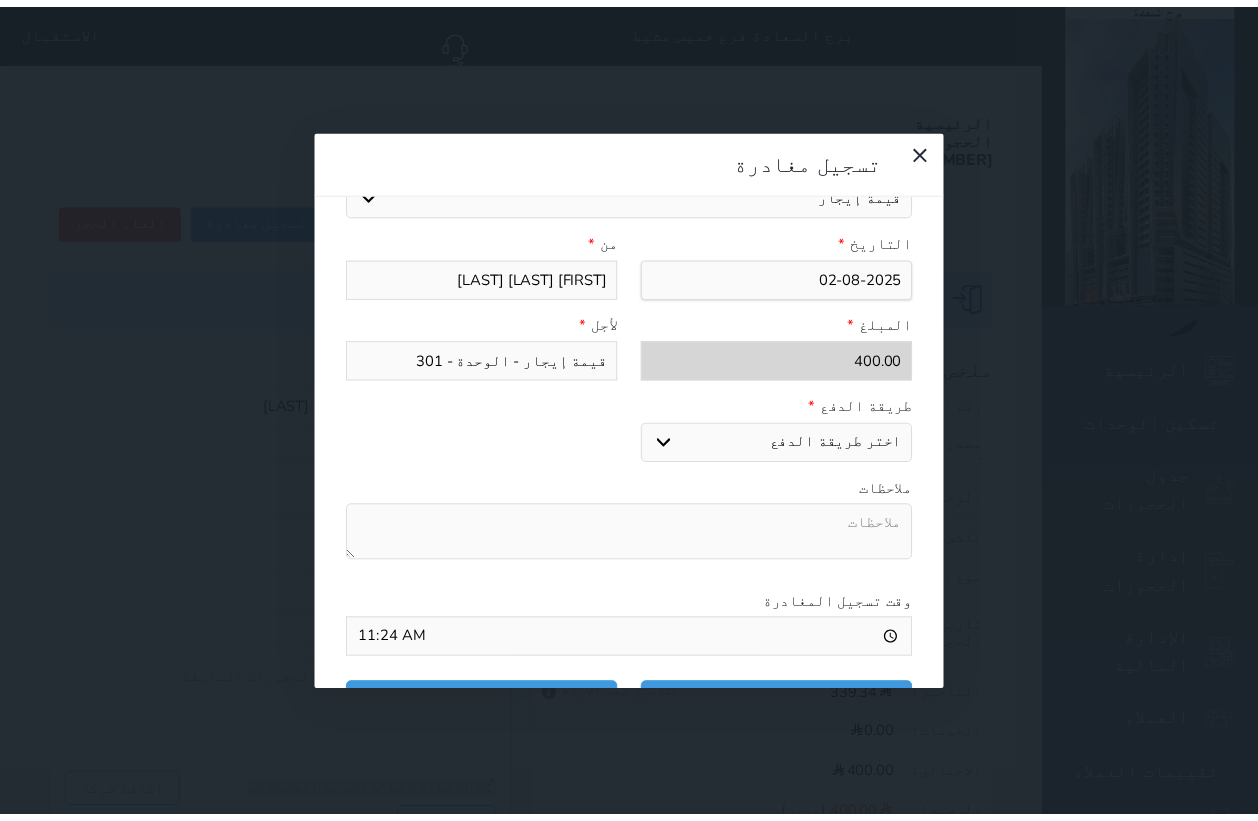 scroll, scrollTop: 311, scrollLeft: 0, axis: vertical 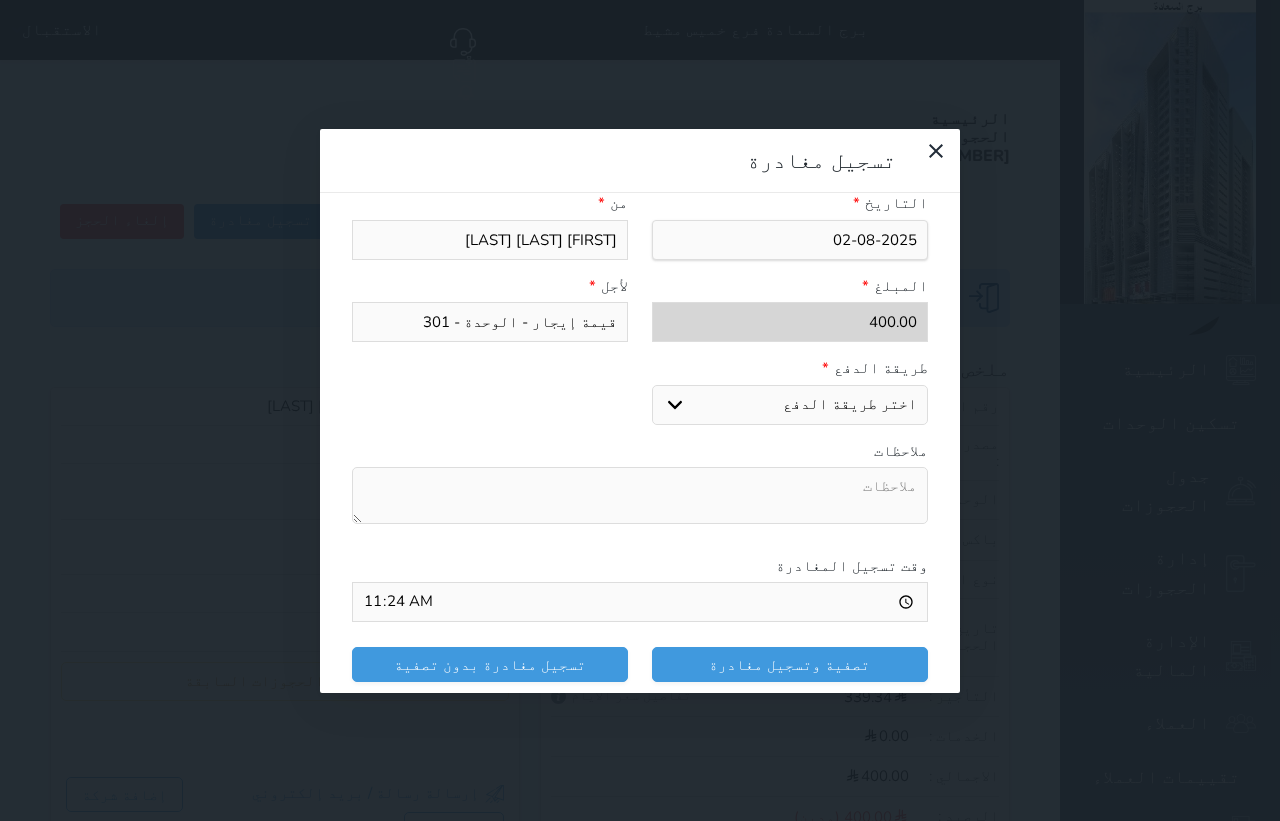 click on "اختر طريقة الدفع   دفع نقدى   تحويل بنكى   مدى   بطاقة ائتمان" at bounding box center [790, 405] 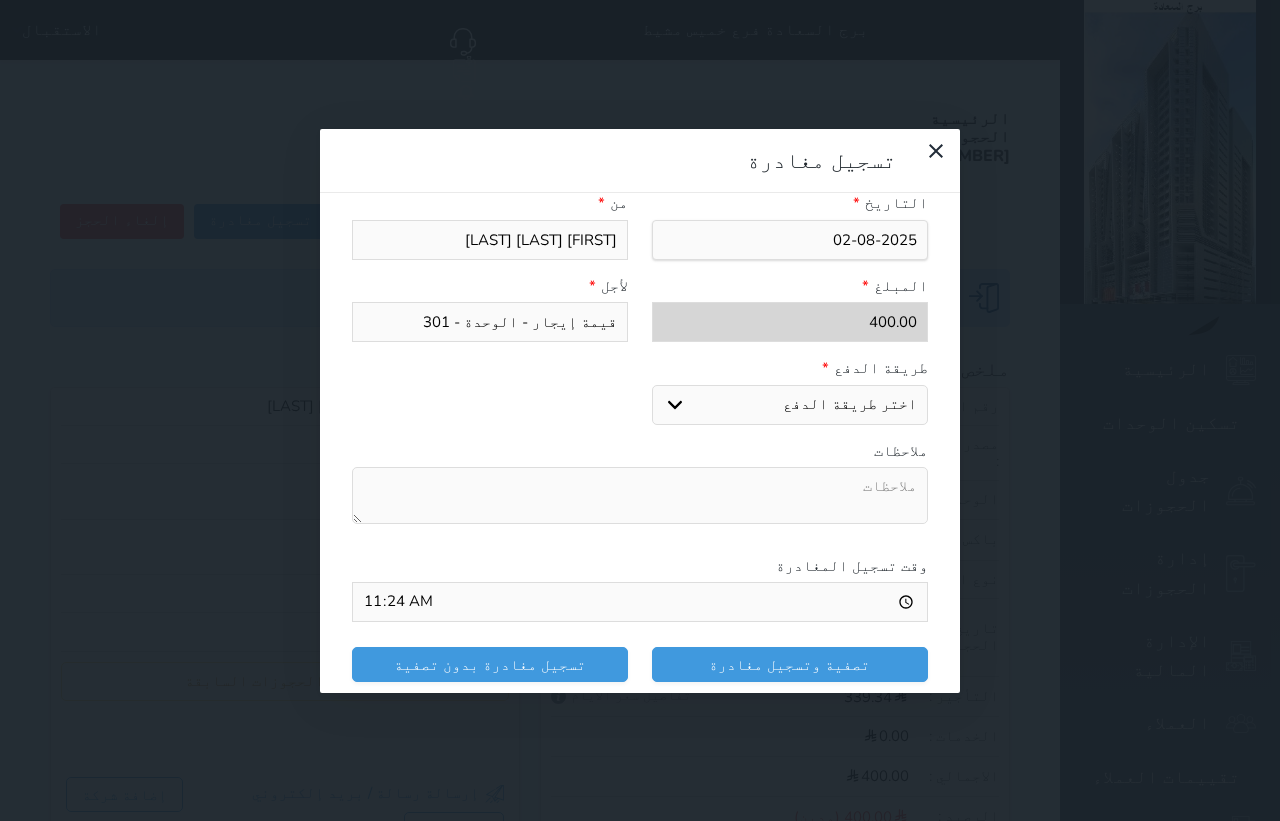 select on "mada" 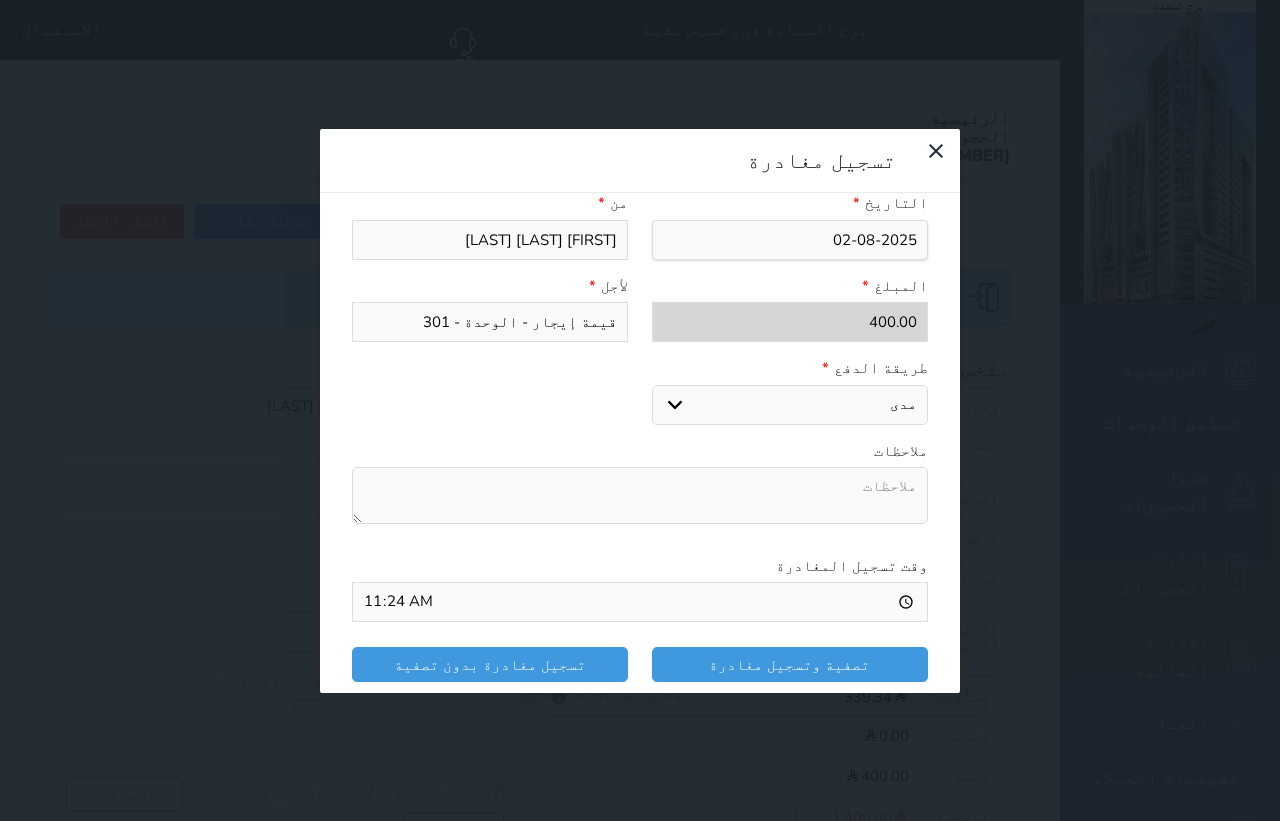 click on "اختر طريقة الدفع   دفع نقدى   تحويل بنكى   مدى   بطاقة ائتمان" at bounding box center [790, 405] 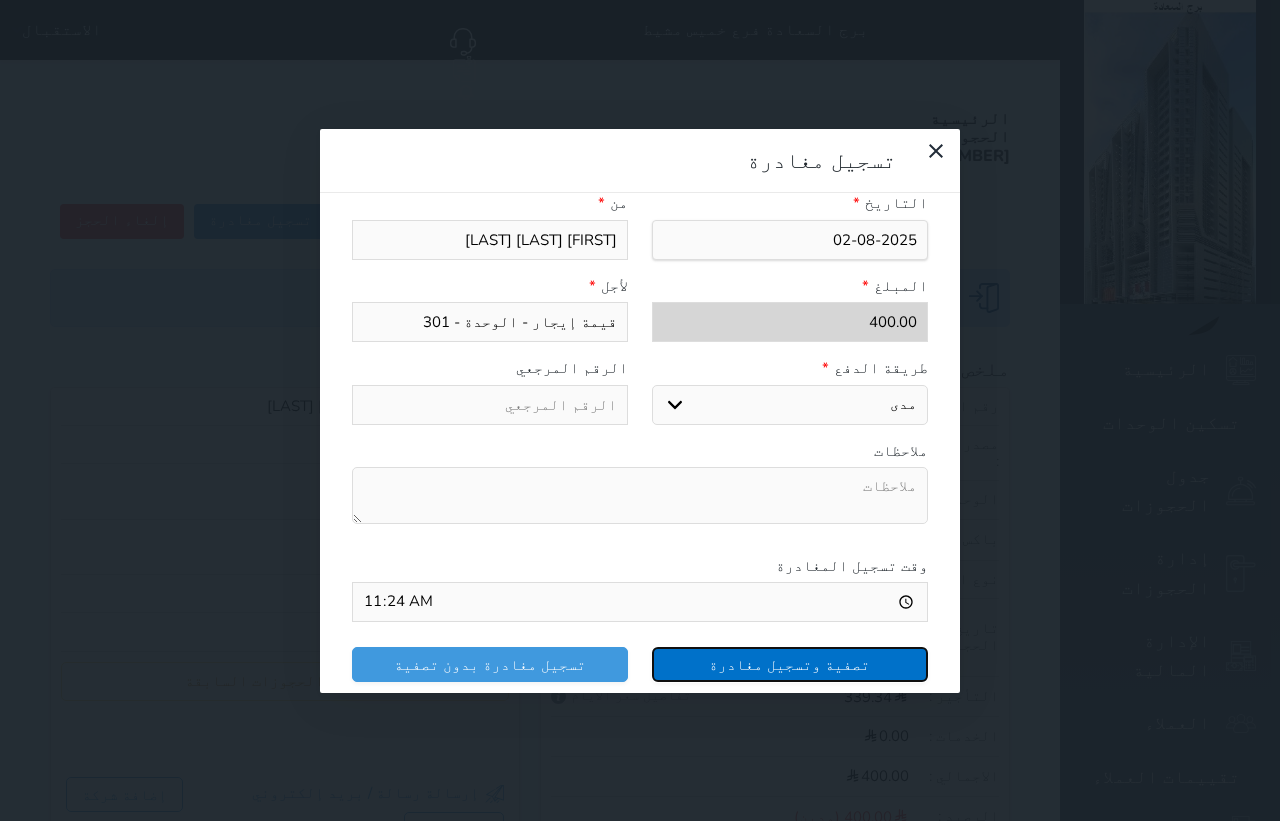 click on "تصفية وتسجيل مغادرة" at bounding box center [790, 664] 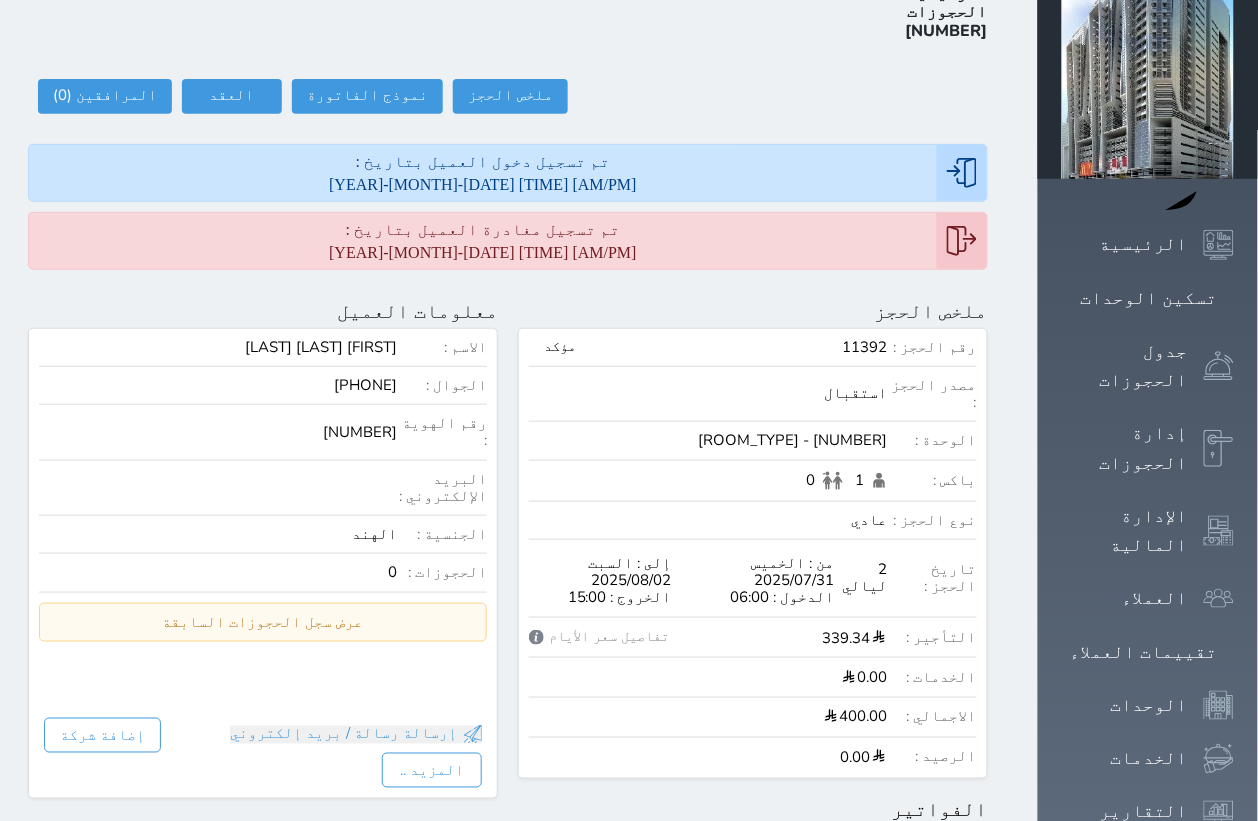 scroll, scrollTop: 0, scrollLeft: 0, axis: both 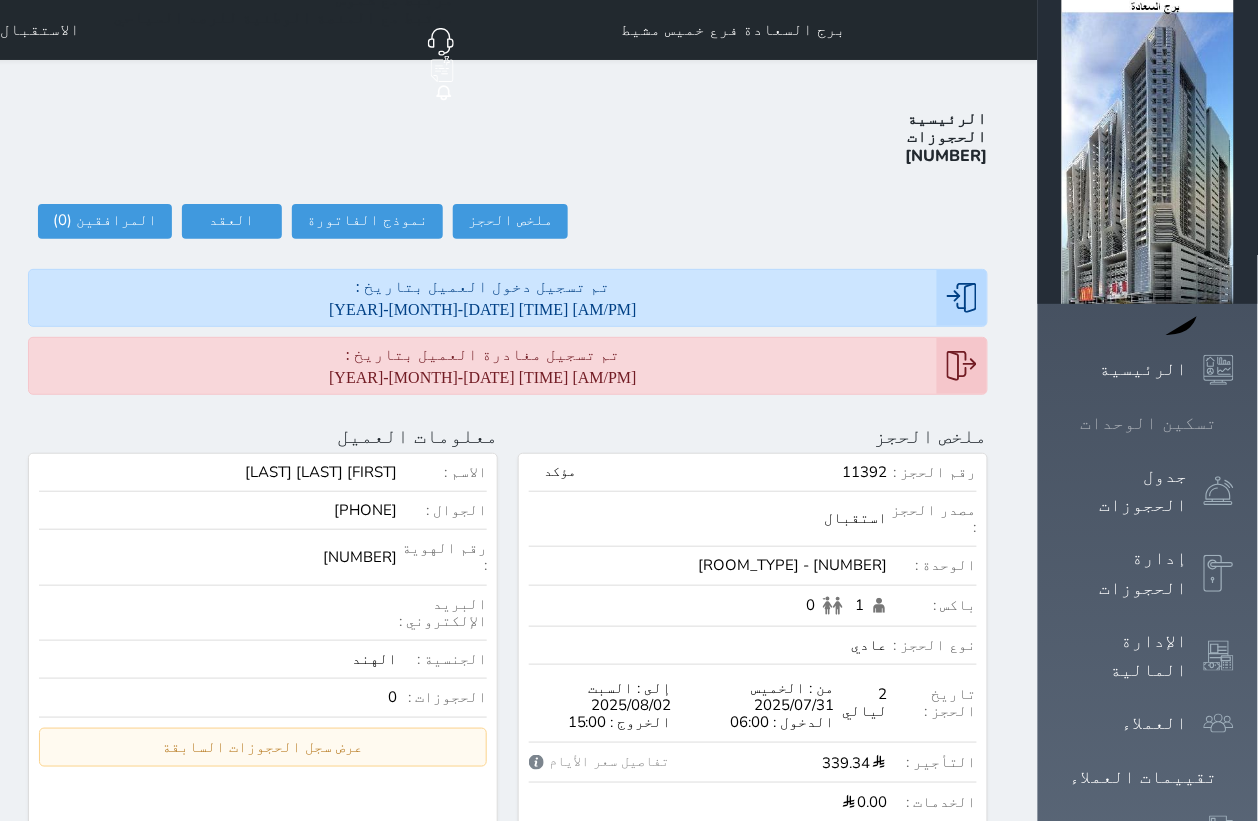 click 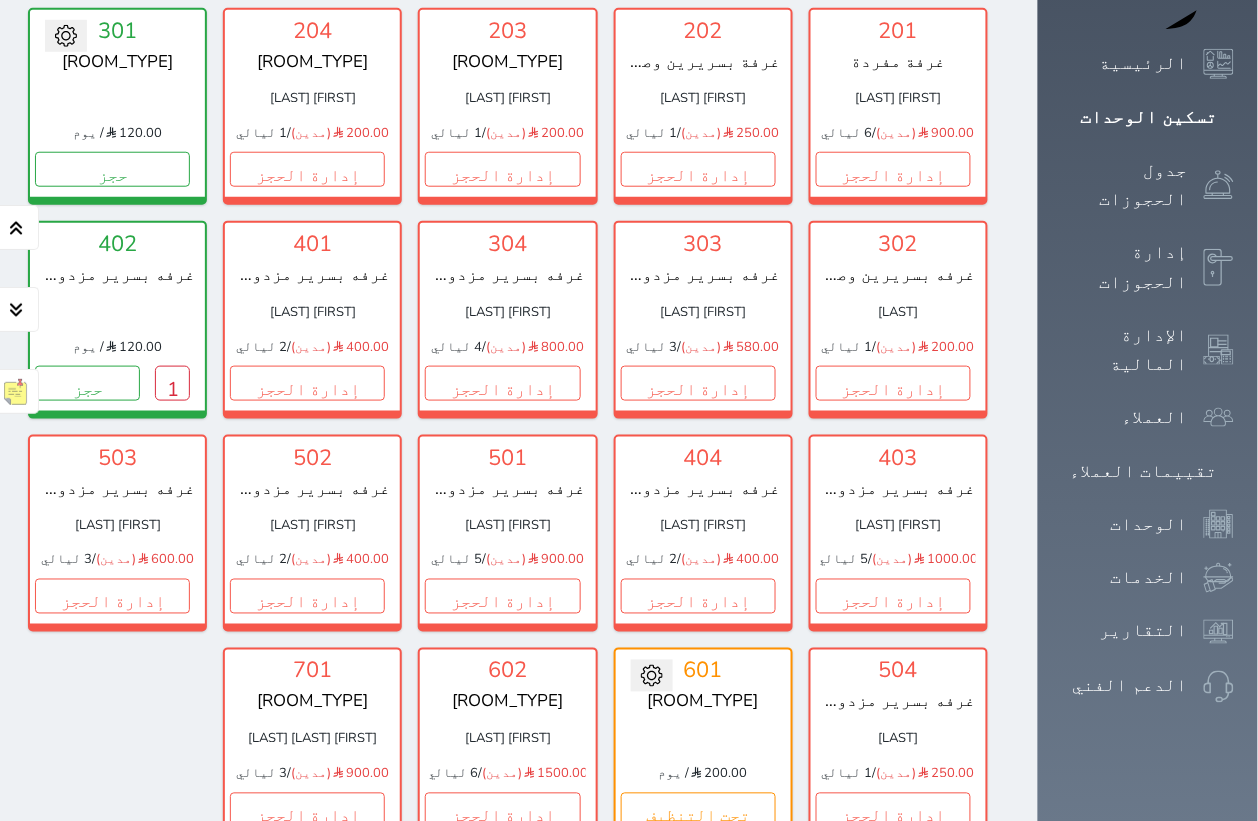 scroll, scrollTop: 327, scrollLeft: 0, axis: vertical 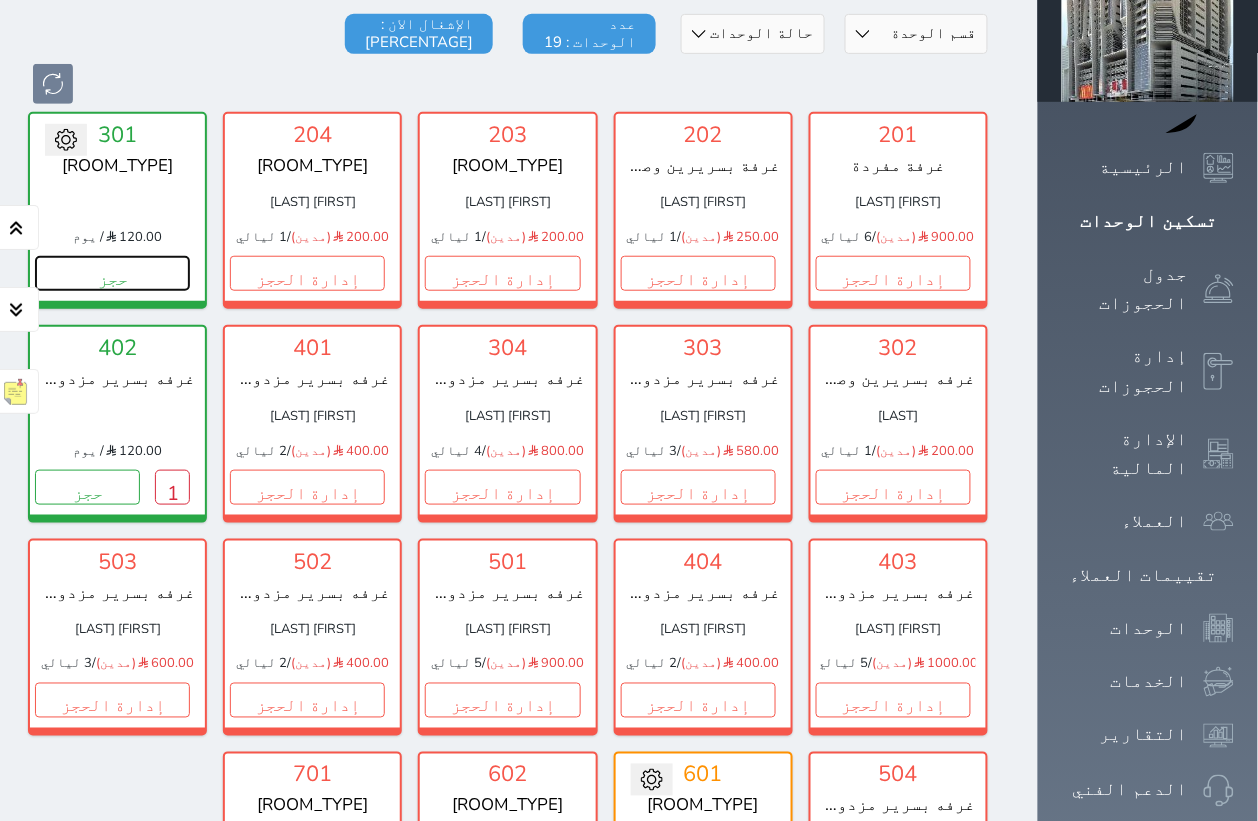 drag, startPoint x: 156, startPoint y: 213, endPoint x: 253, endPoint y: 251, distance: 104.177734 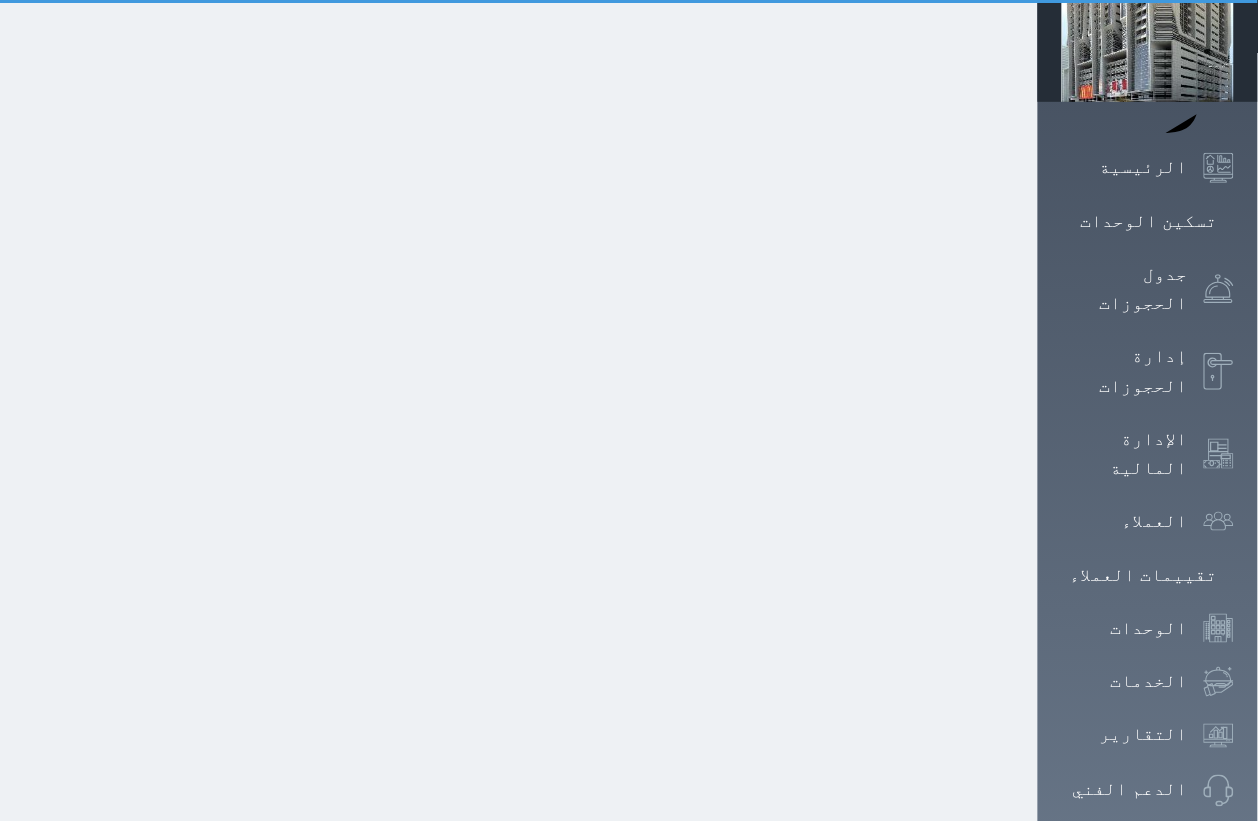 scroll, scrollTop: 25, scrollLeft: 0, axis: vertical 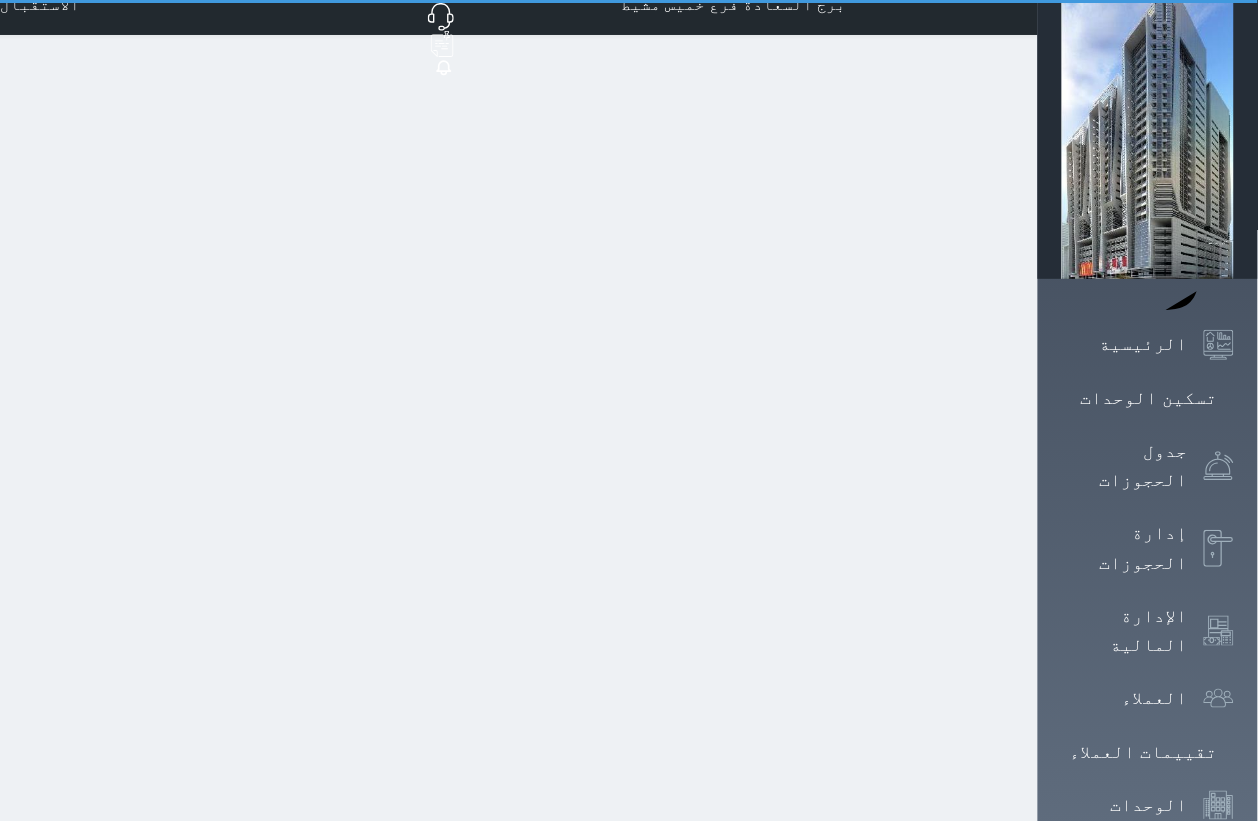 select on "1" 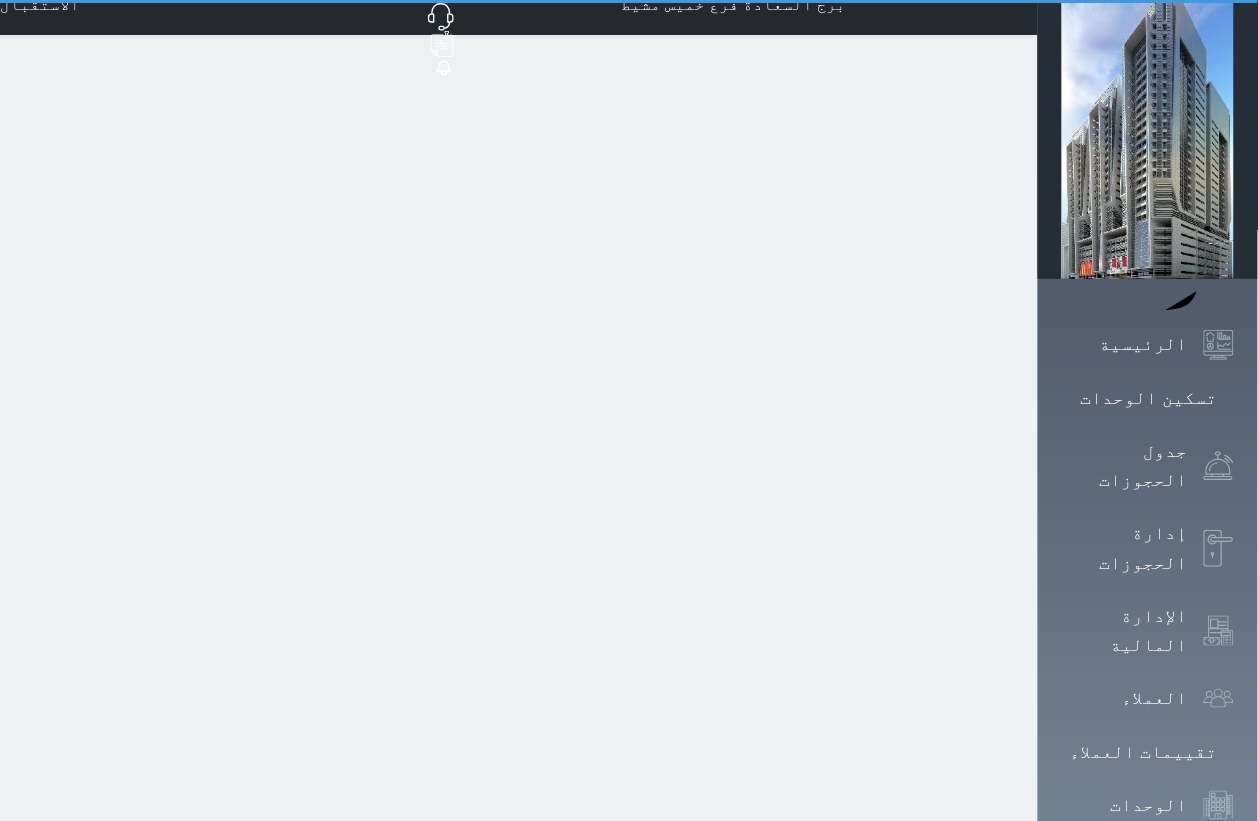 scroll, scrollTop: 0, scrollLeft: 0, axis: both 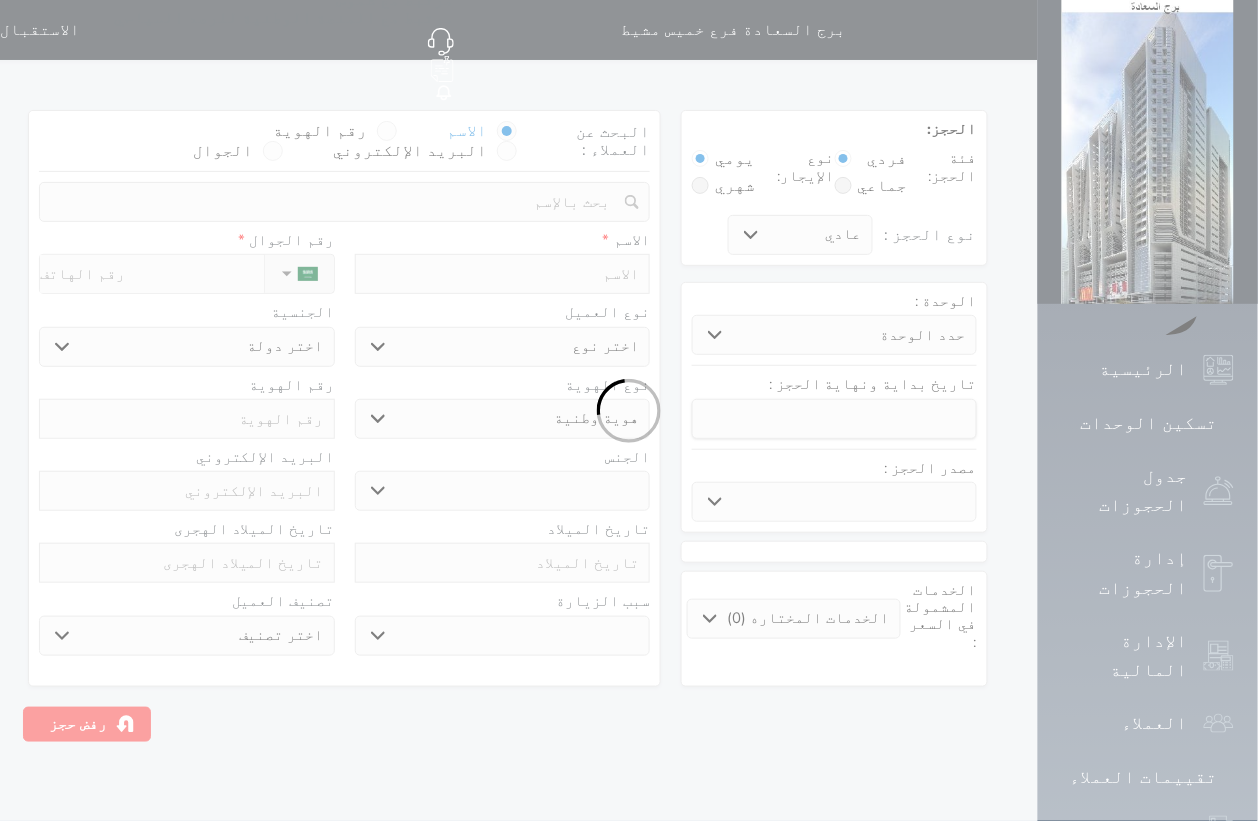 select 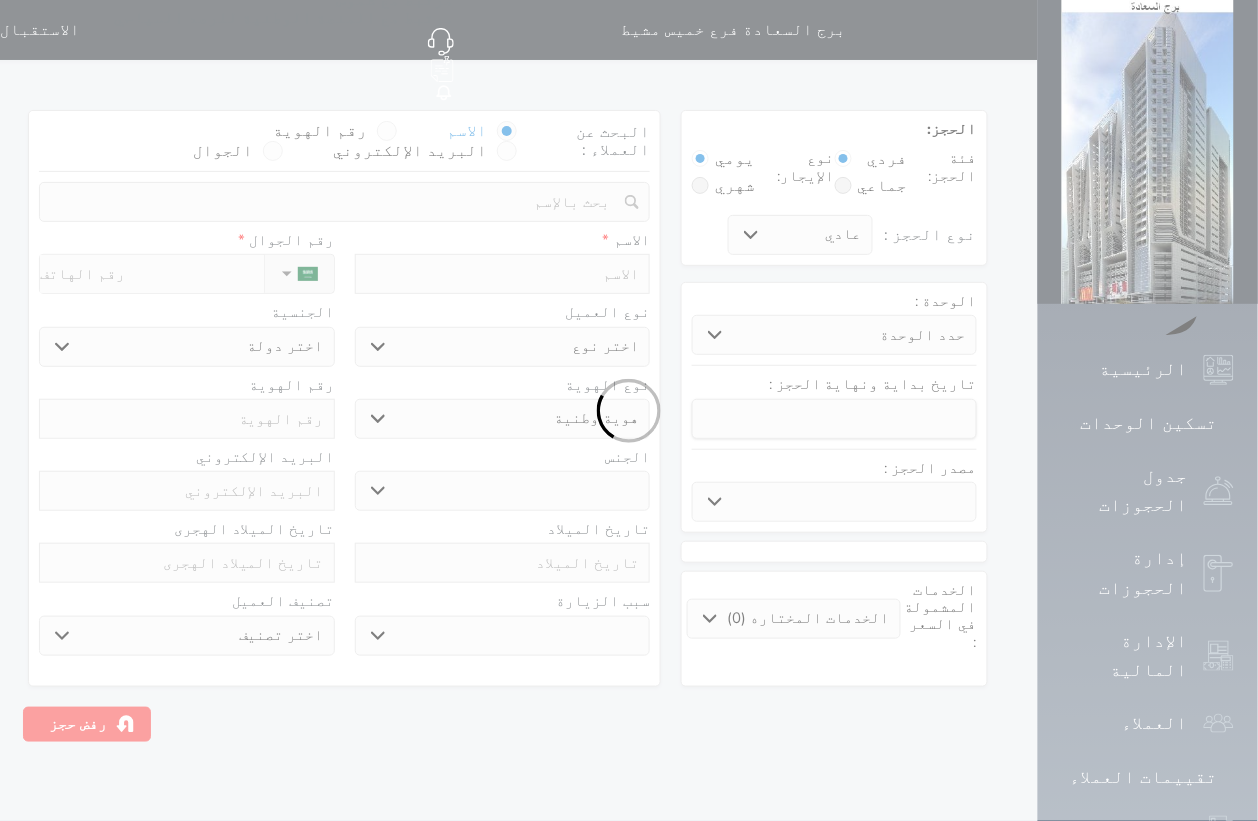 select 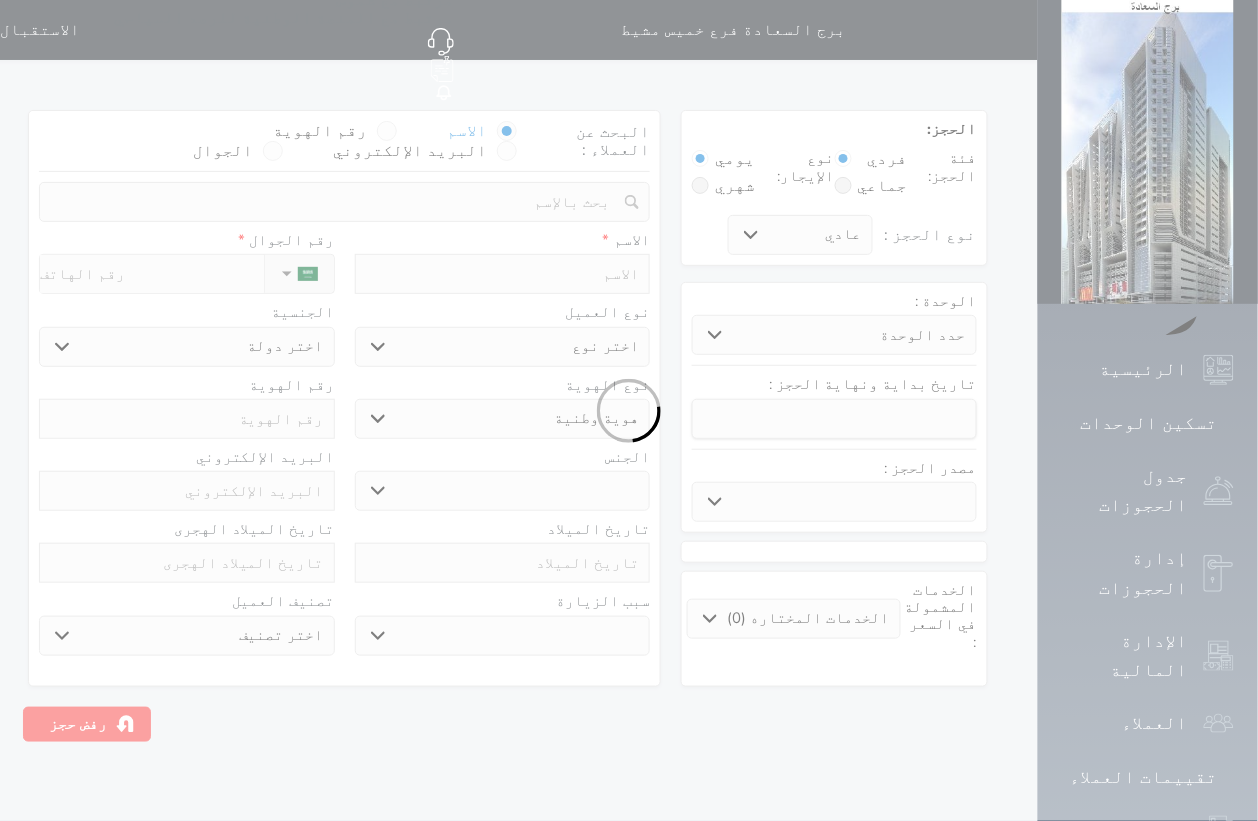 select 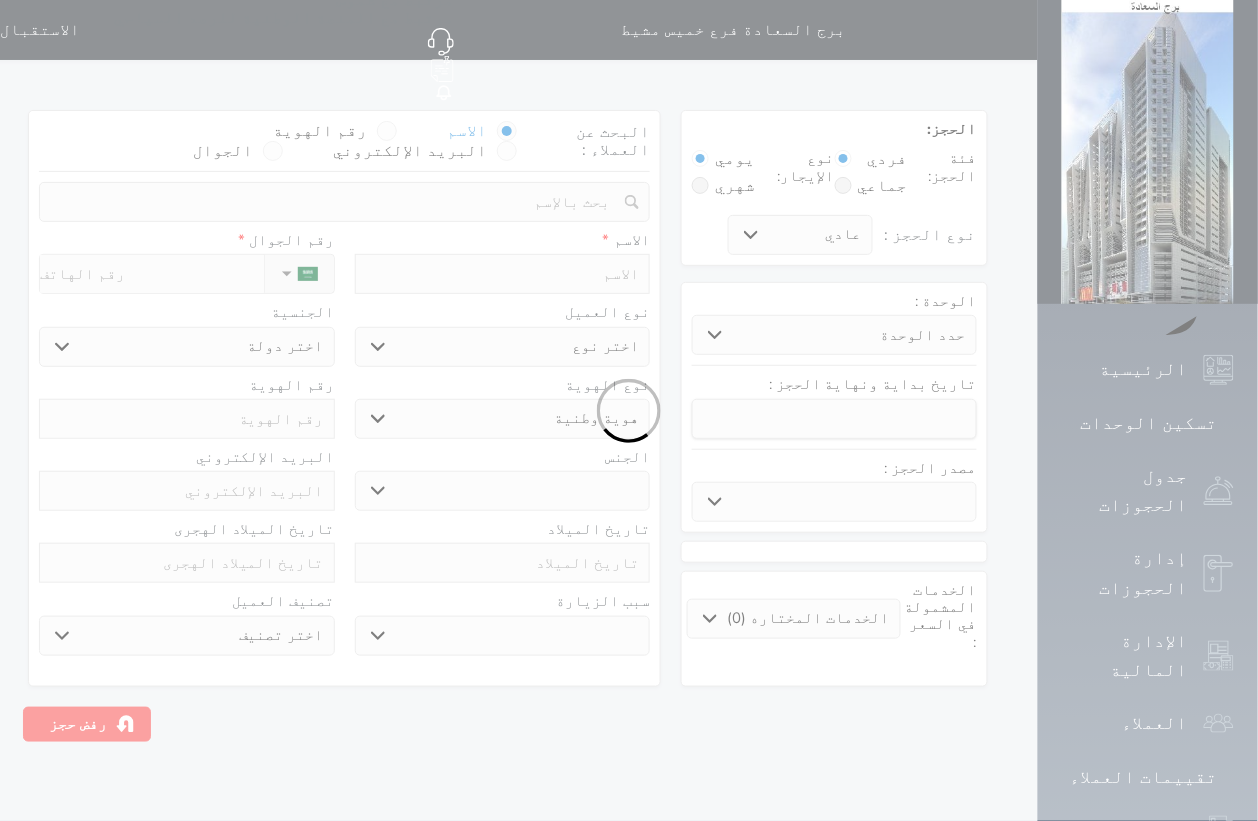 select 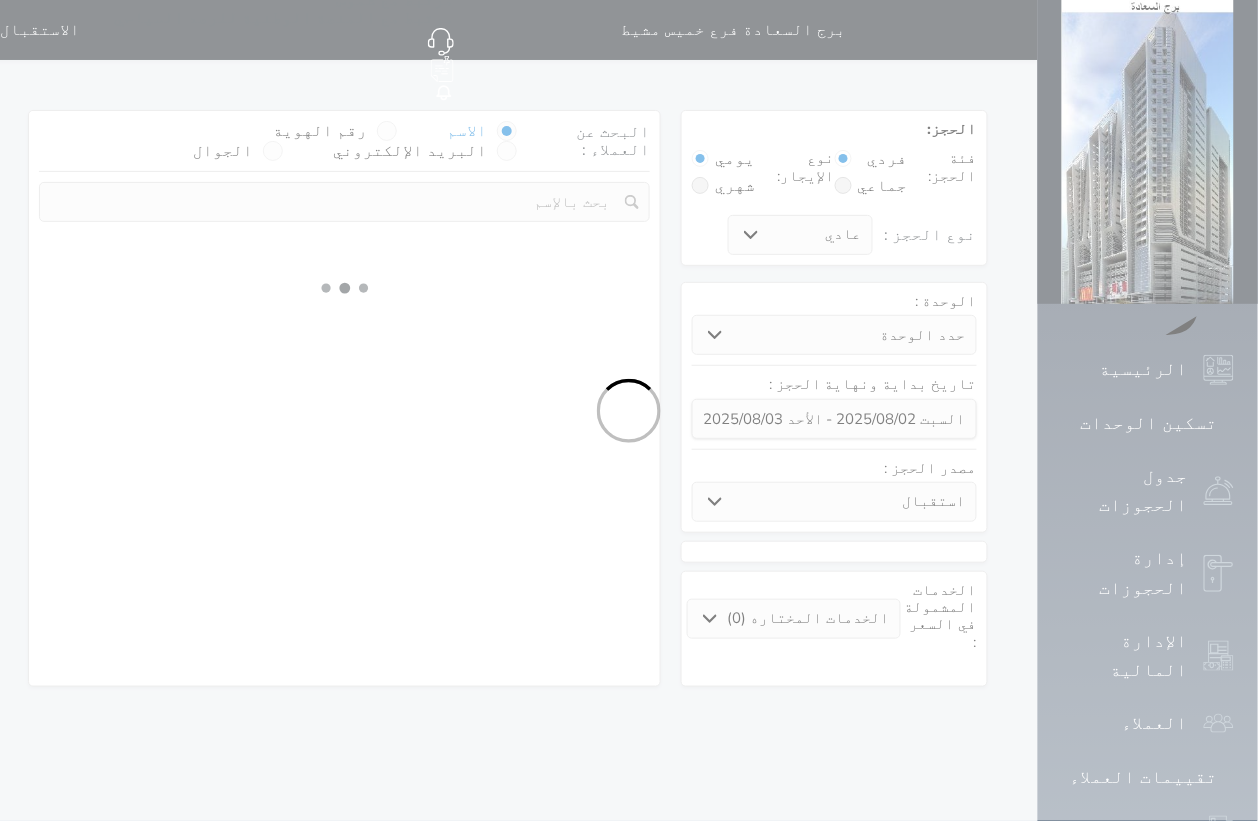 select 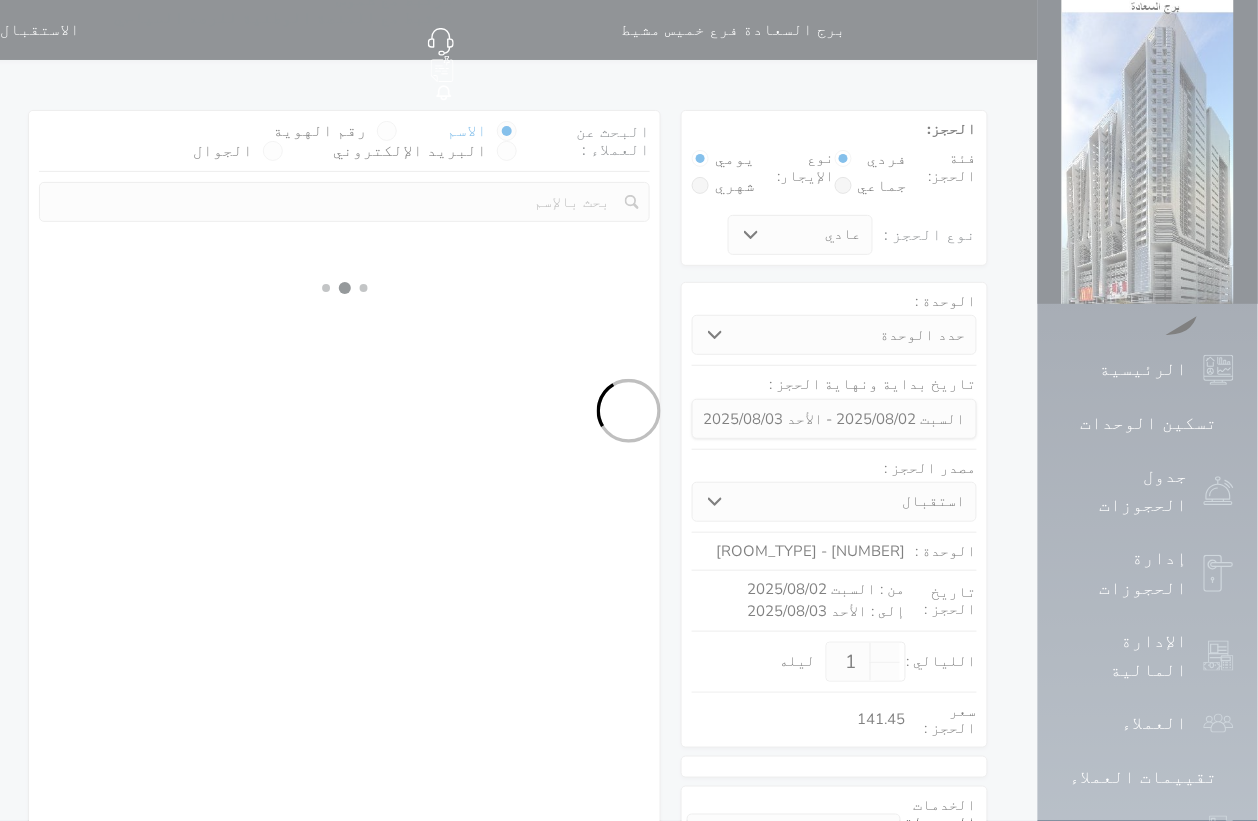 select on "1" 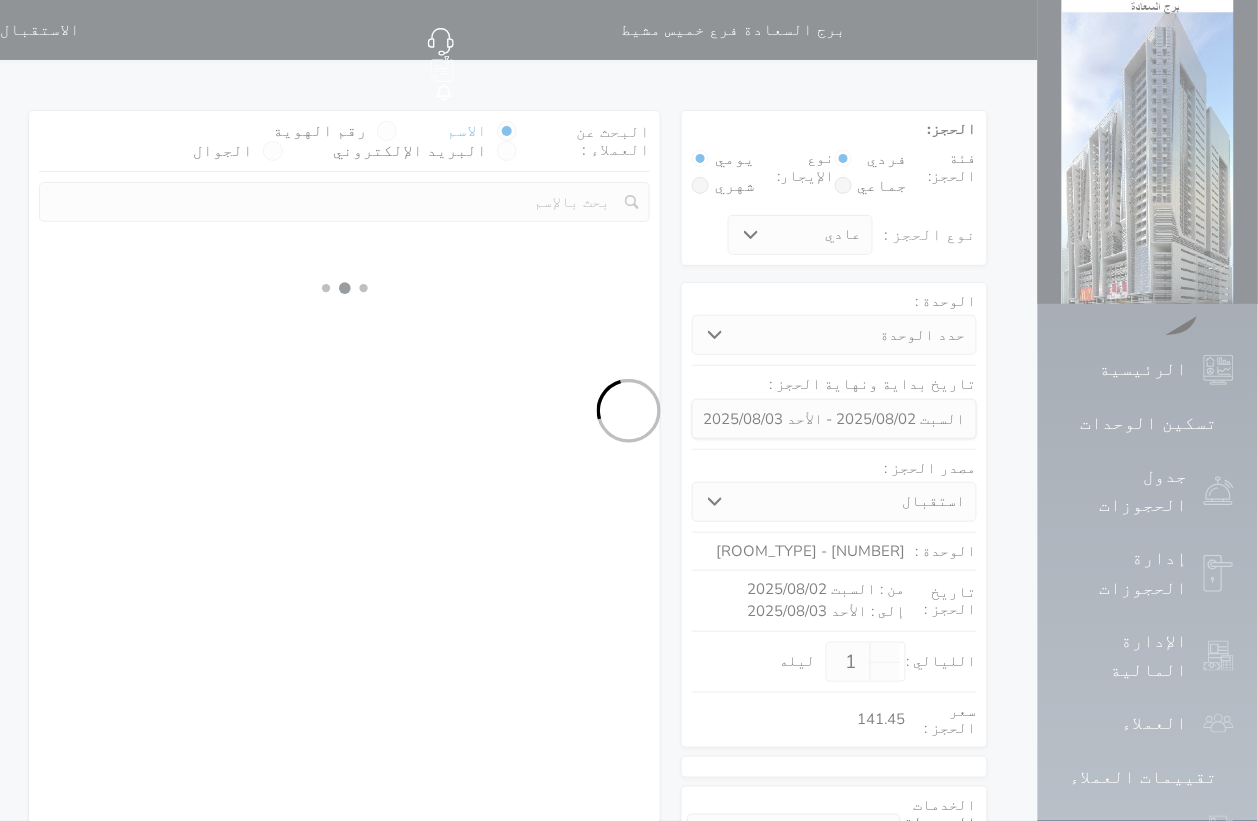 select on "113" 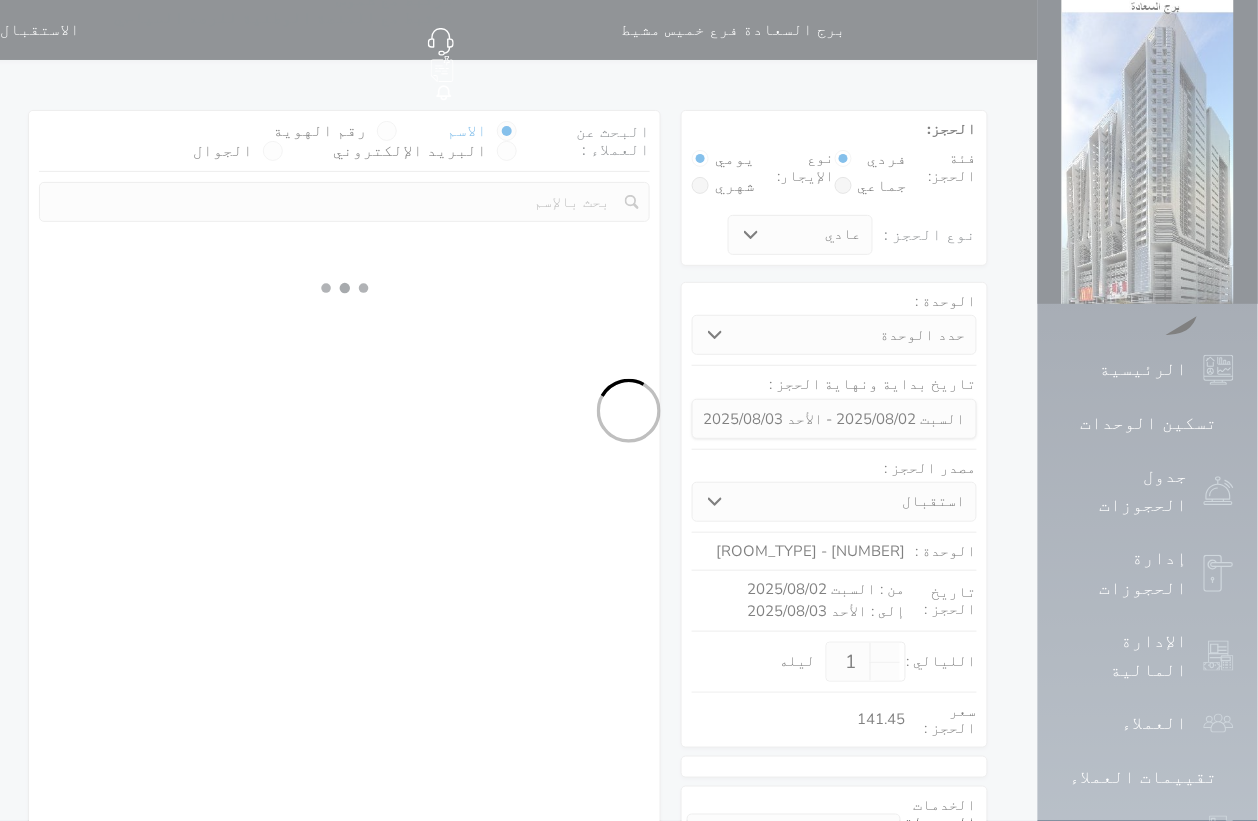 select on "1" 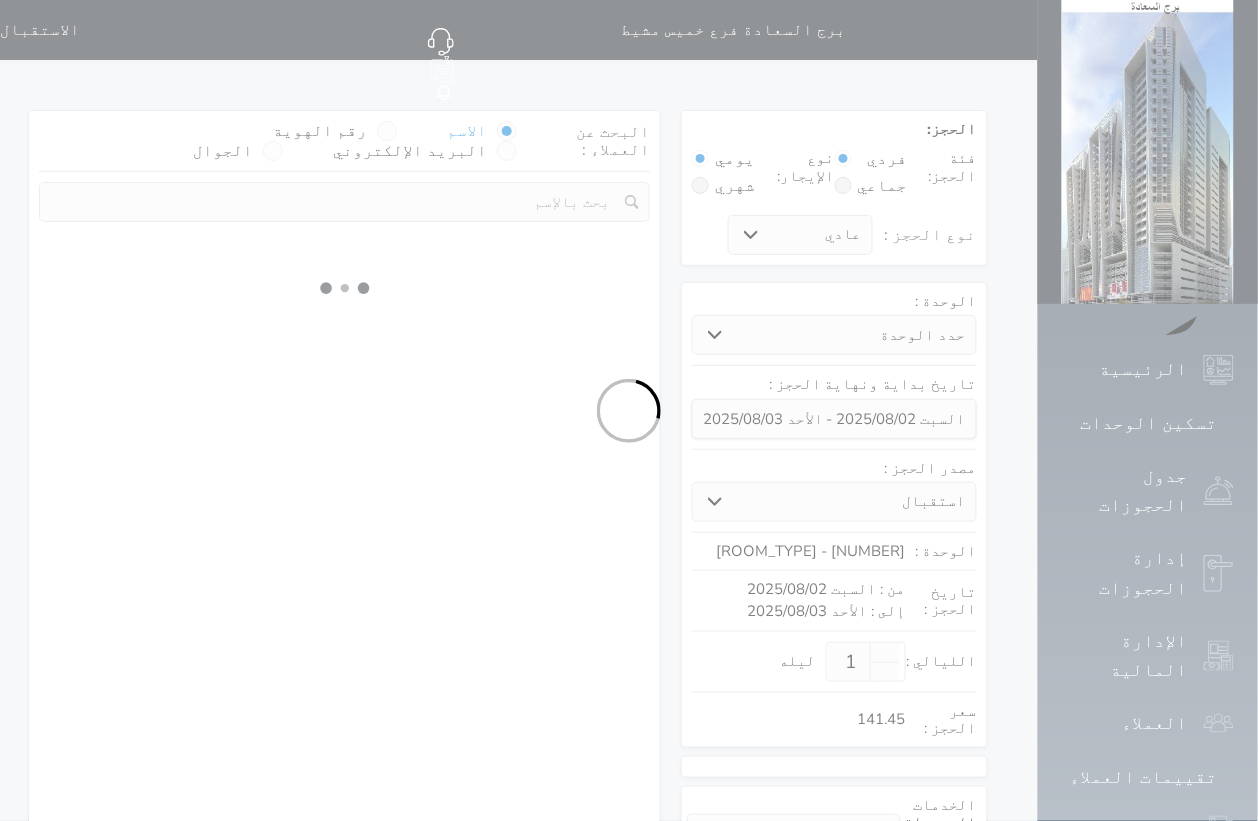 select 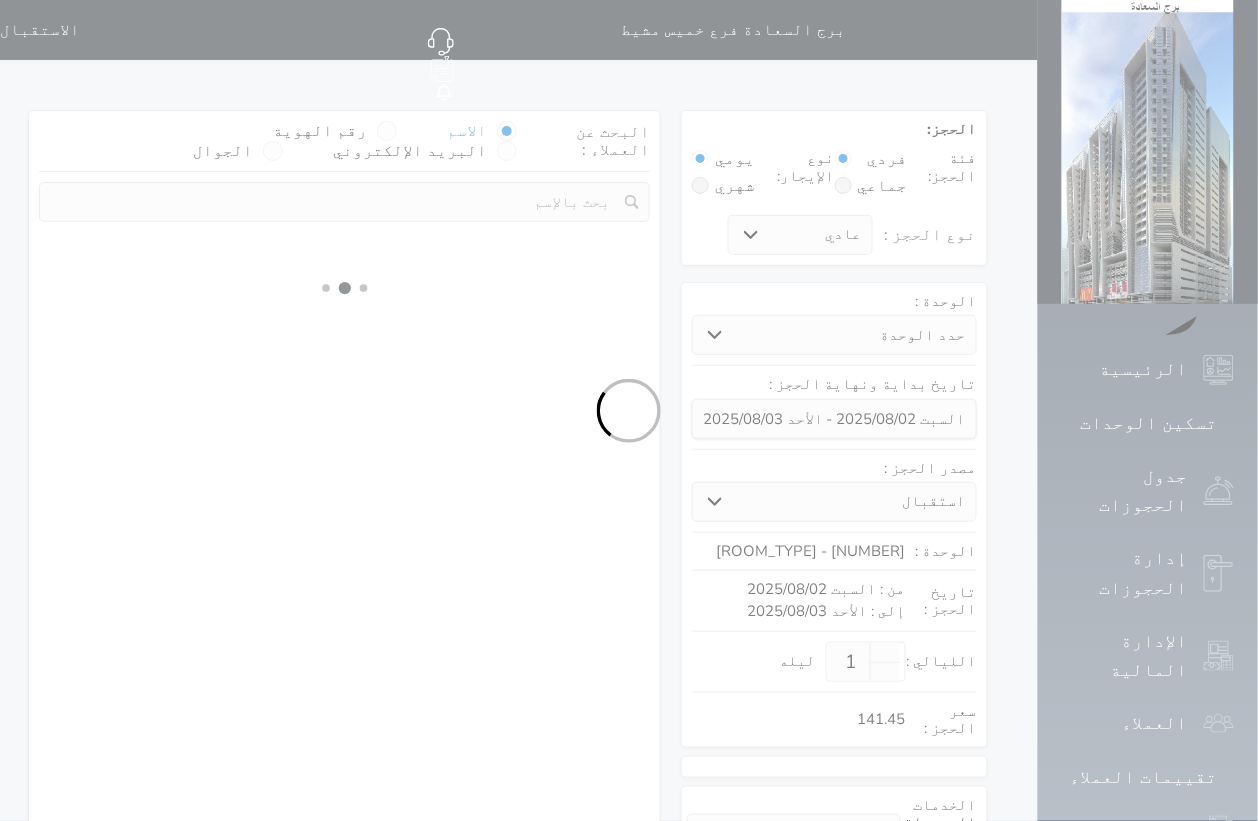 select on "7" 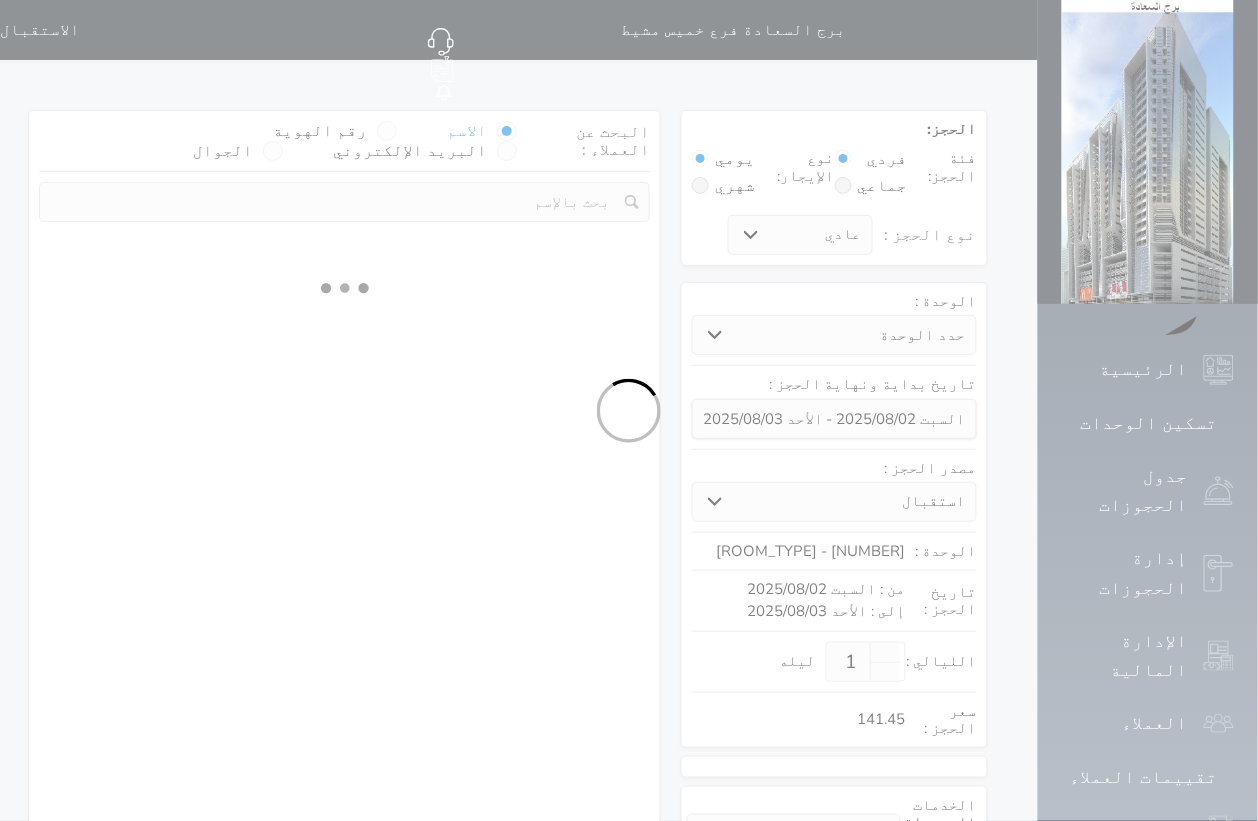 select 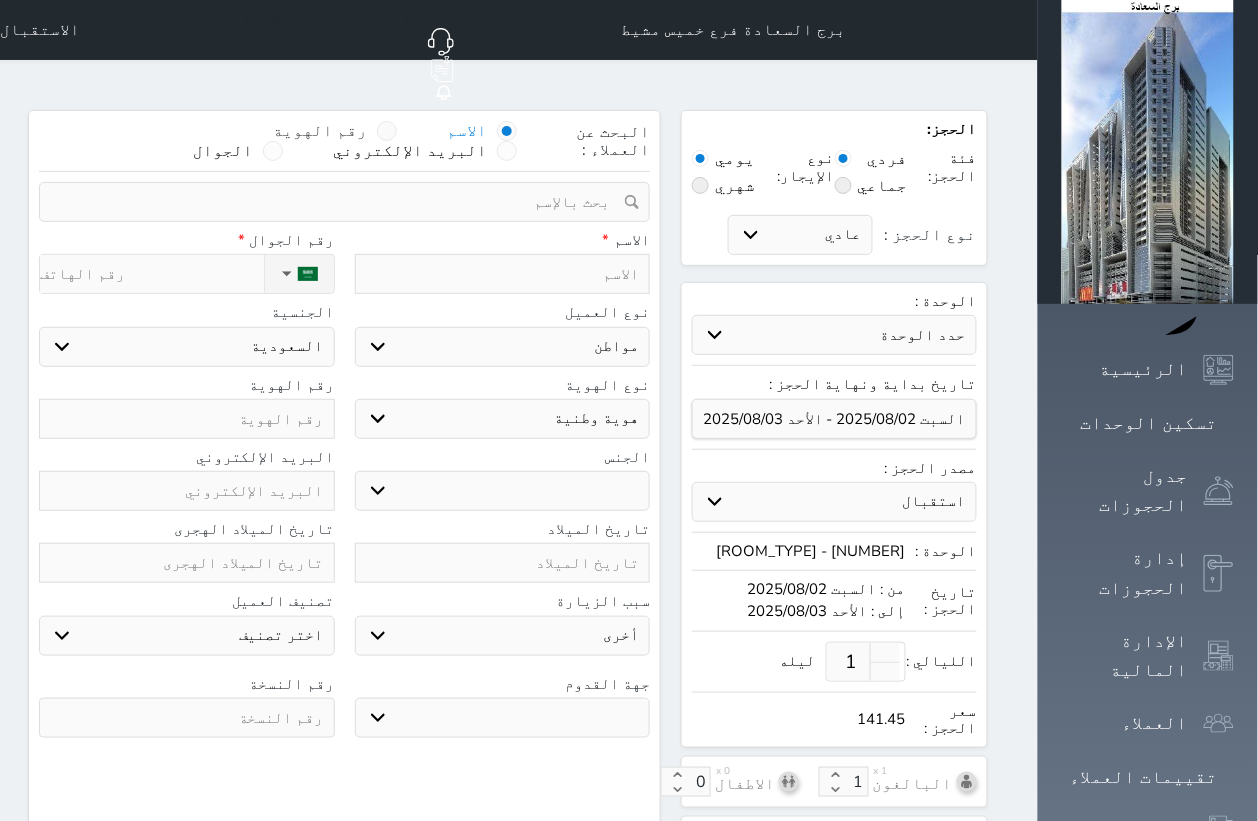 click on "رقم الهوية" at bounding box center (335, 131) 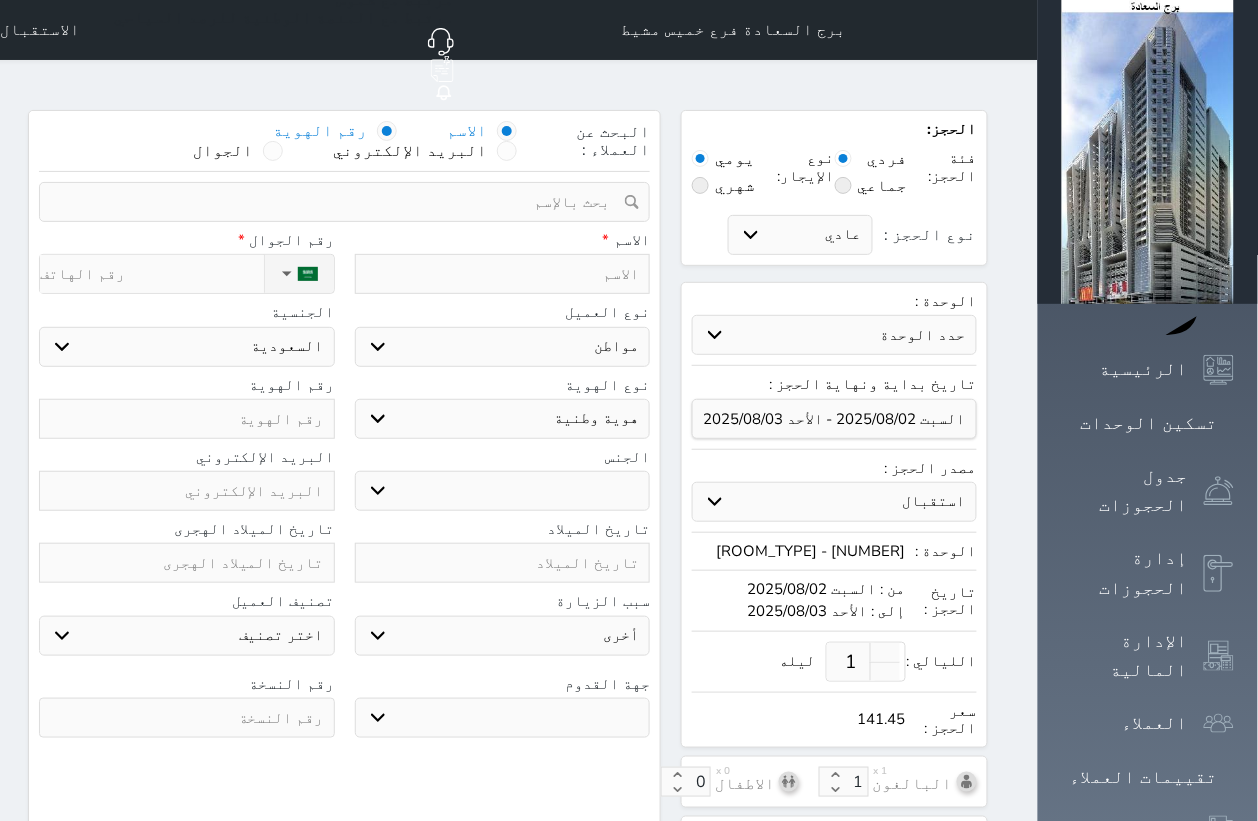 select 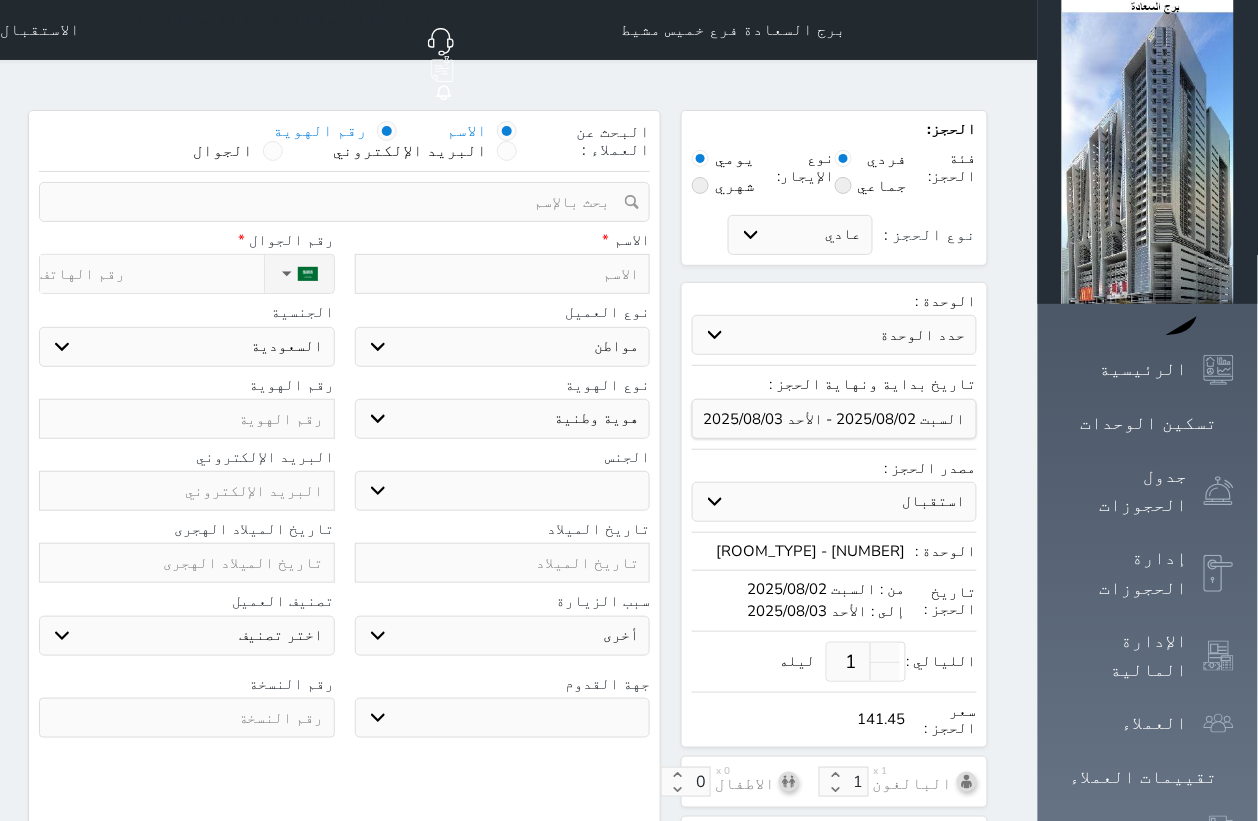 select 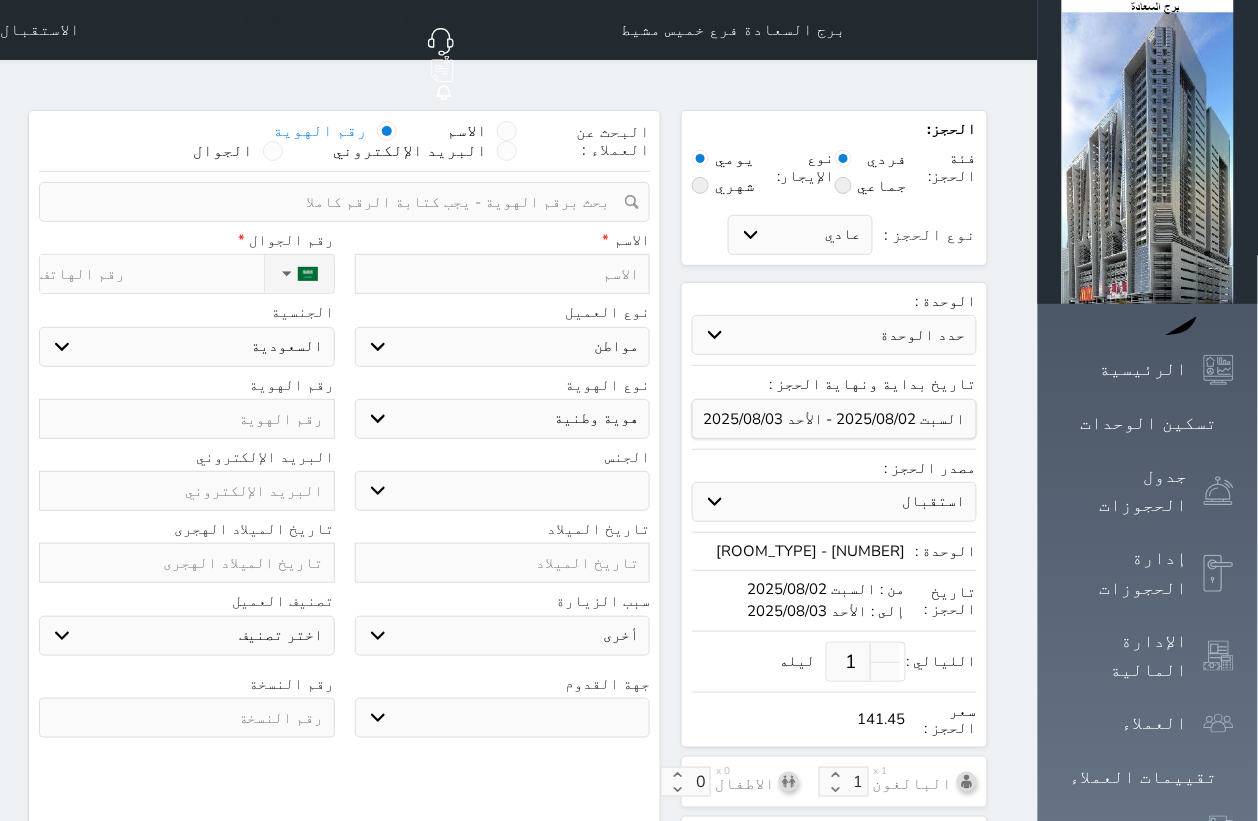 click at bounding box center [337, 202] 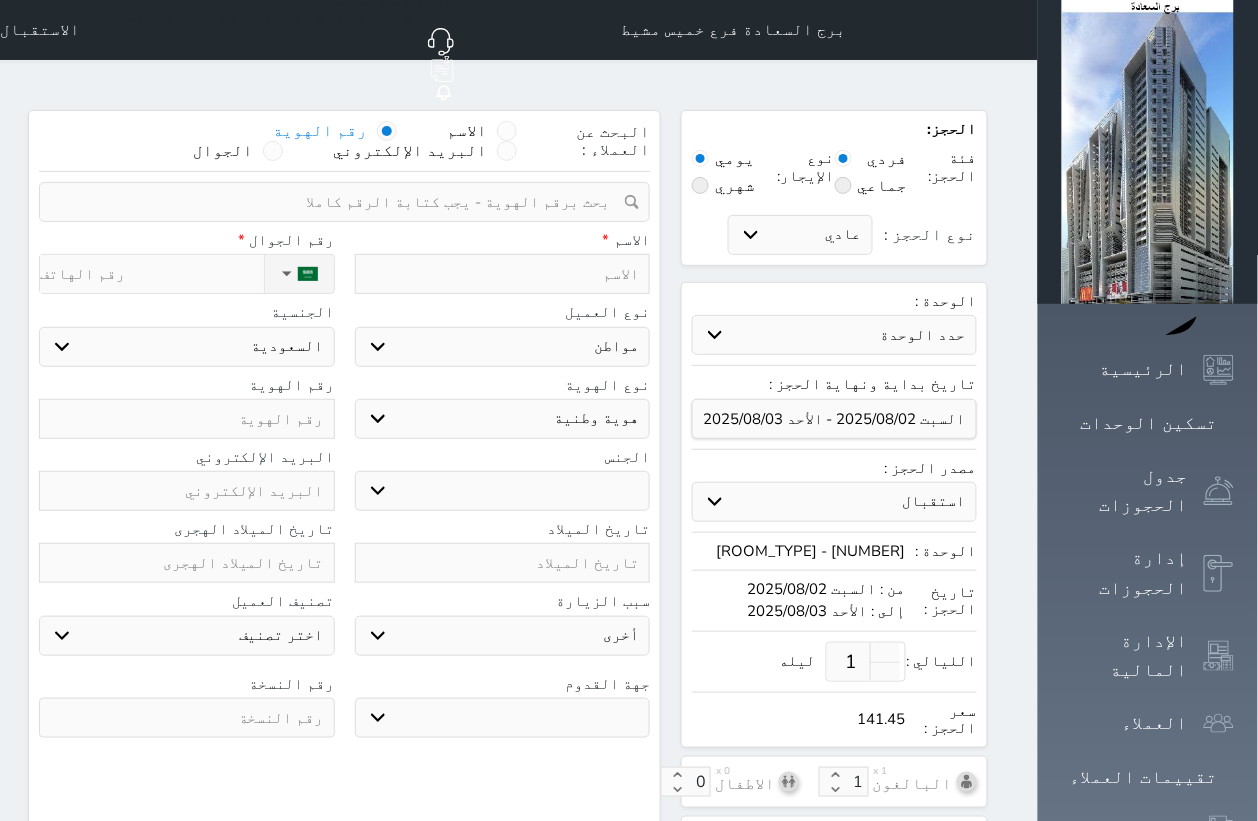 select 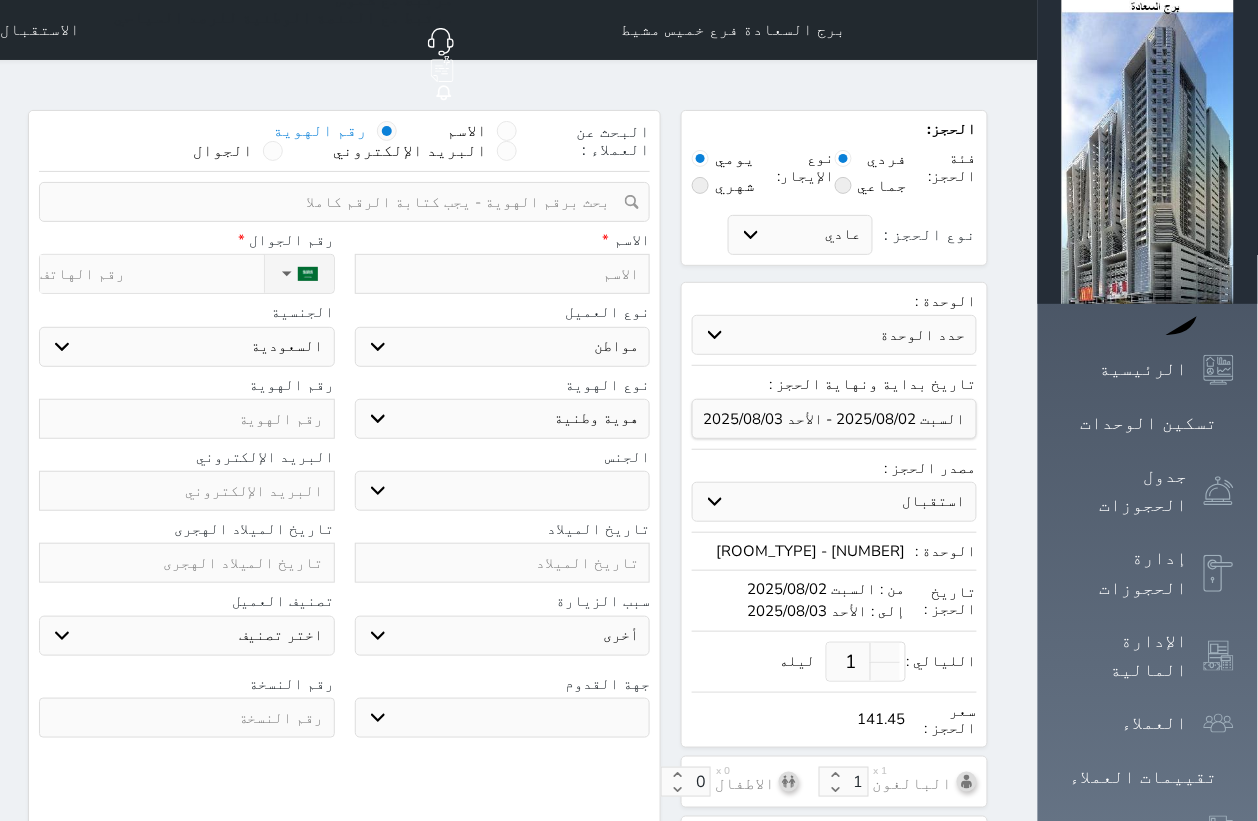 select 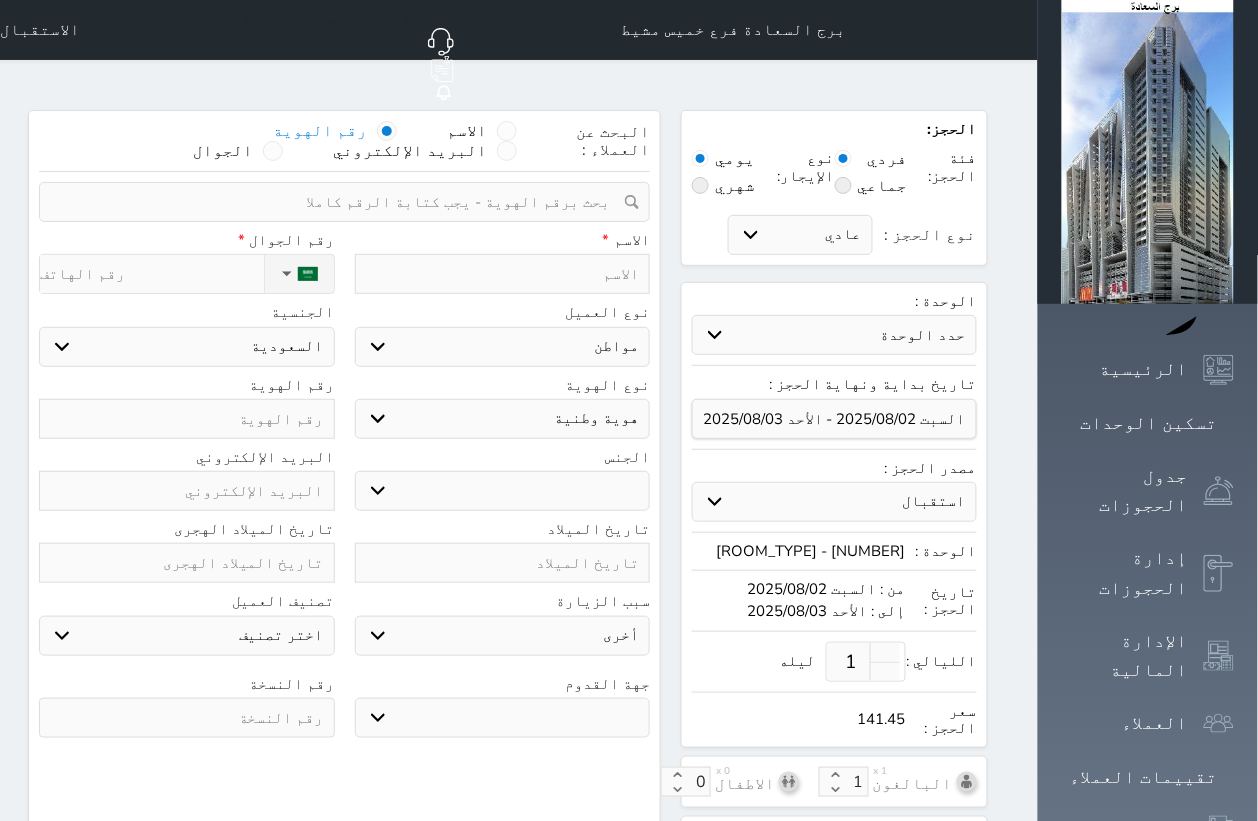 select 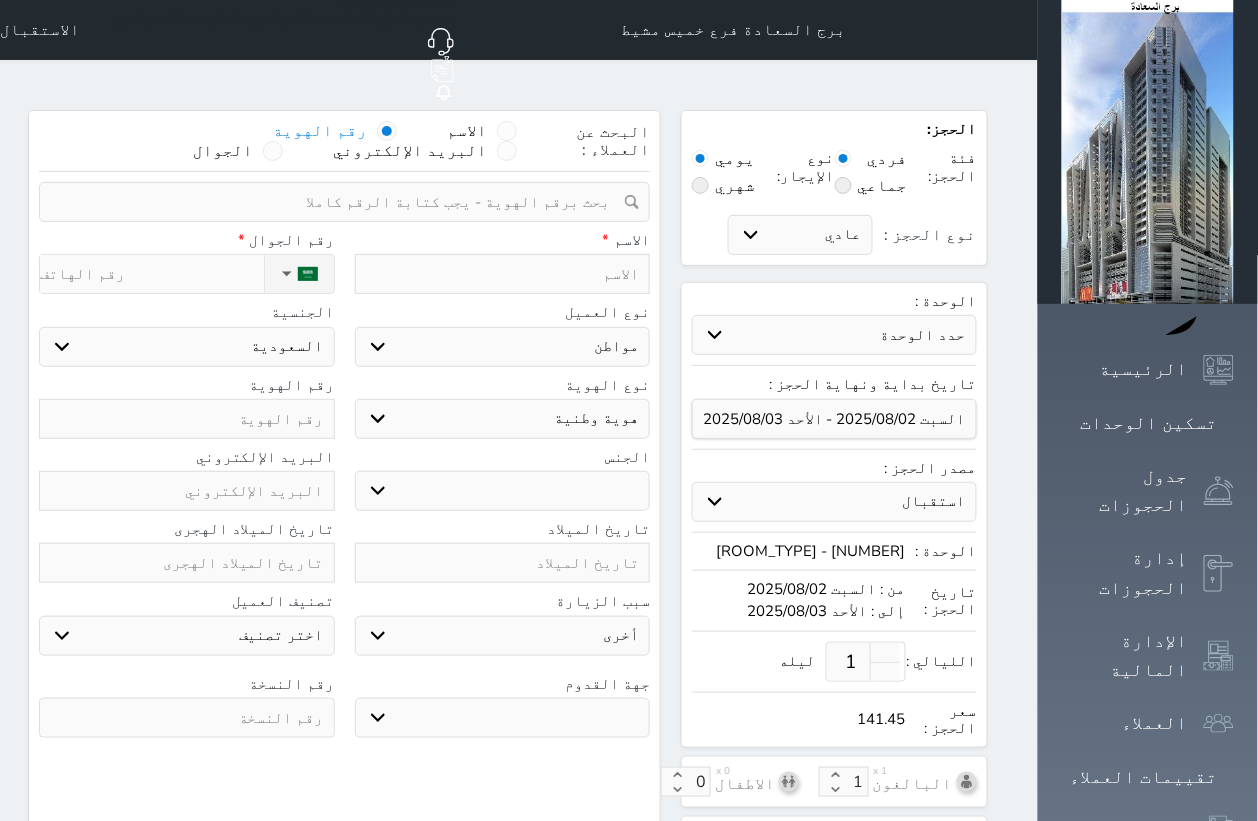 select 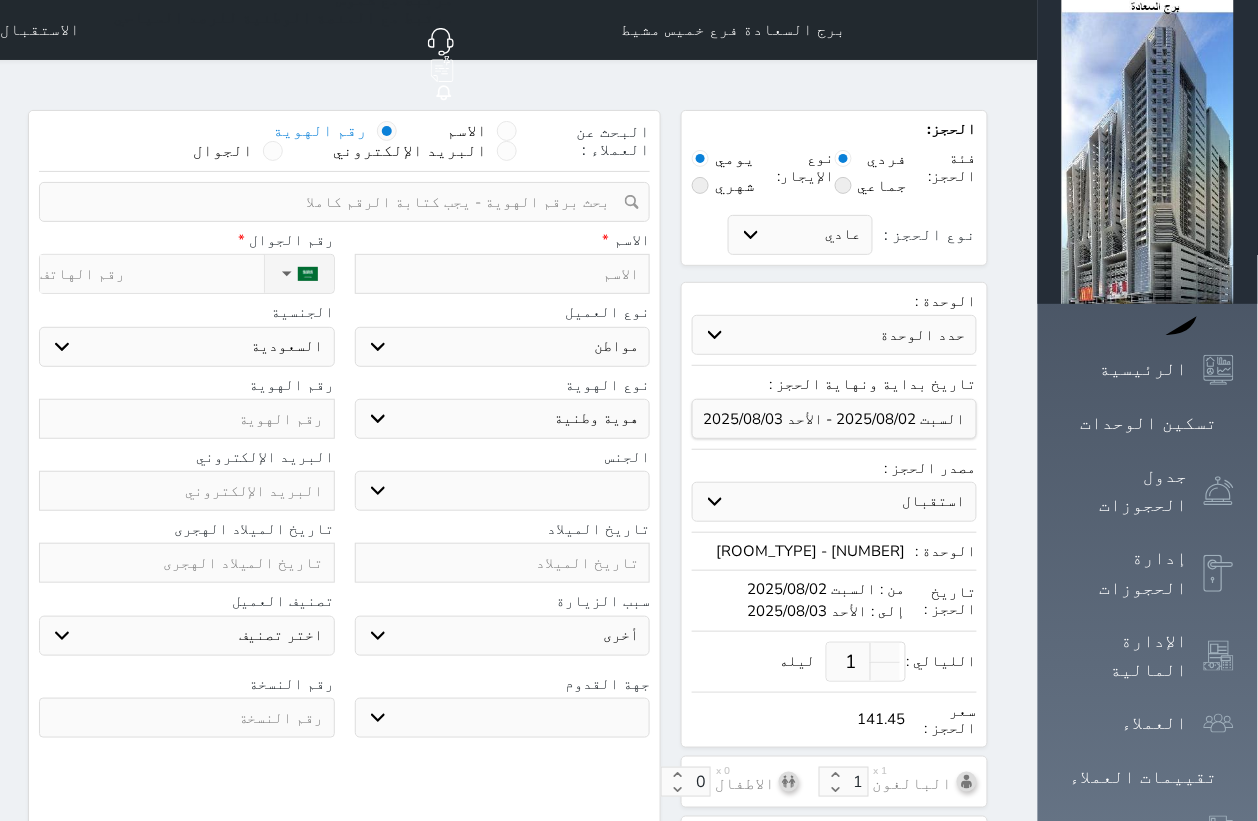 click at bounding box center (337, 202) 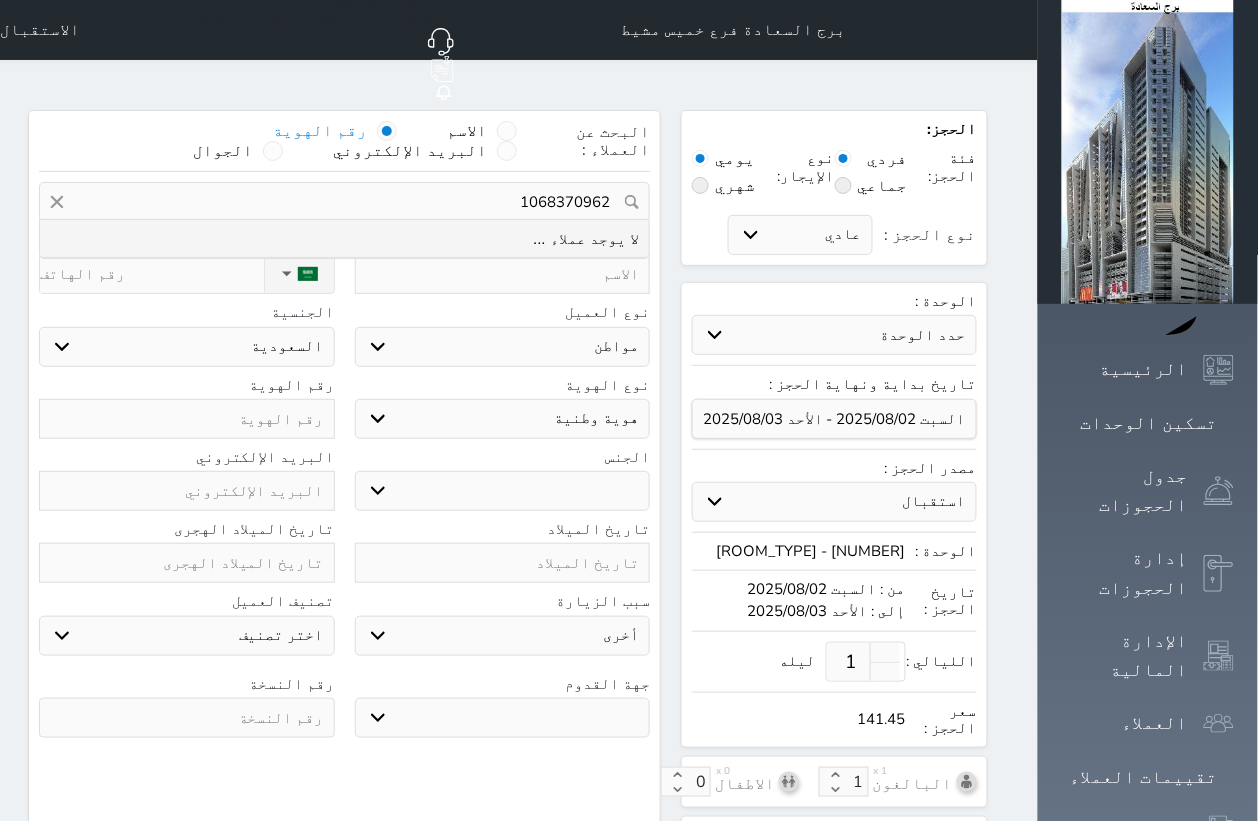 click on "1068370962" at bounding box center [344, 202] 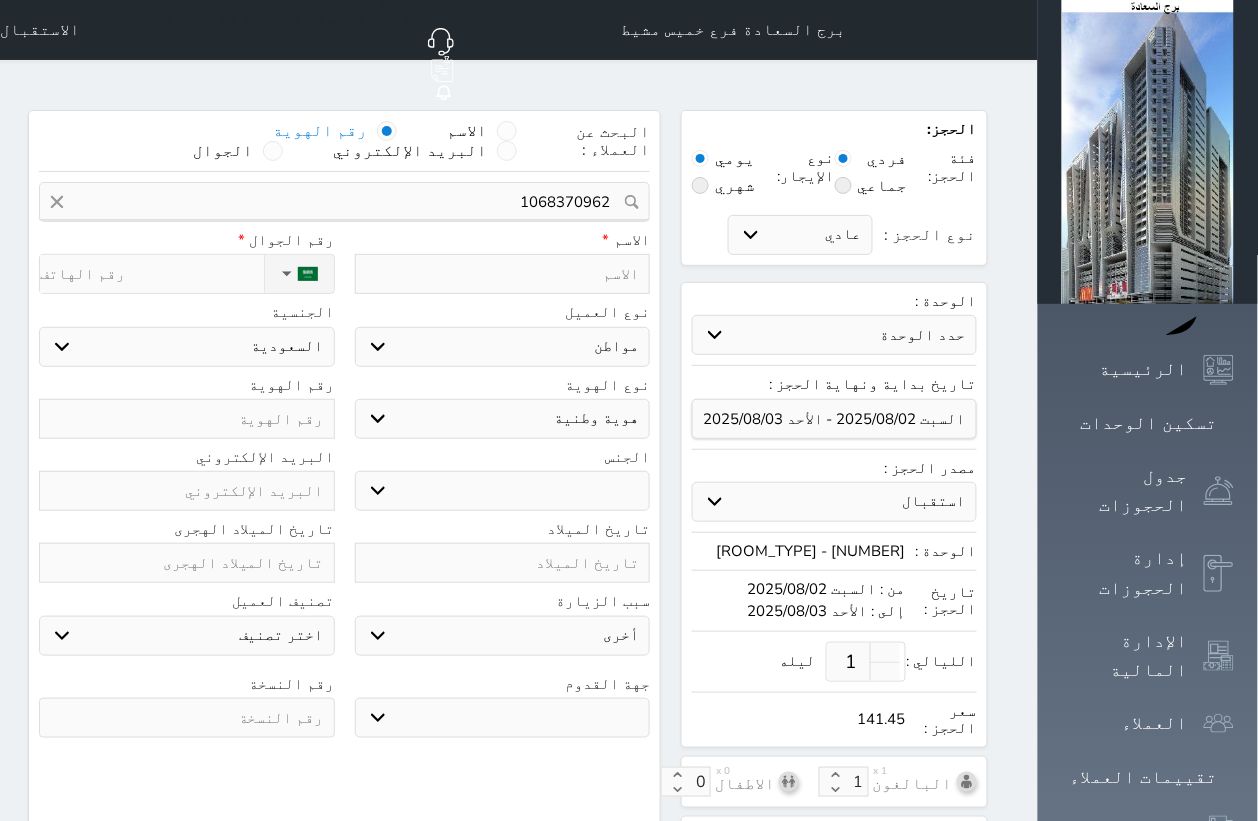 click at bounding box center [187, 419] 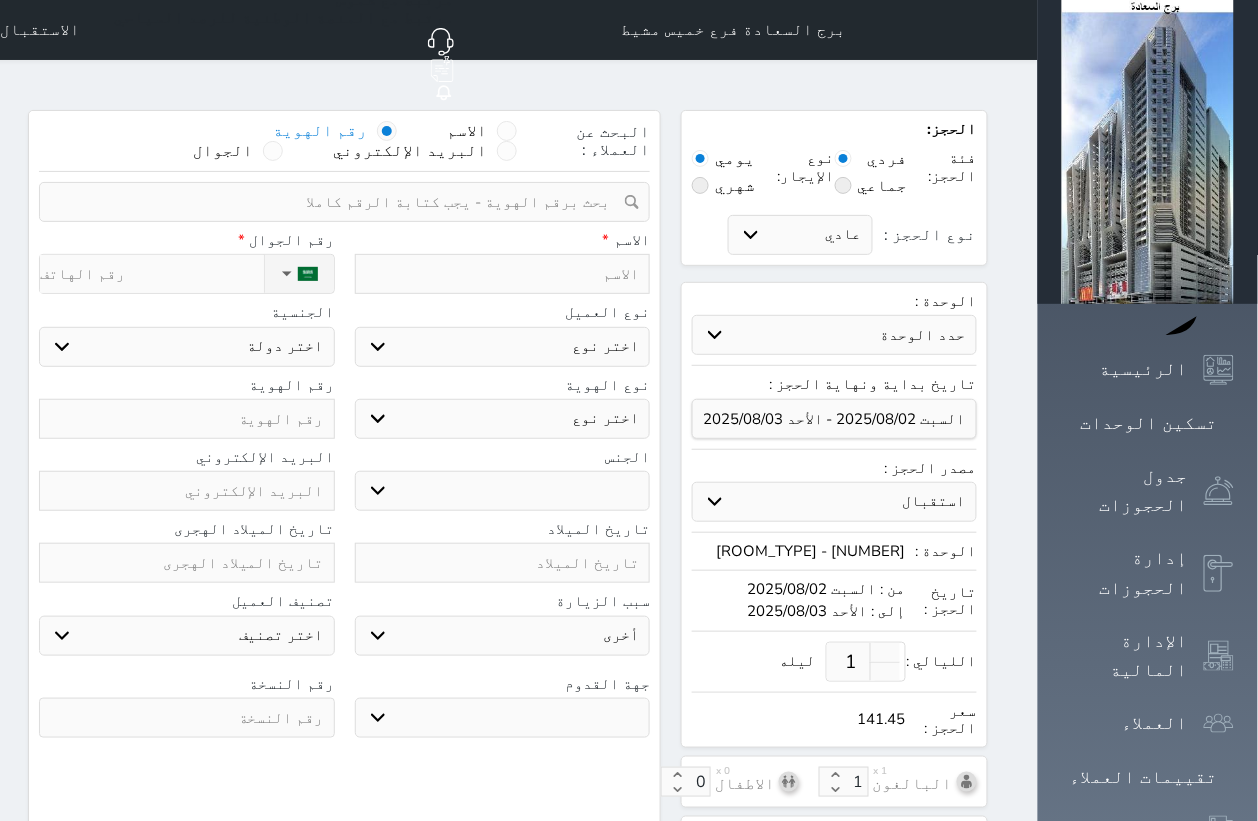 paste on "1068370962" 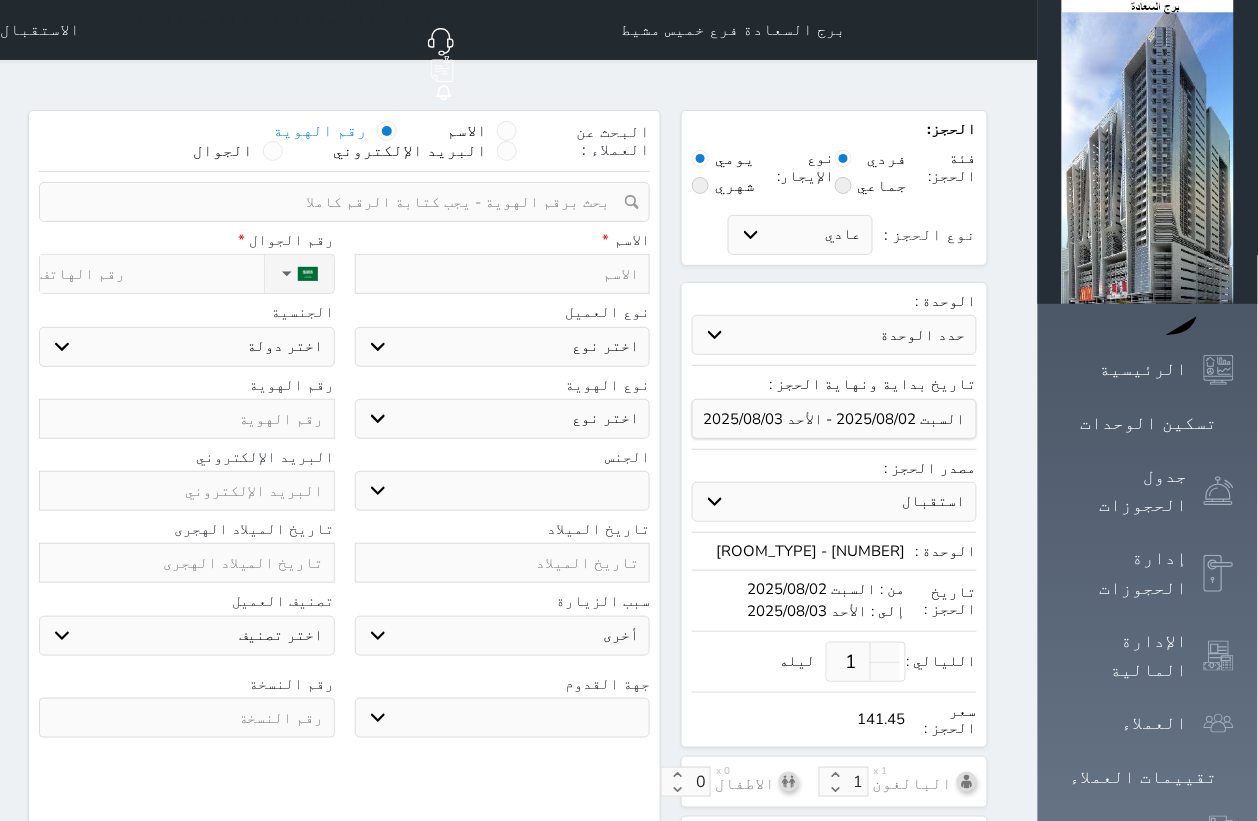 select 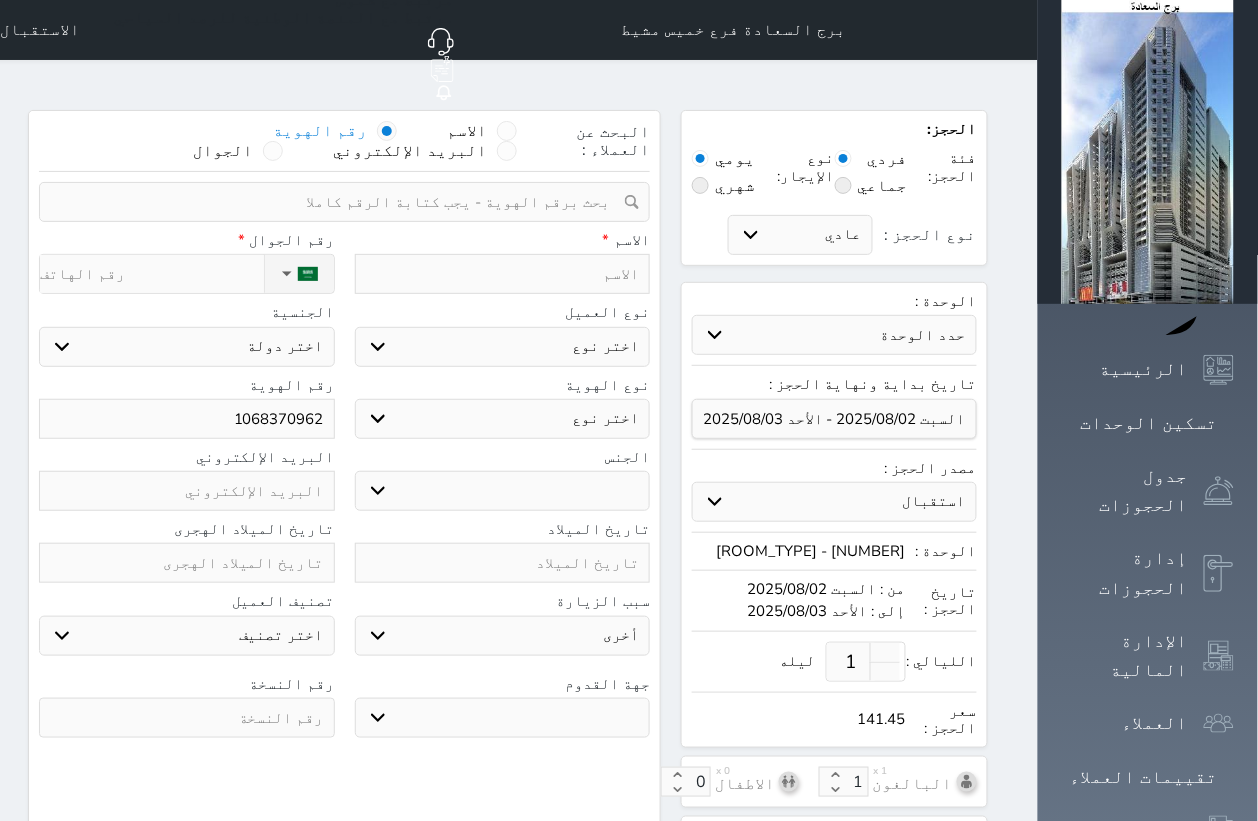 type on "1068370962" 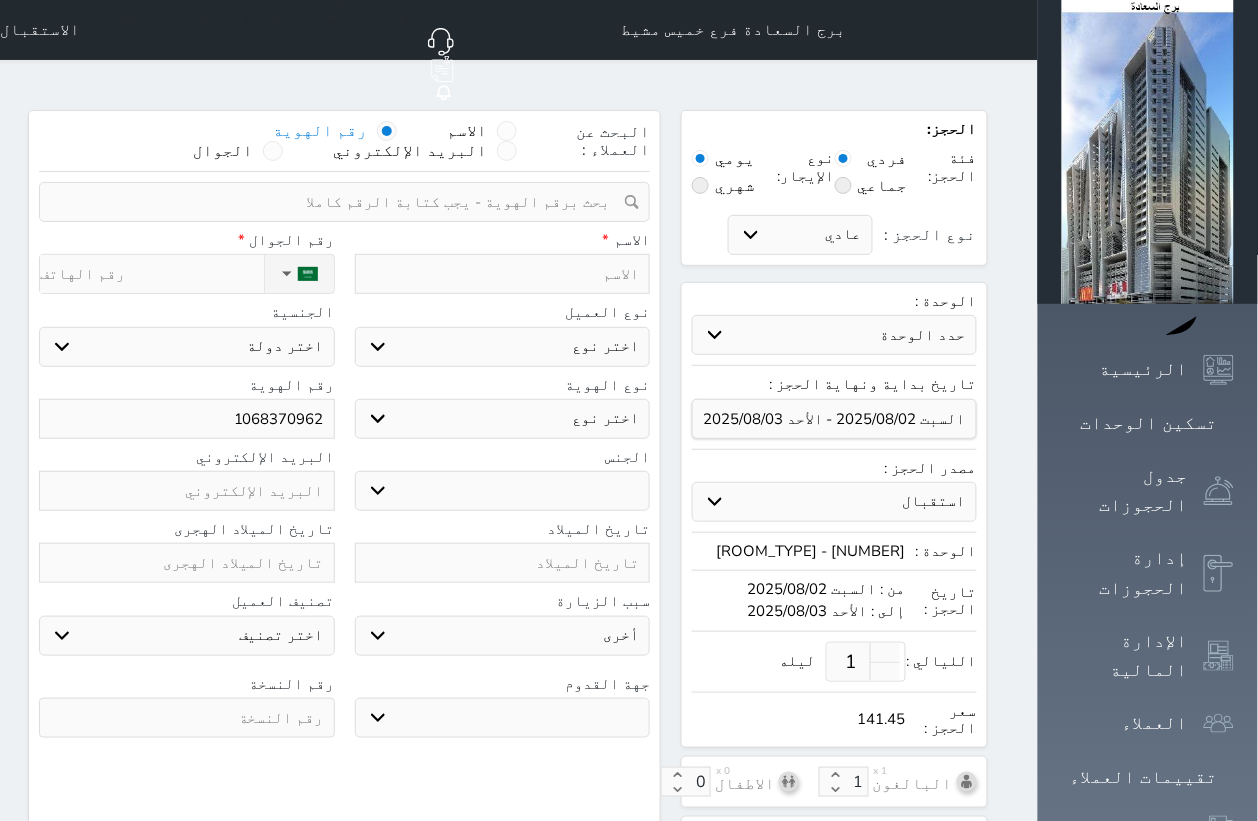 type on "0" 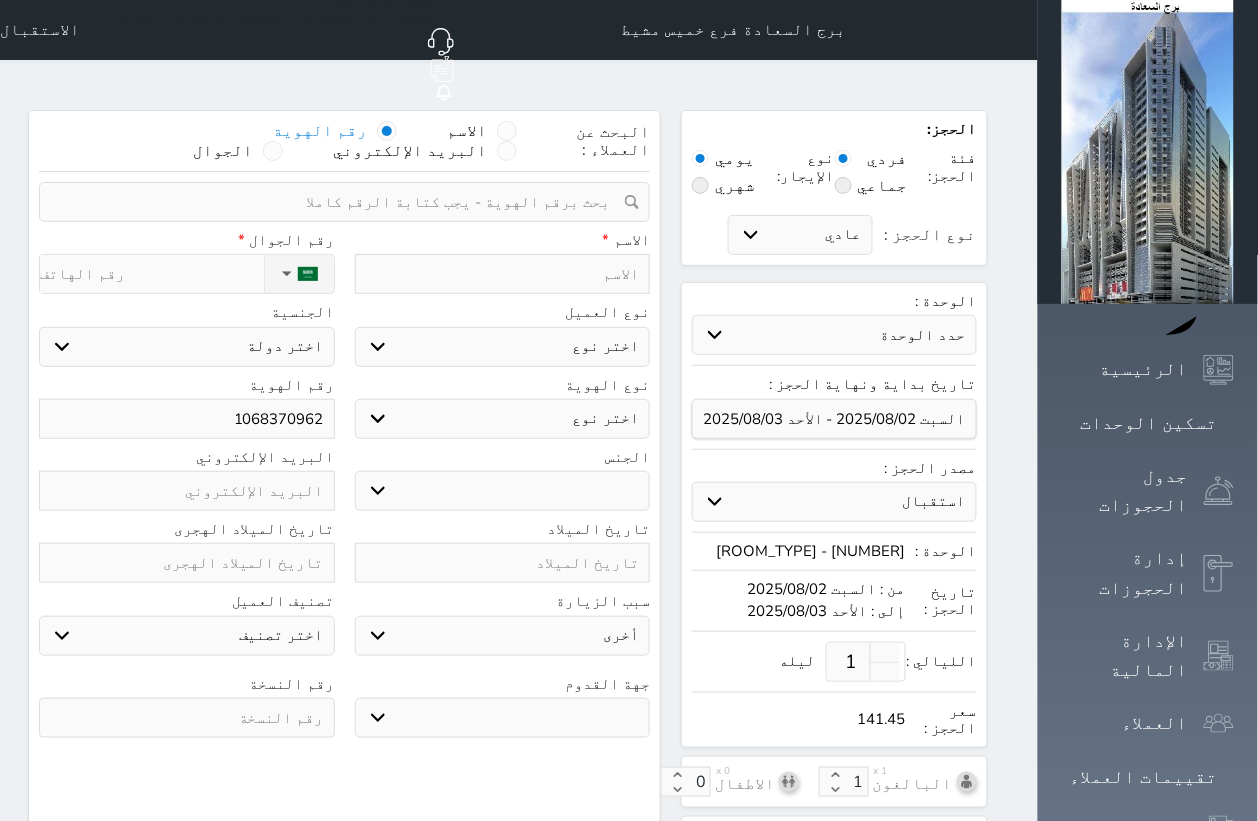 select 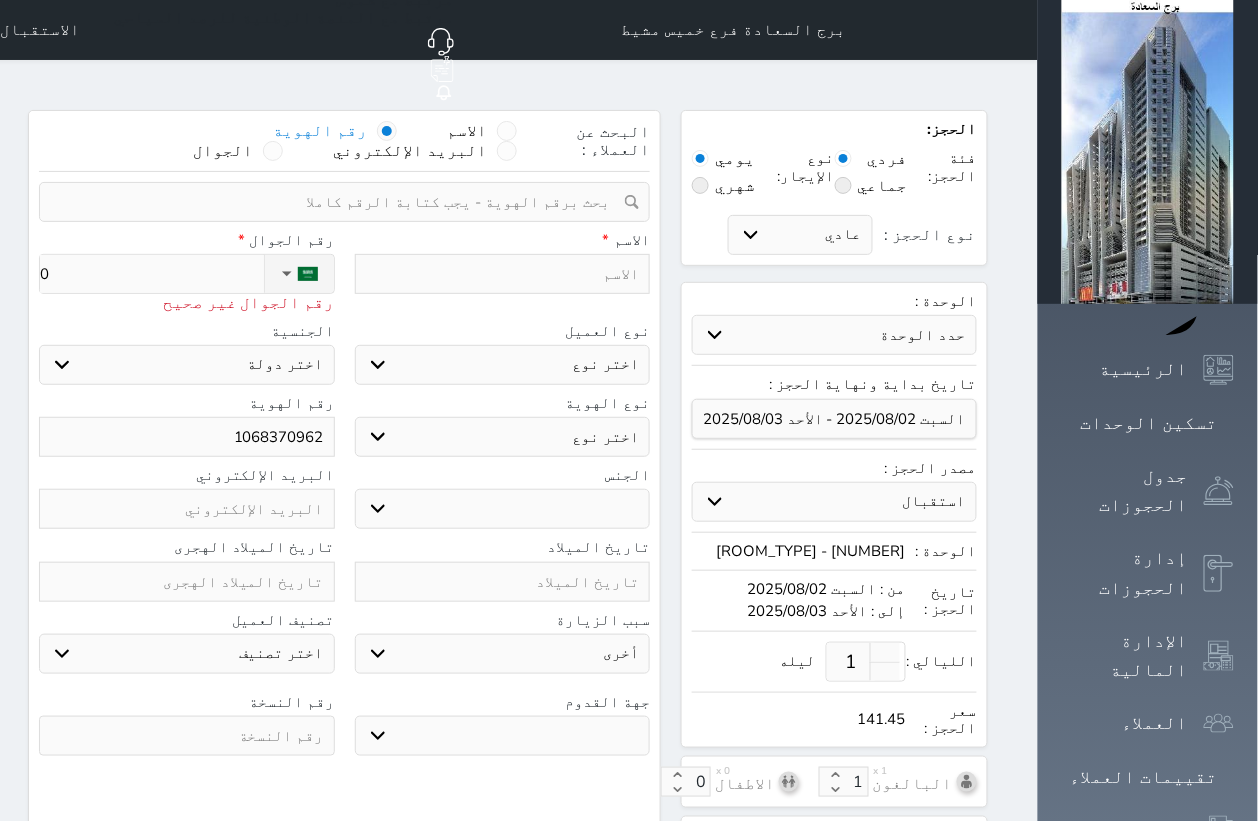 type on "05" 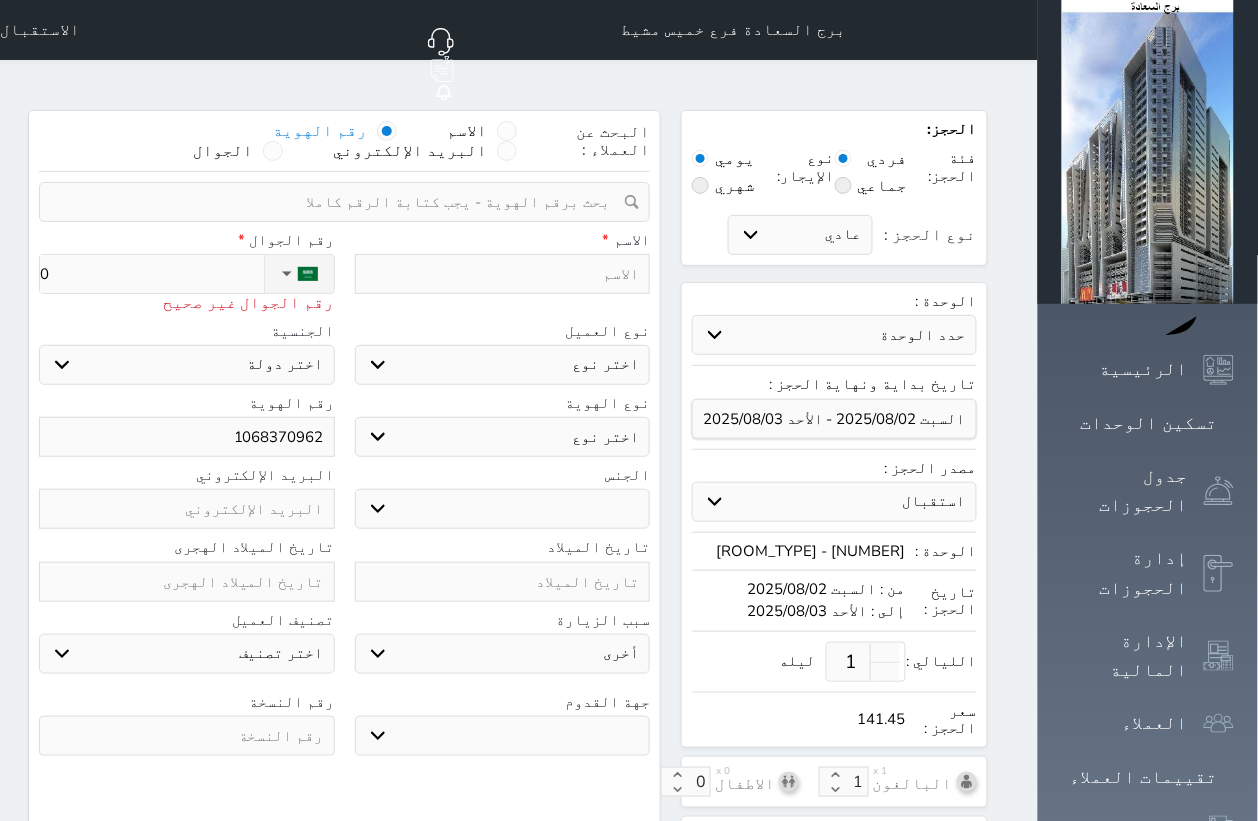 select 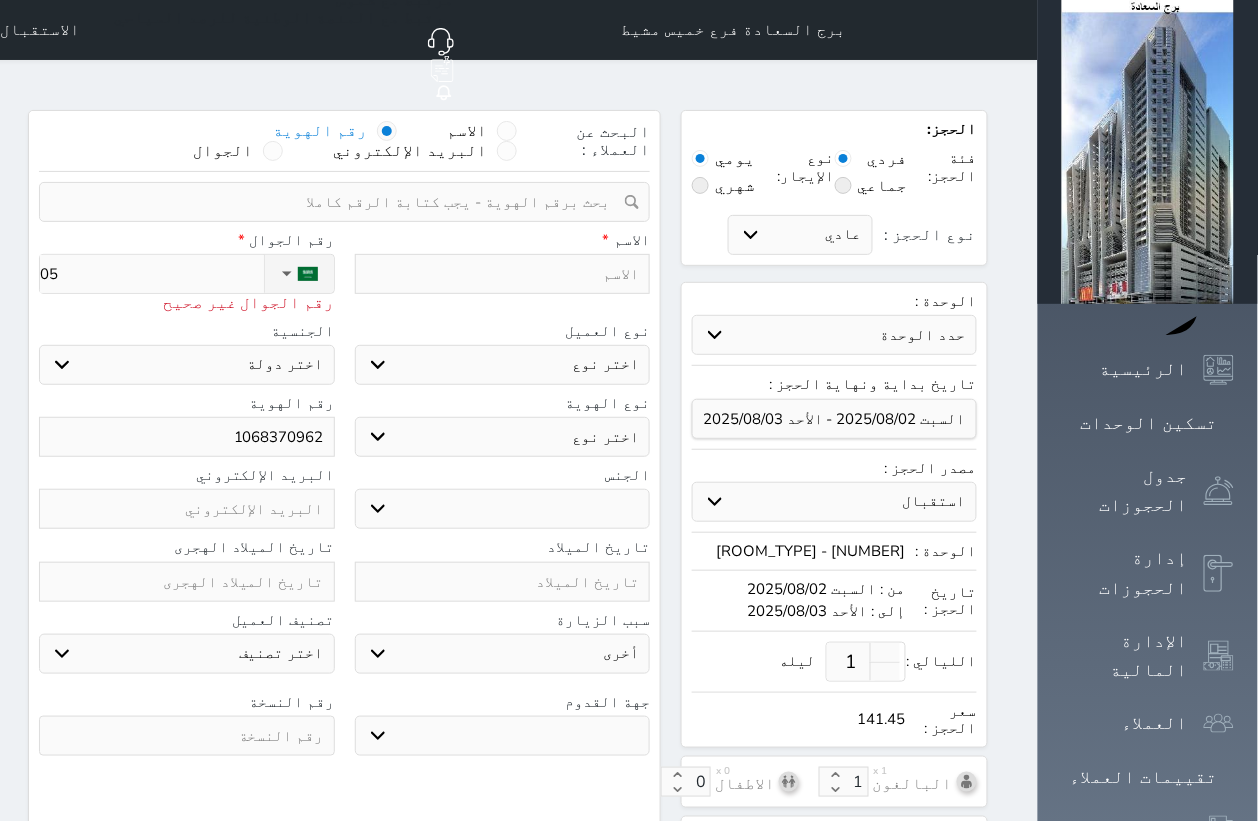type on "059" 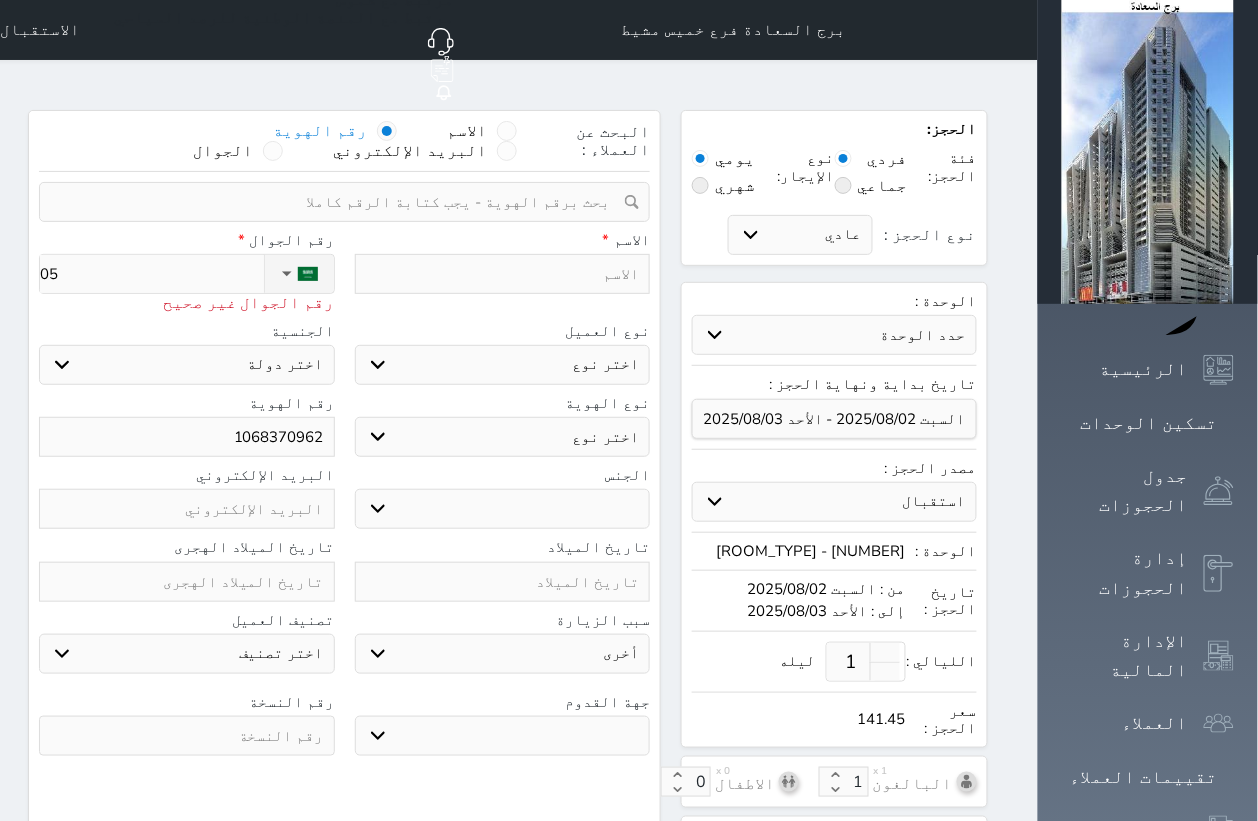 select 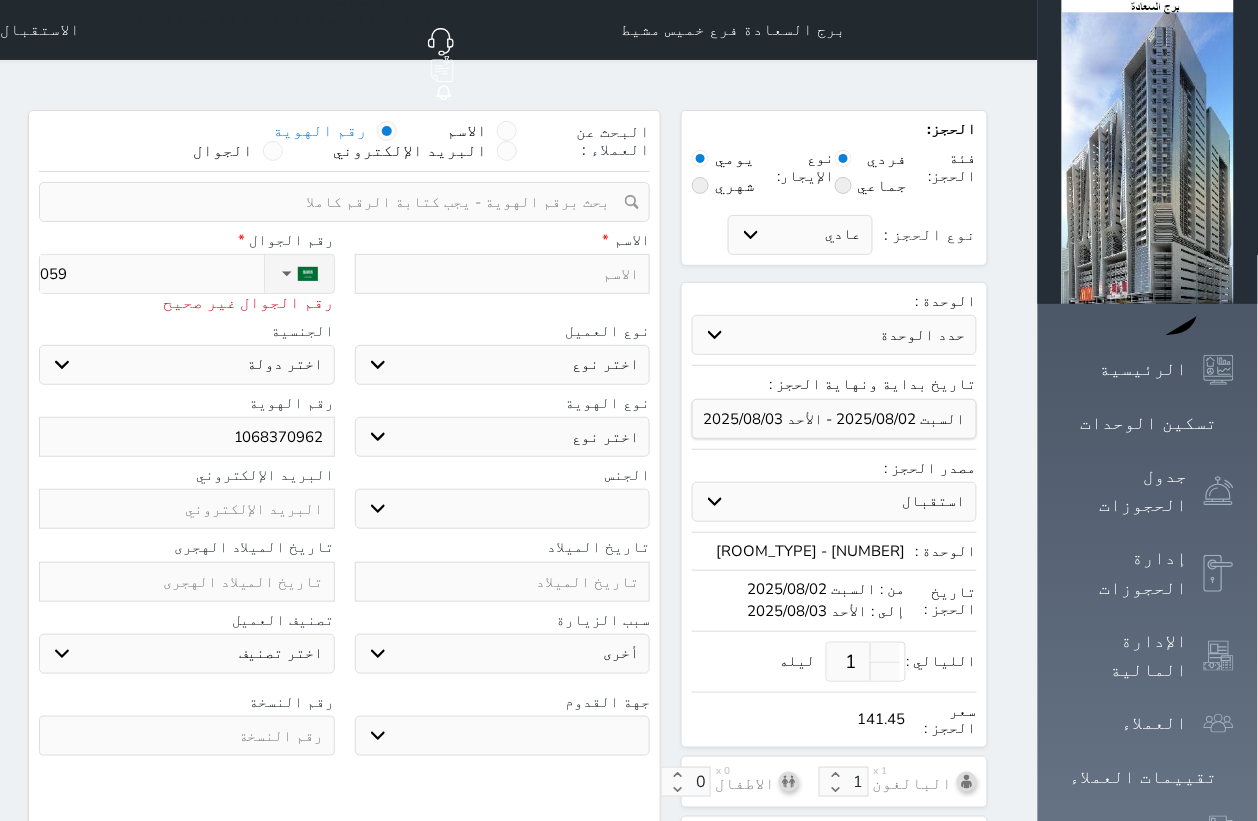 type on "0594" 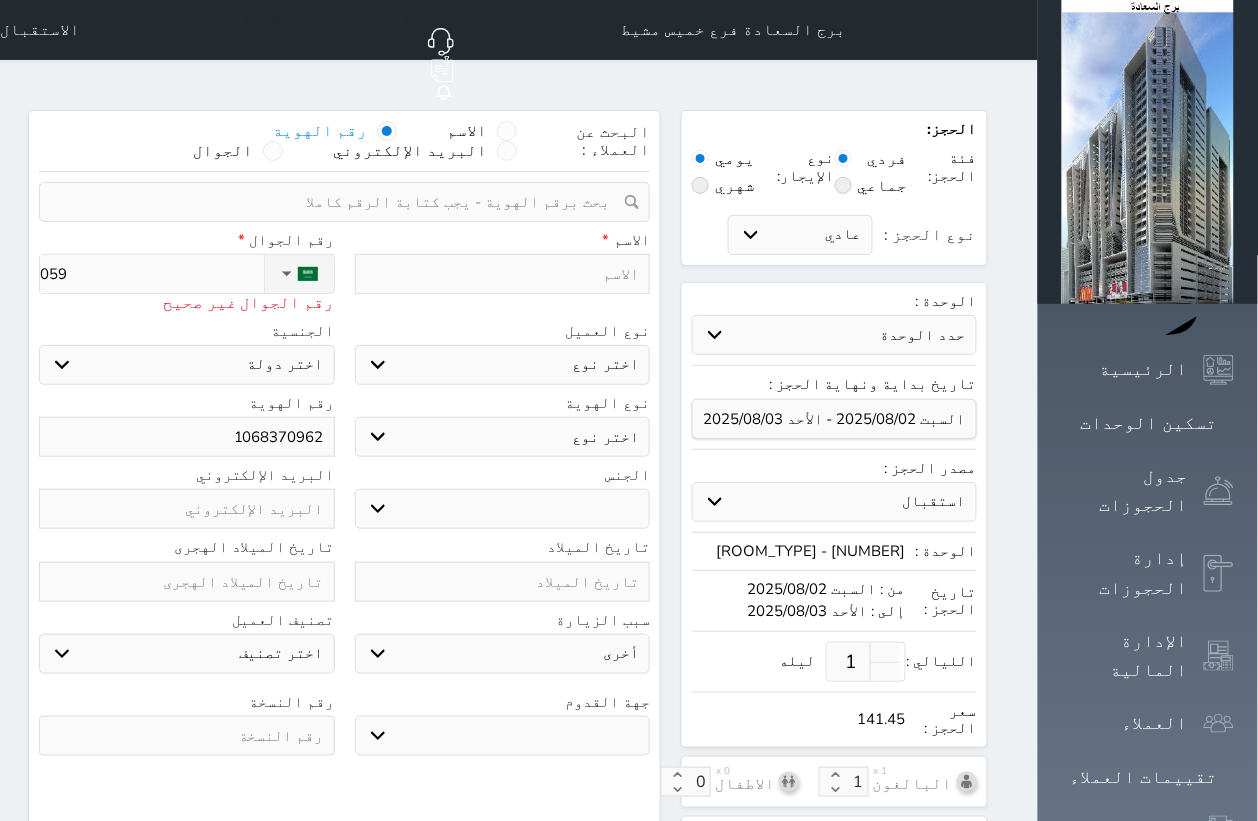select 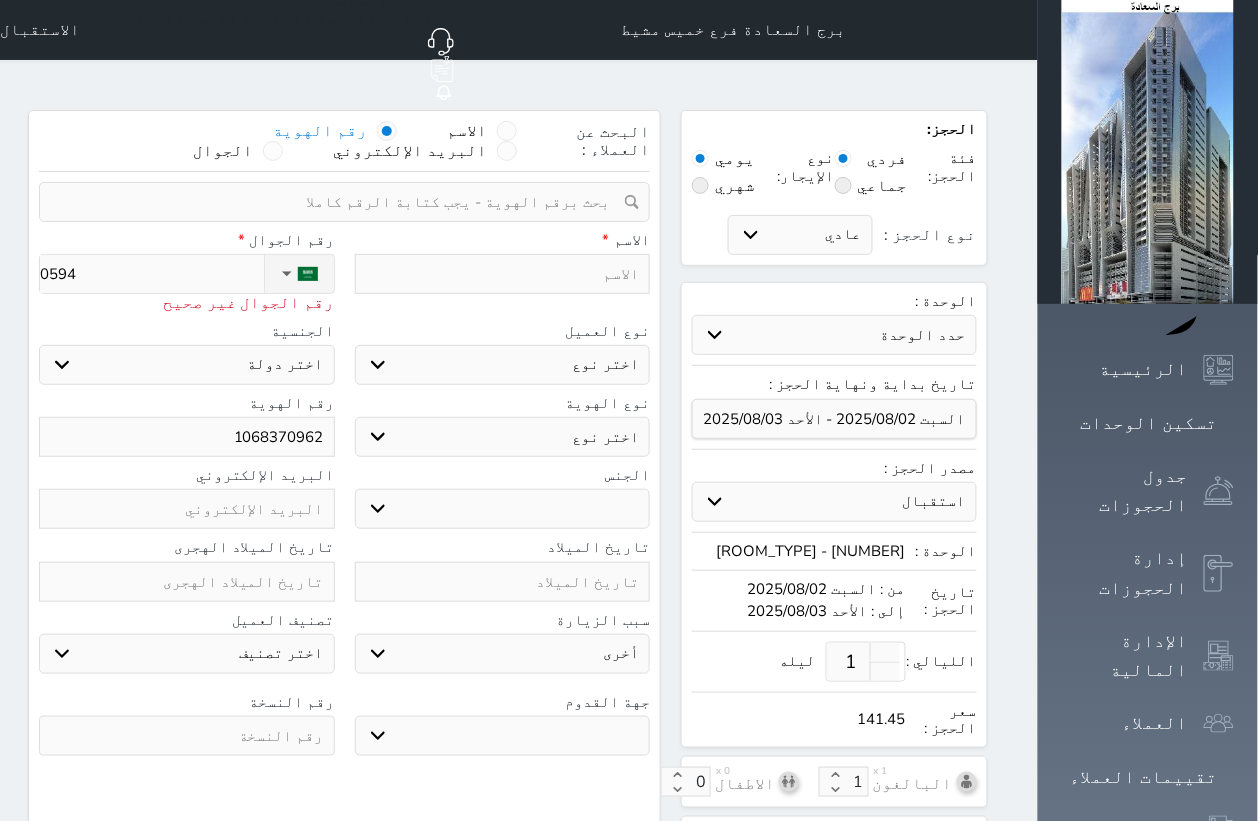 type on "05943" 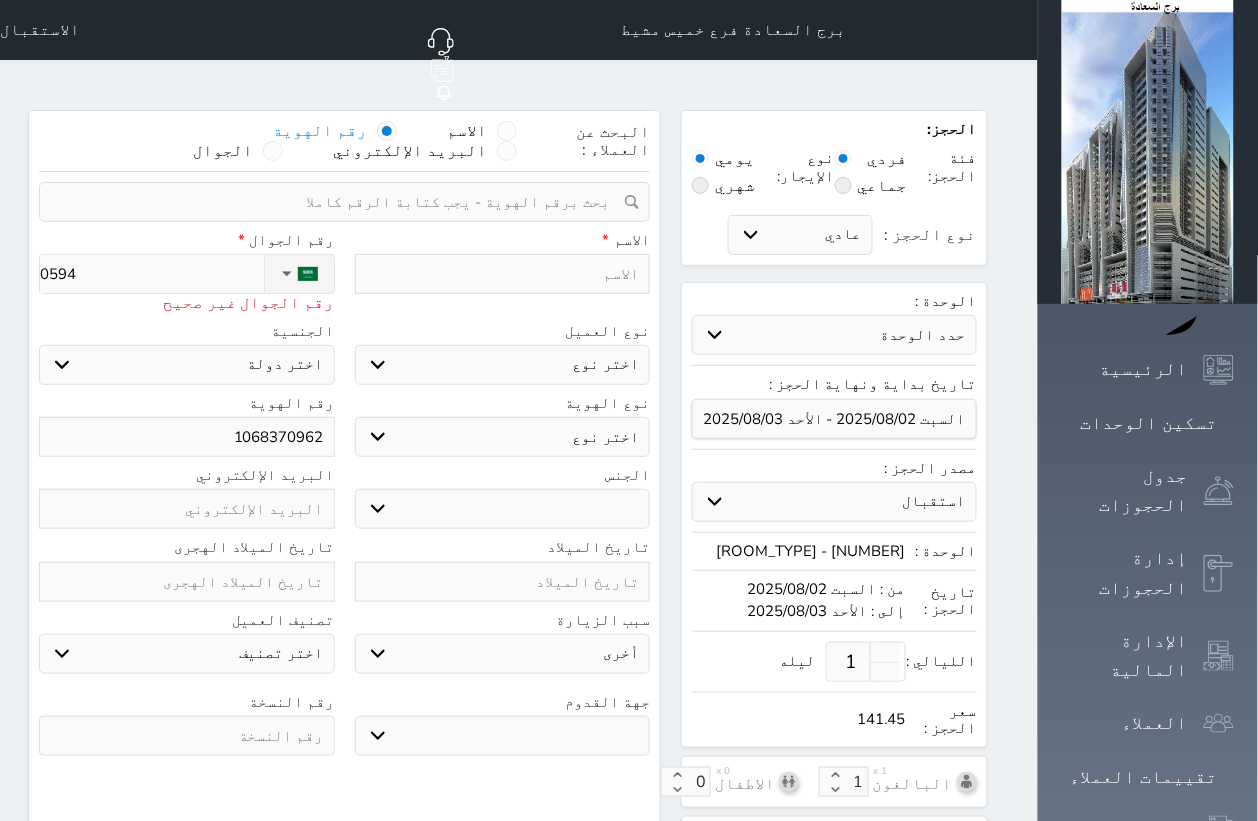select 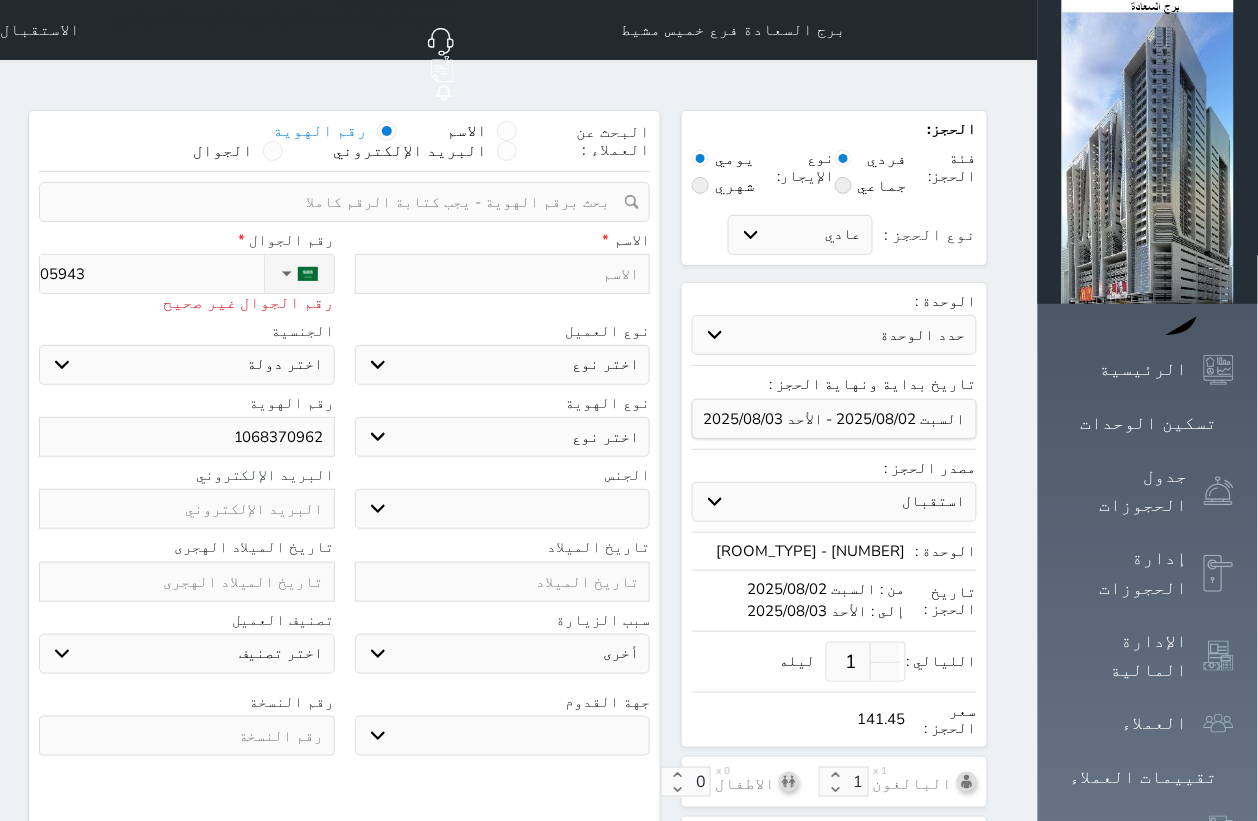 type on "[PHONE]" 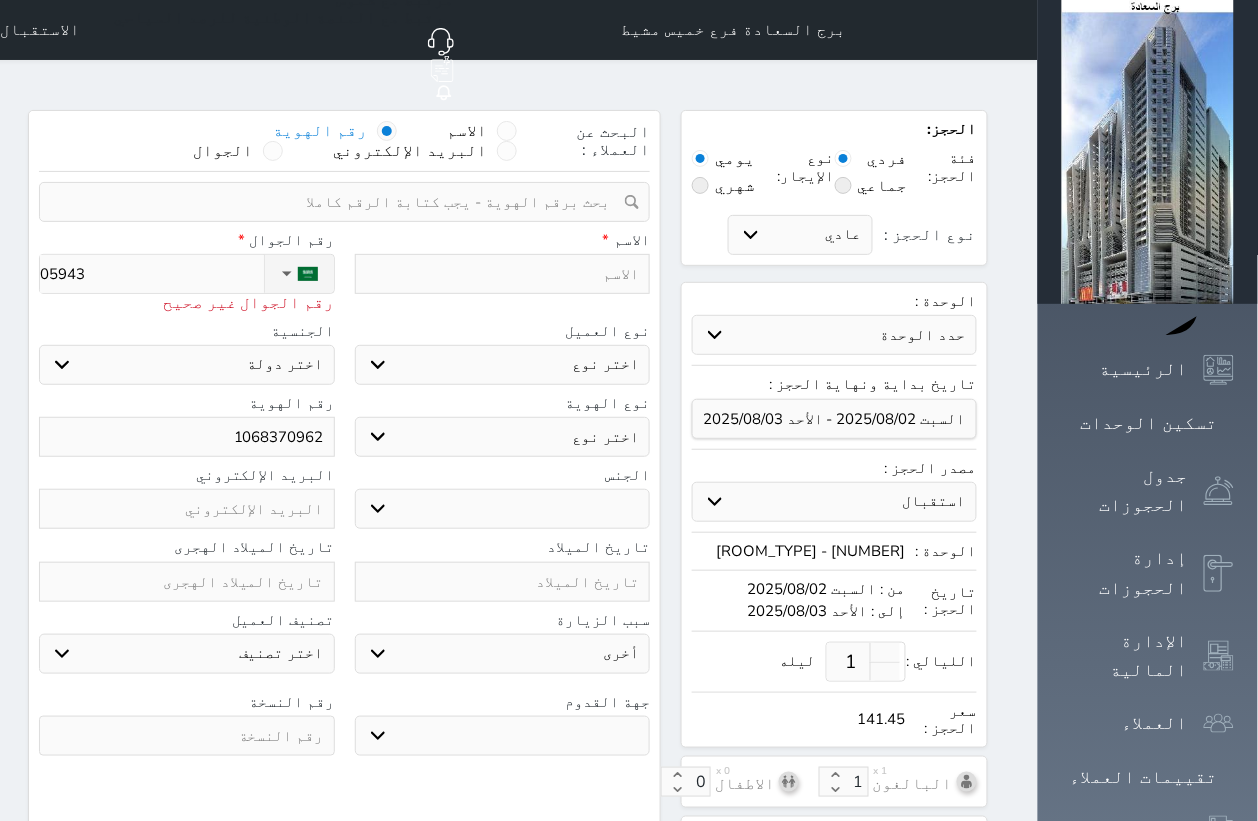 select 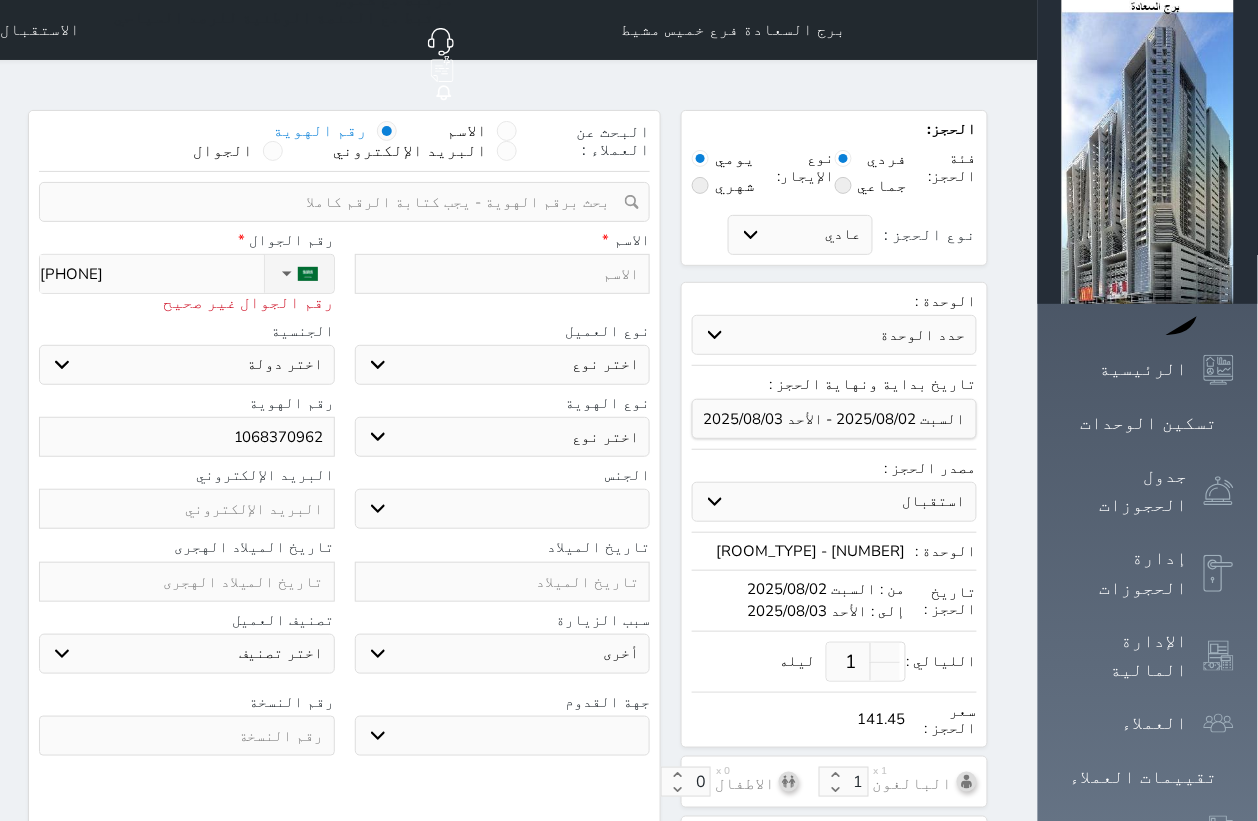 select 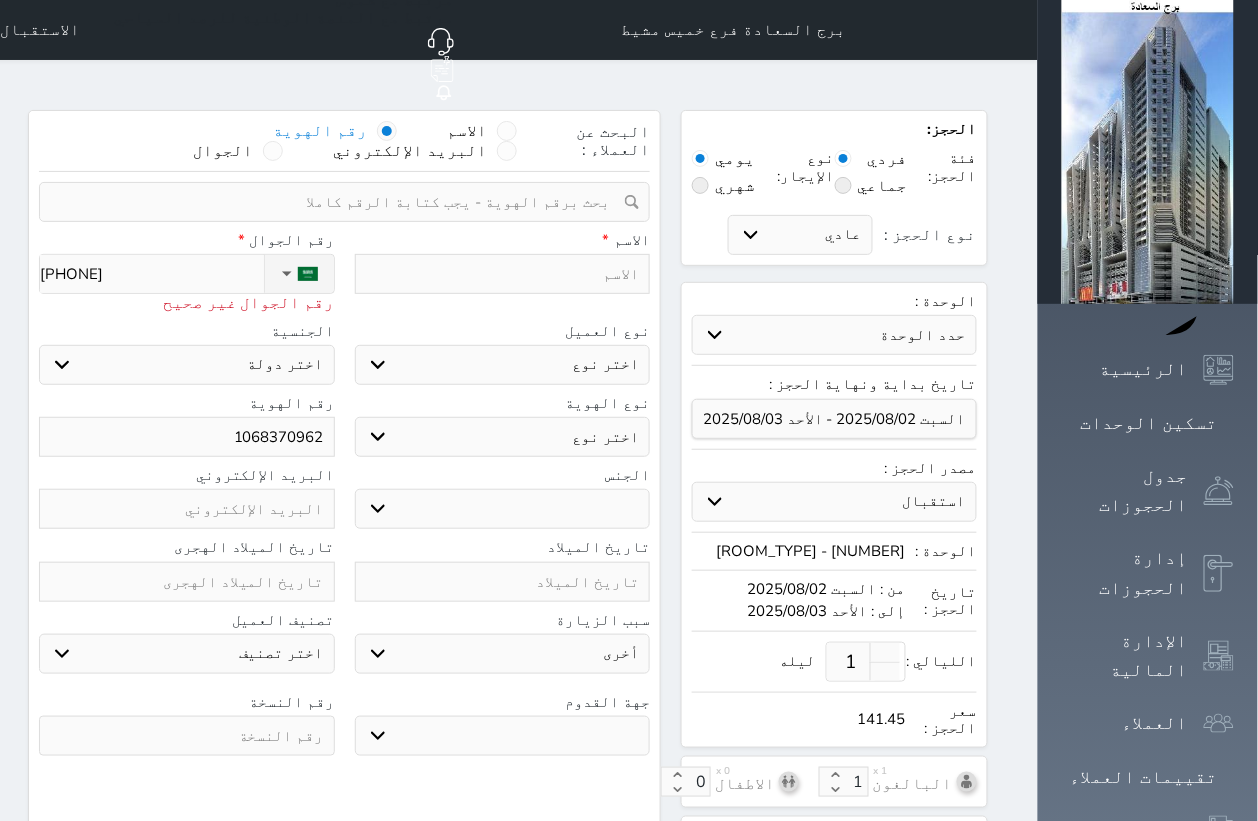 type on "05943" 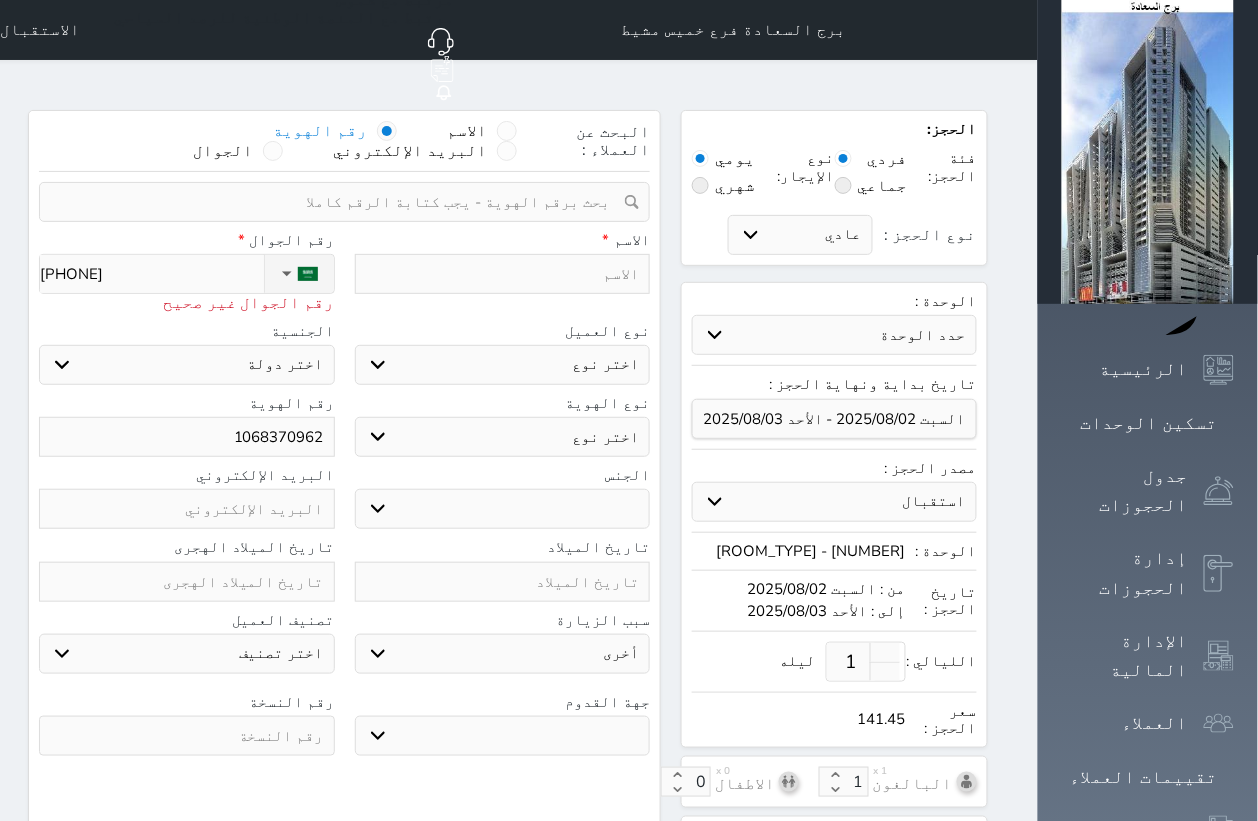 select 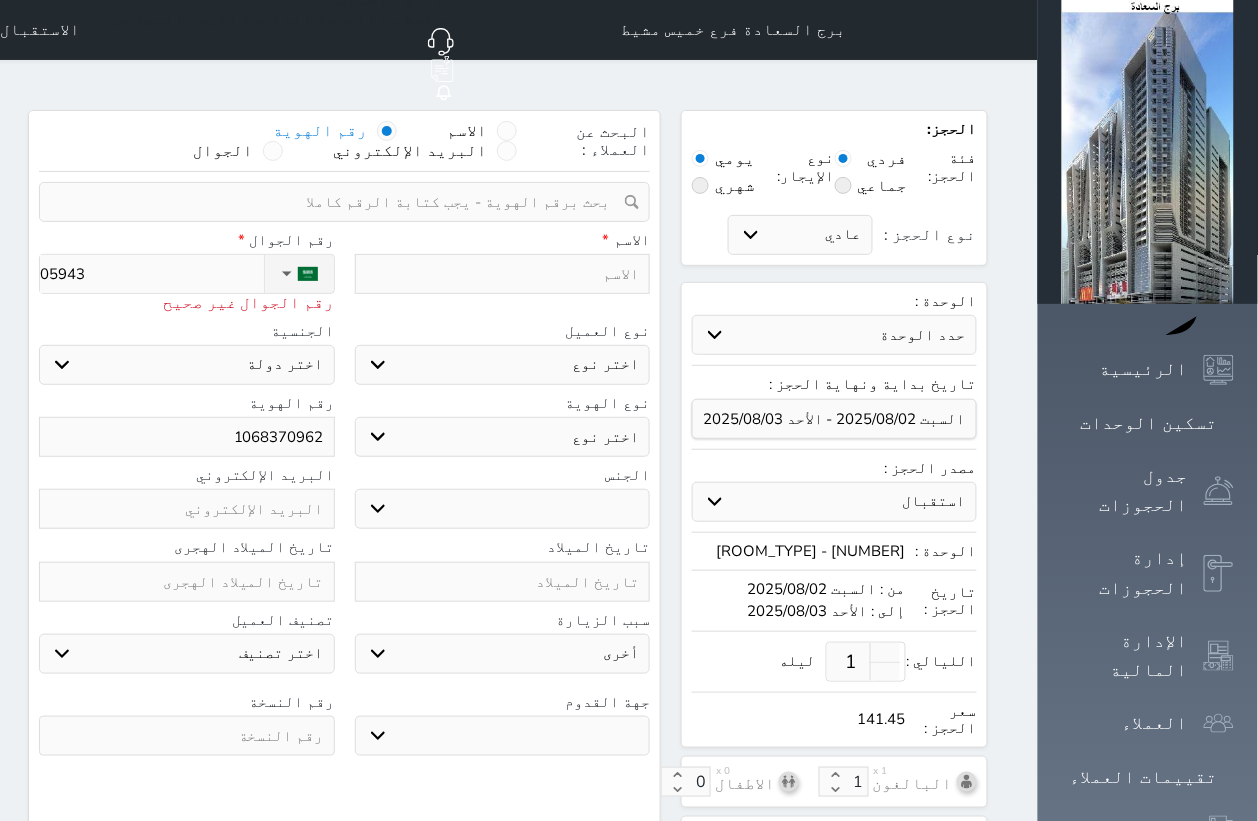 type on "059430" 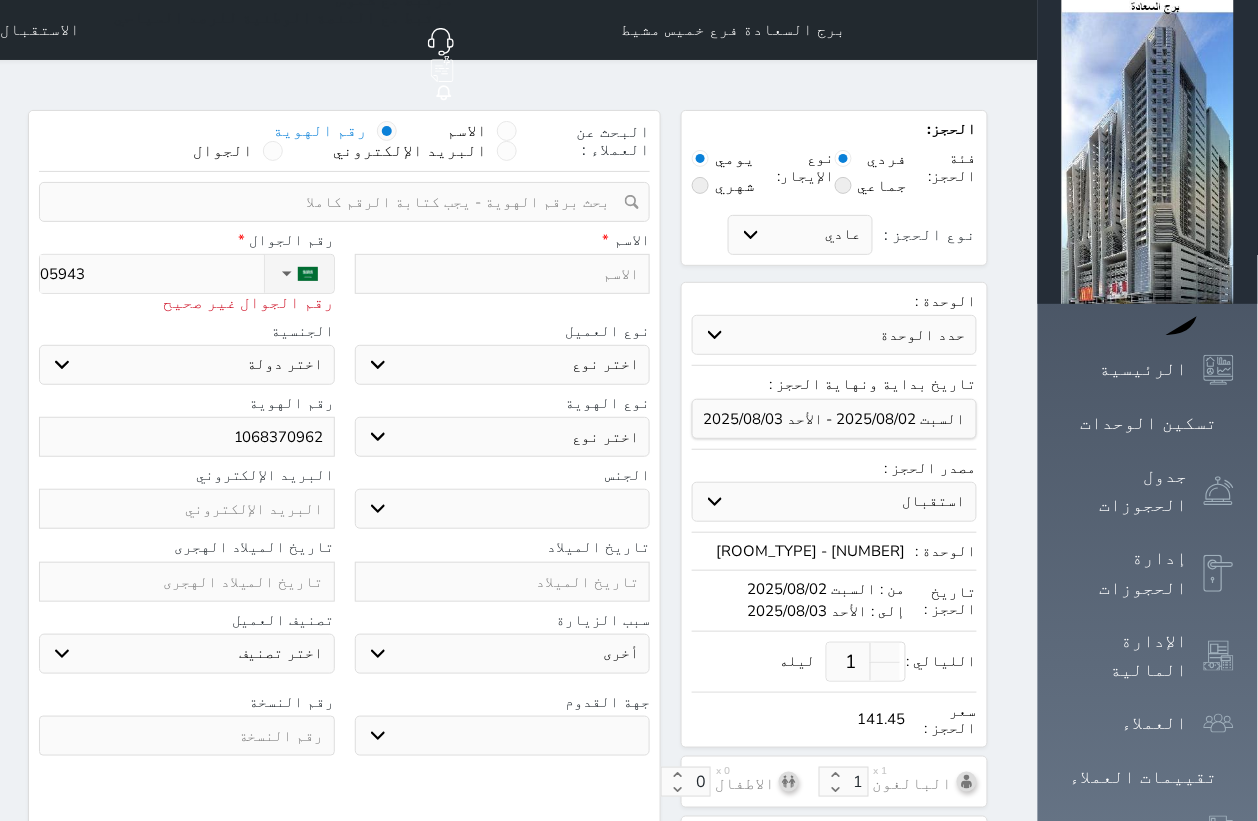 select 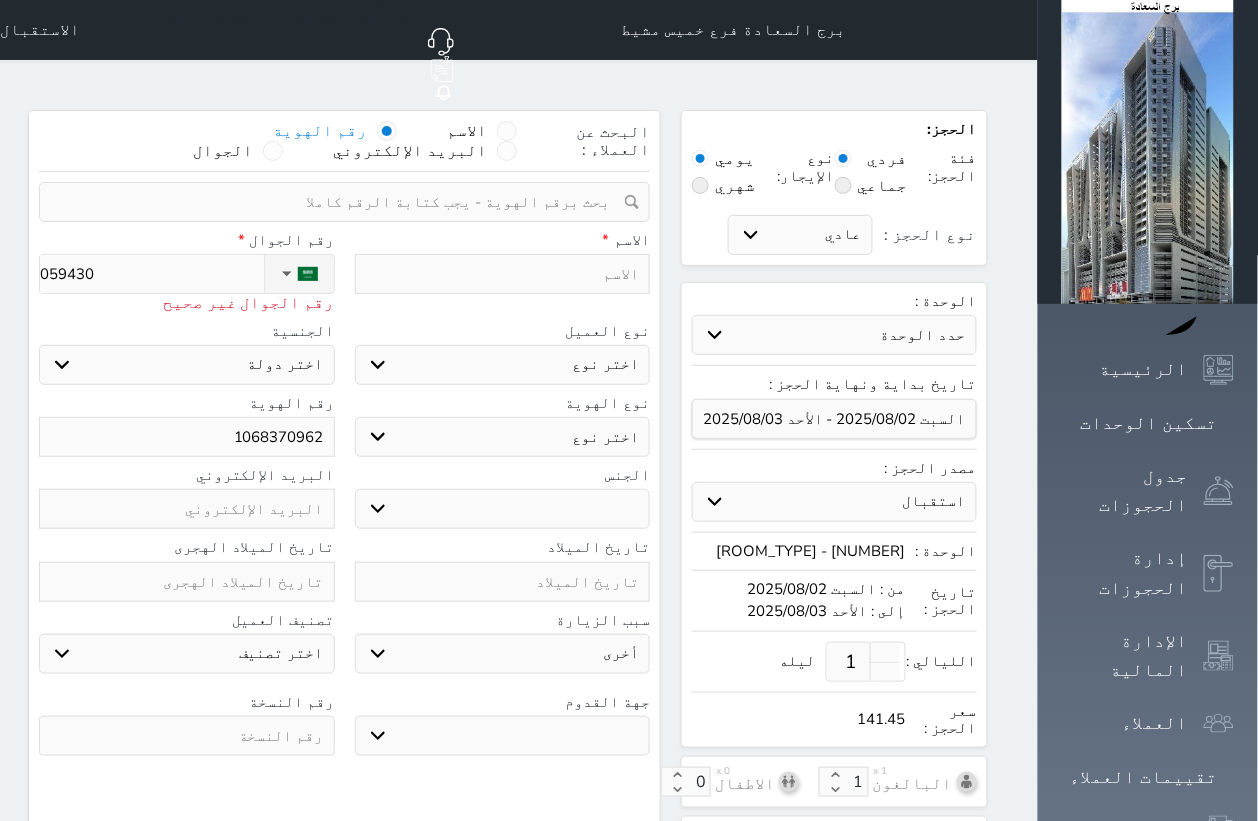 type on "[PHONE]" 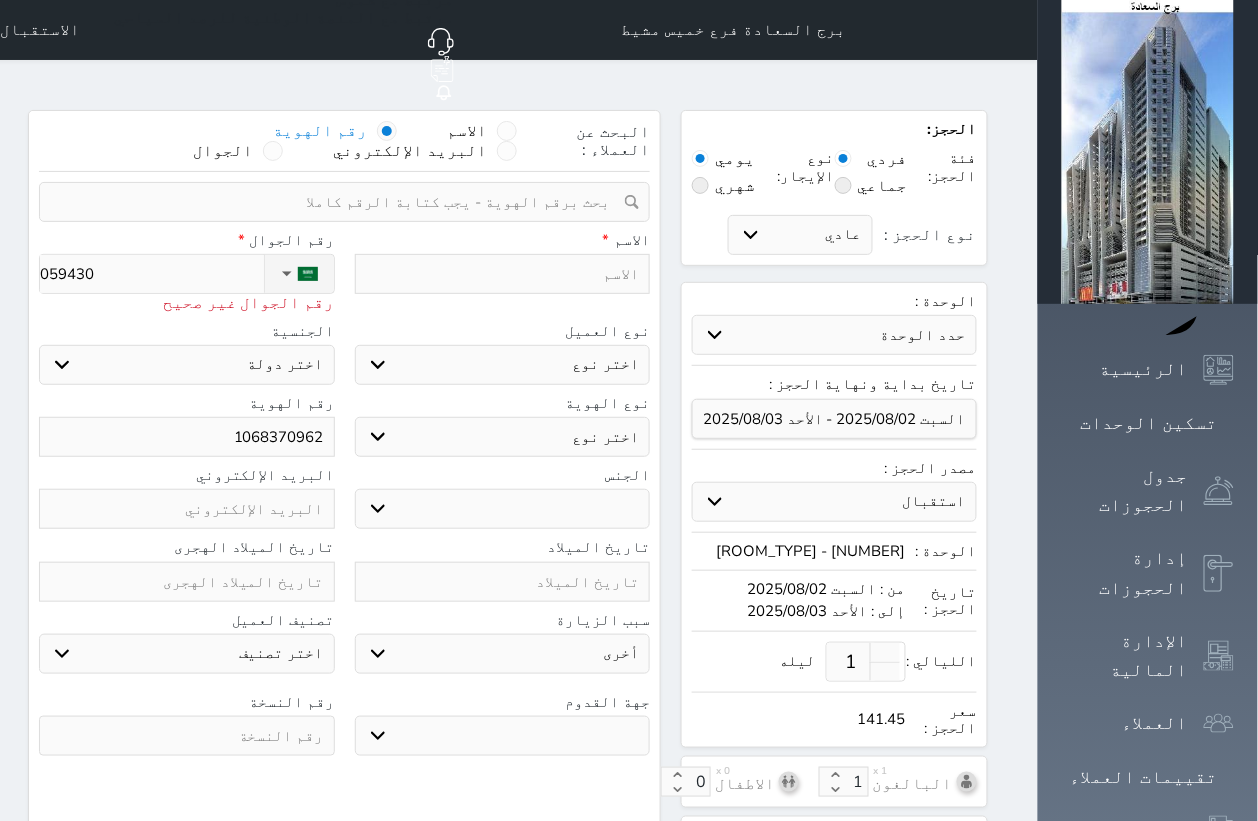 select 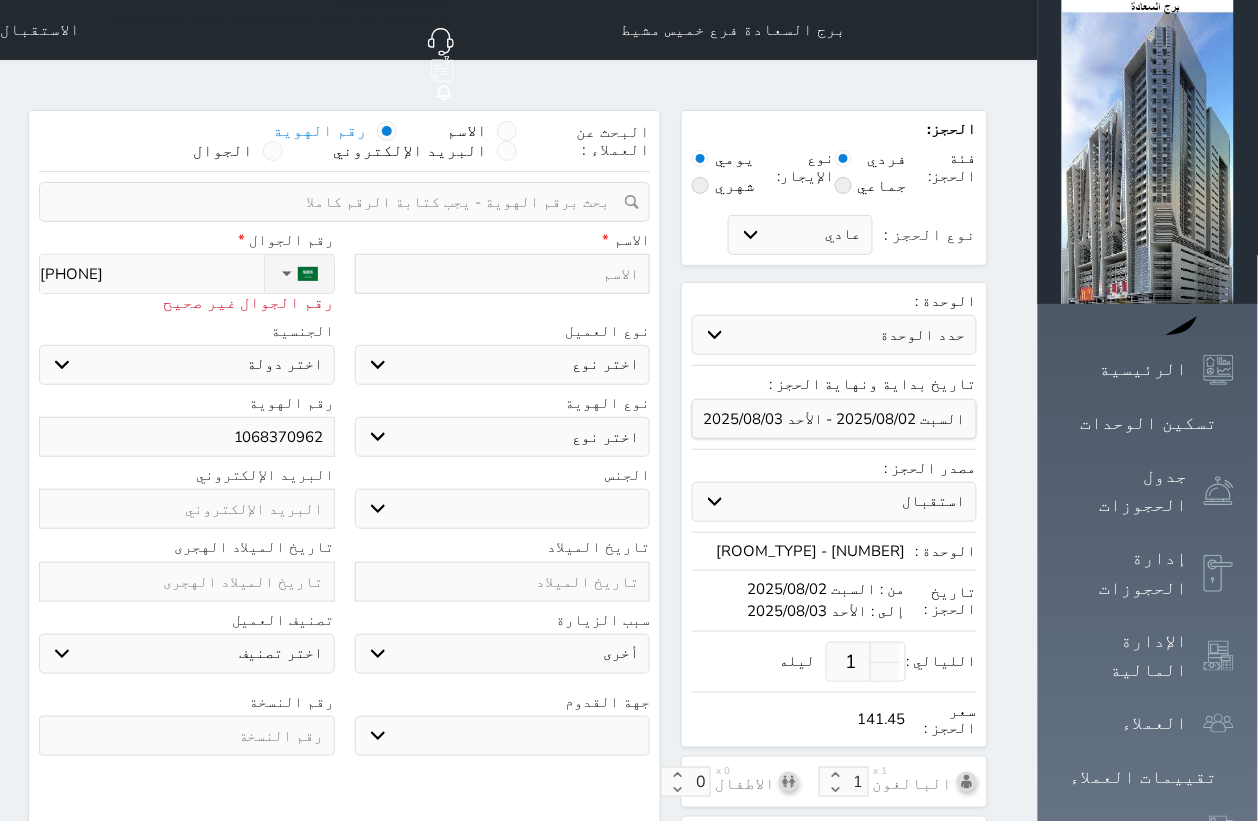 type on "[PHONE]" 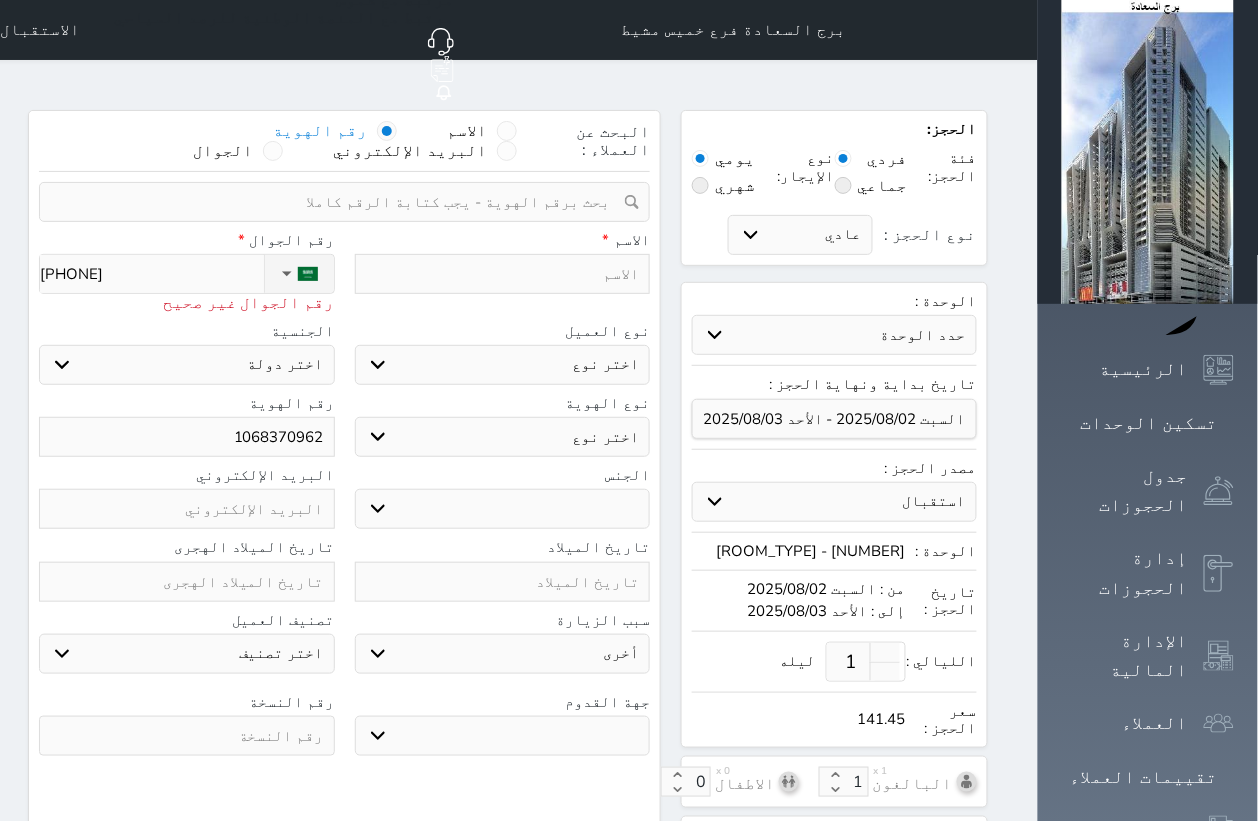 select 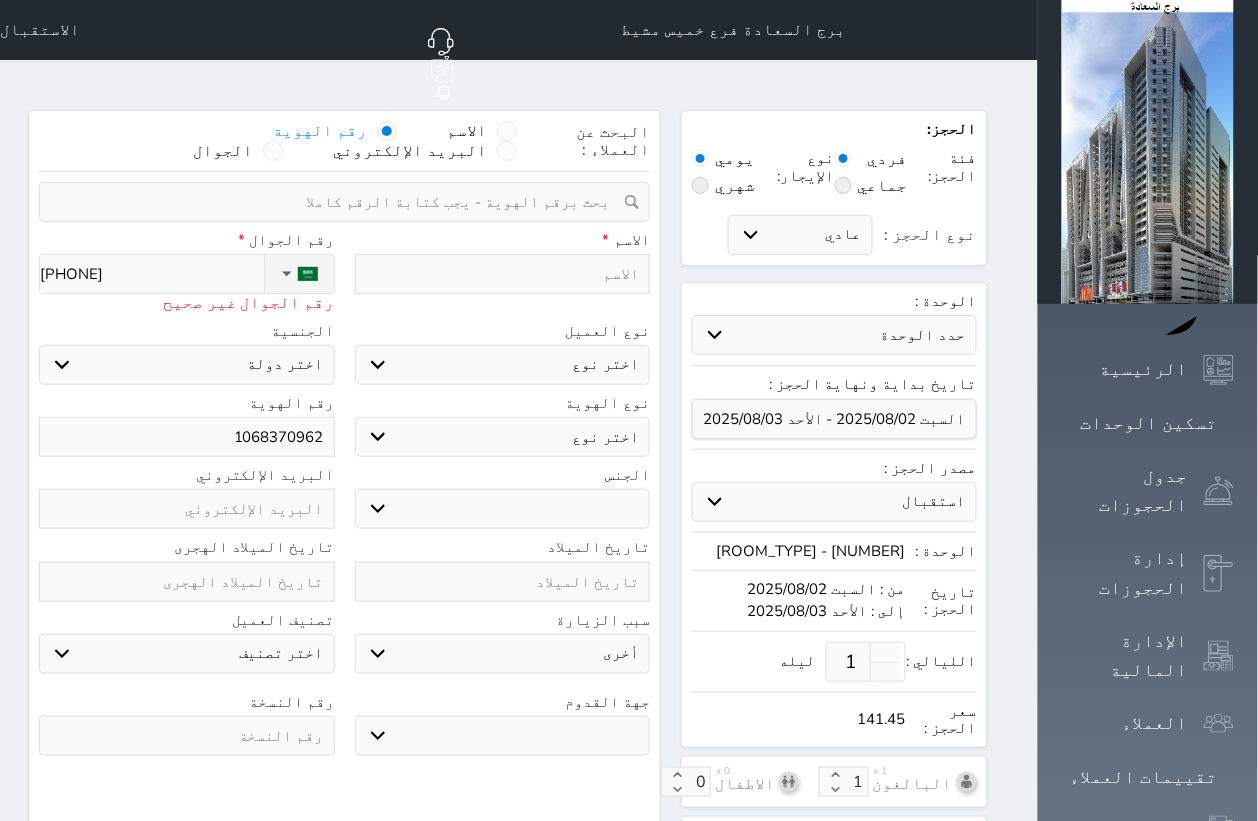 type on "[PHONE]" 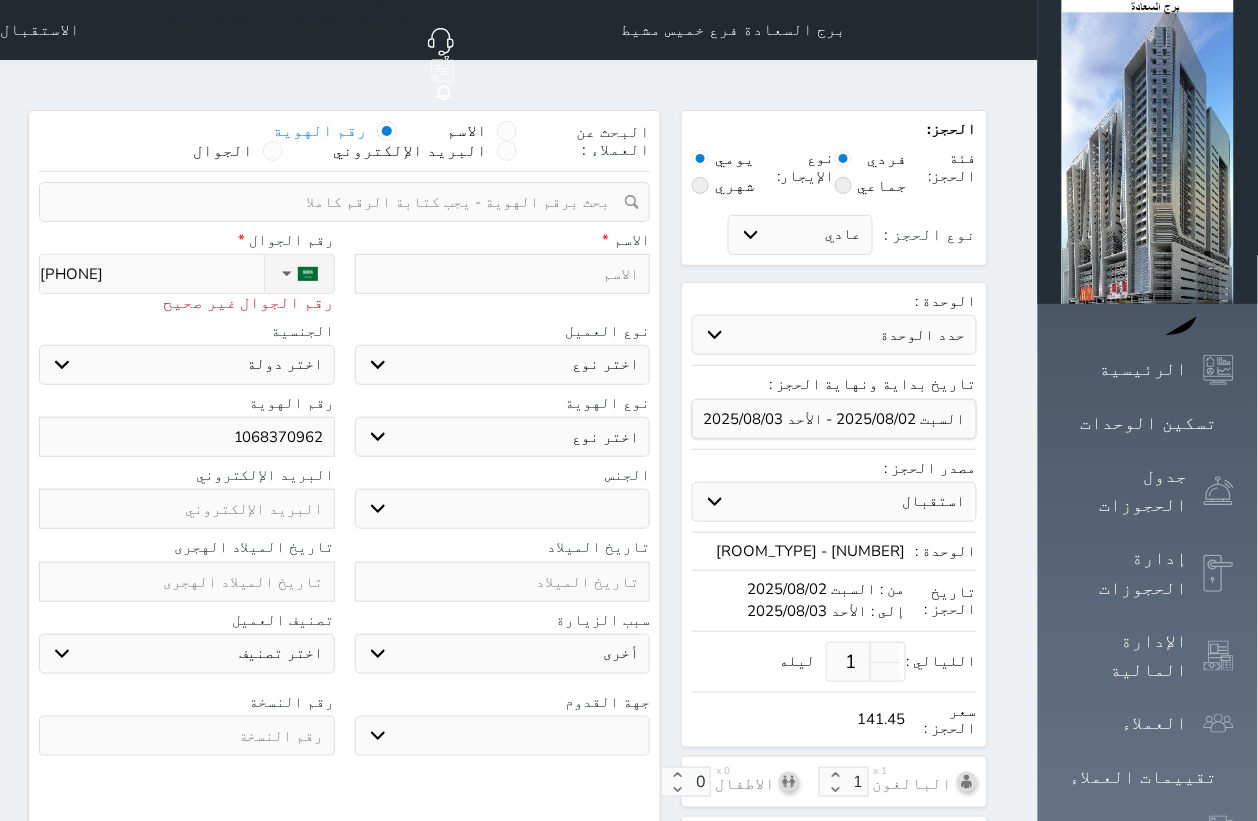 select 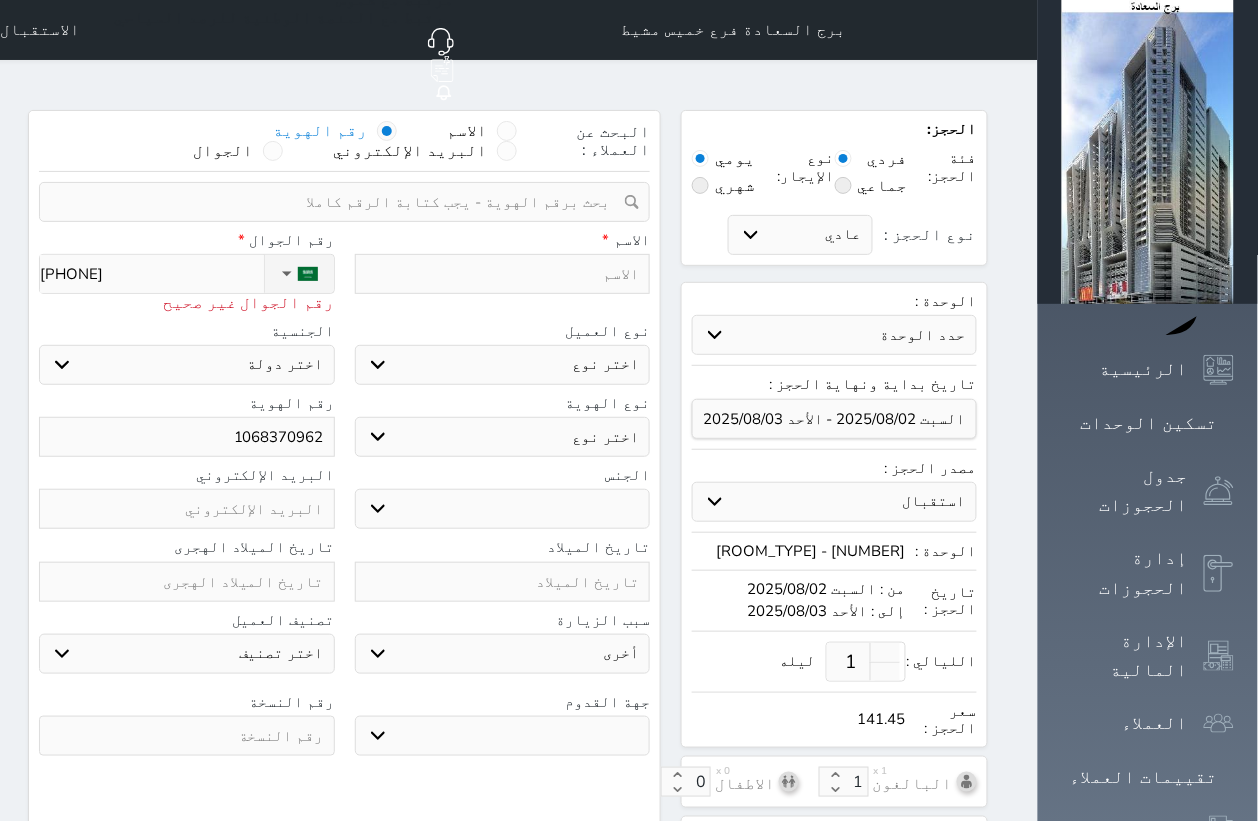 type on "[PHONE]" 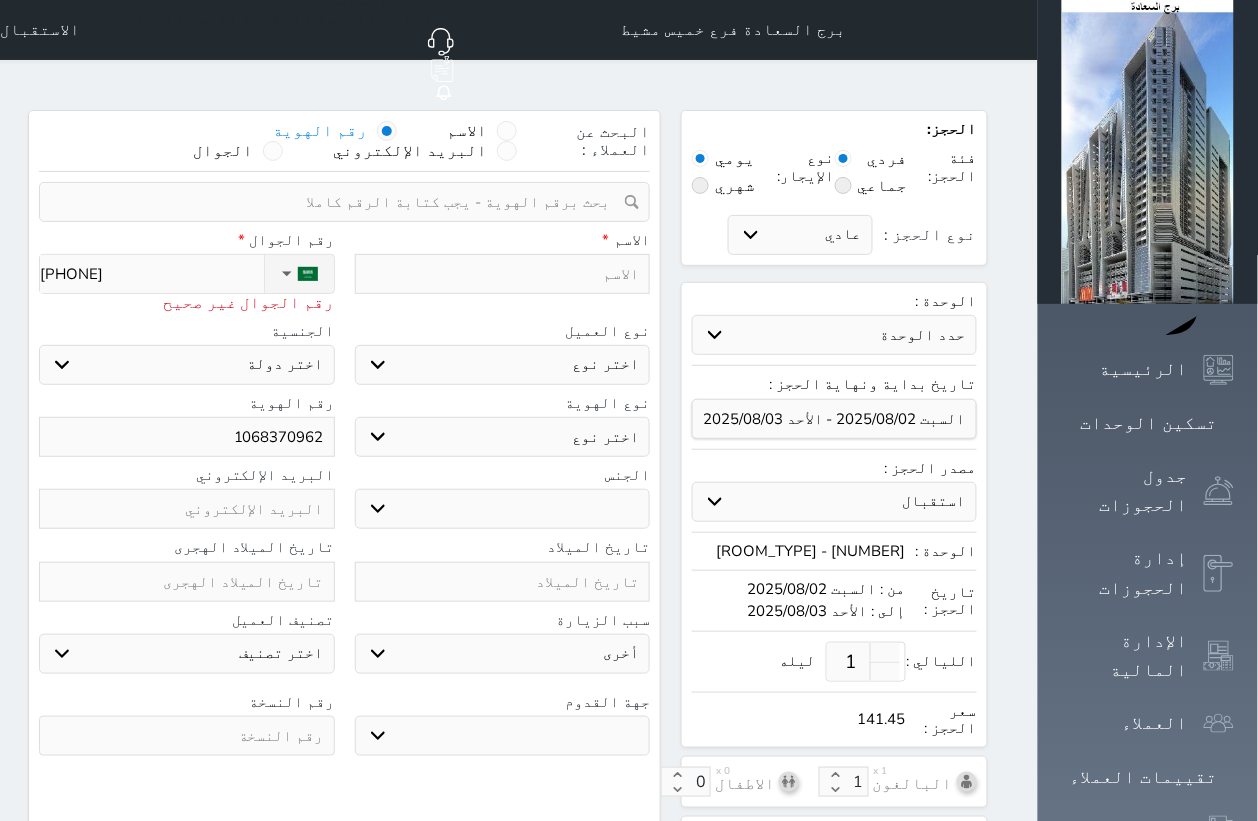 select 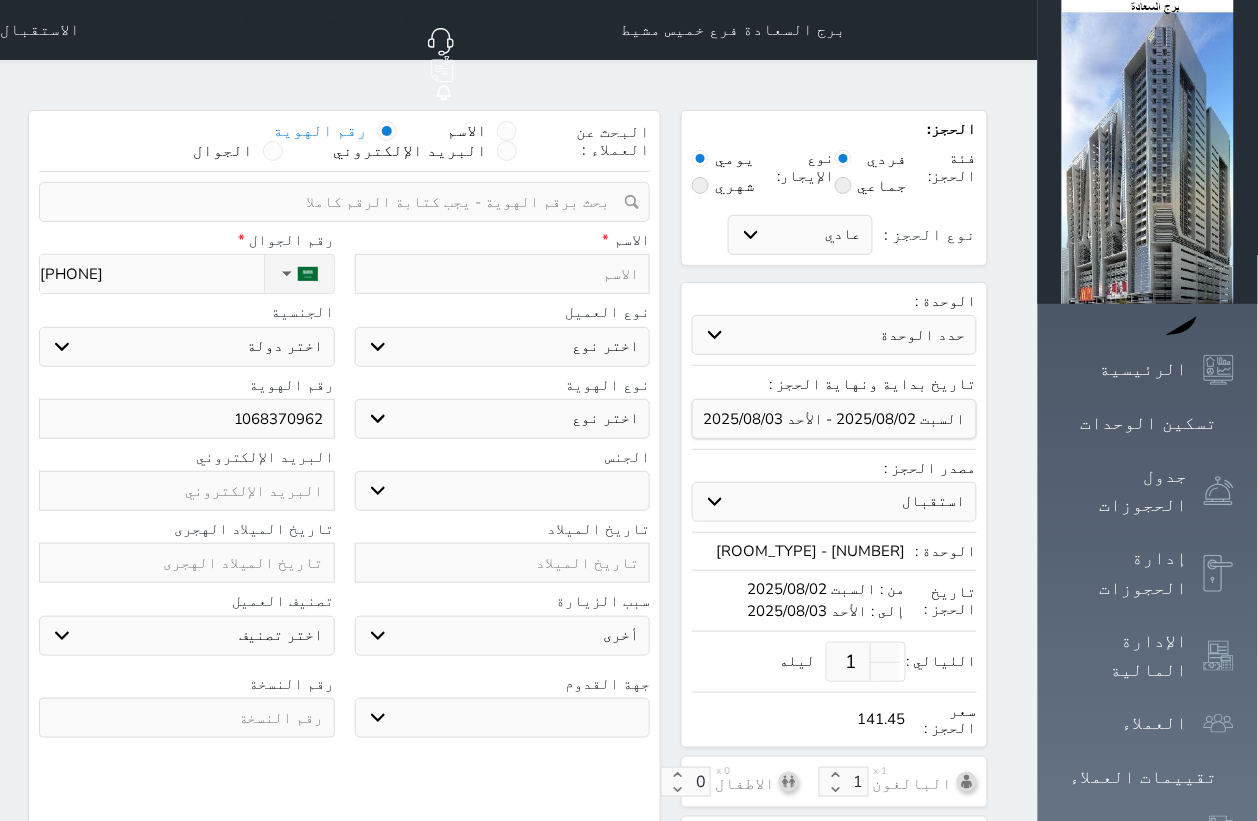 type on "[PHONE]" 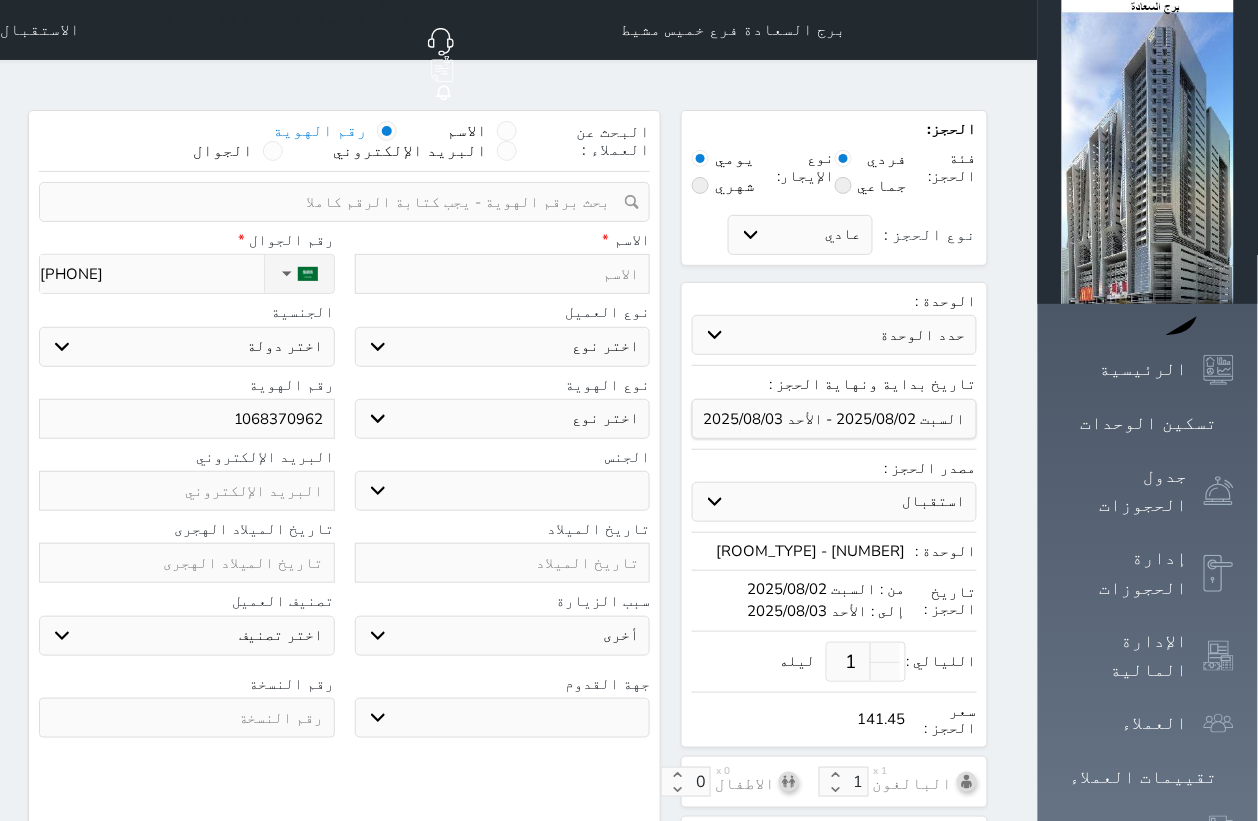 type on "Z" 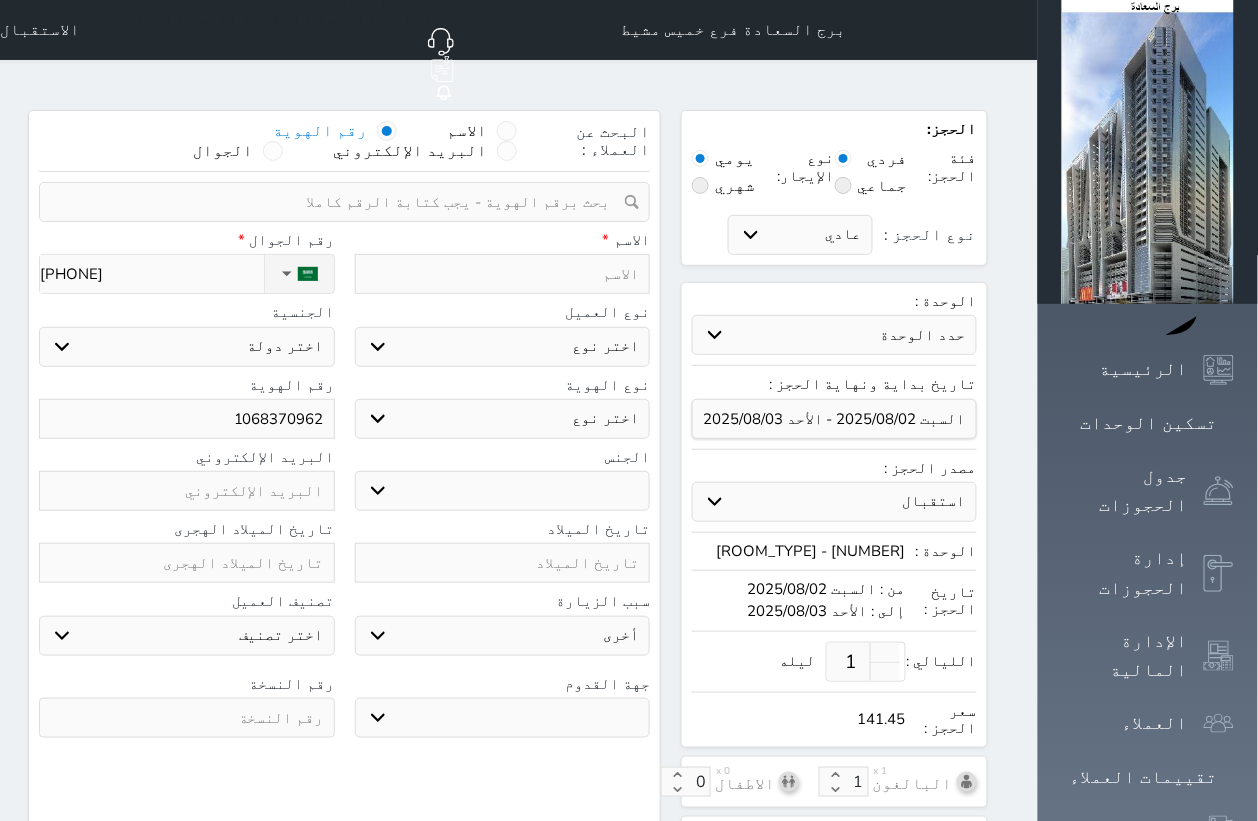 select 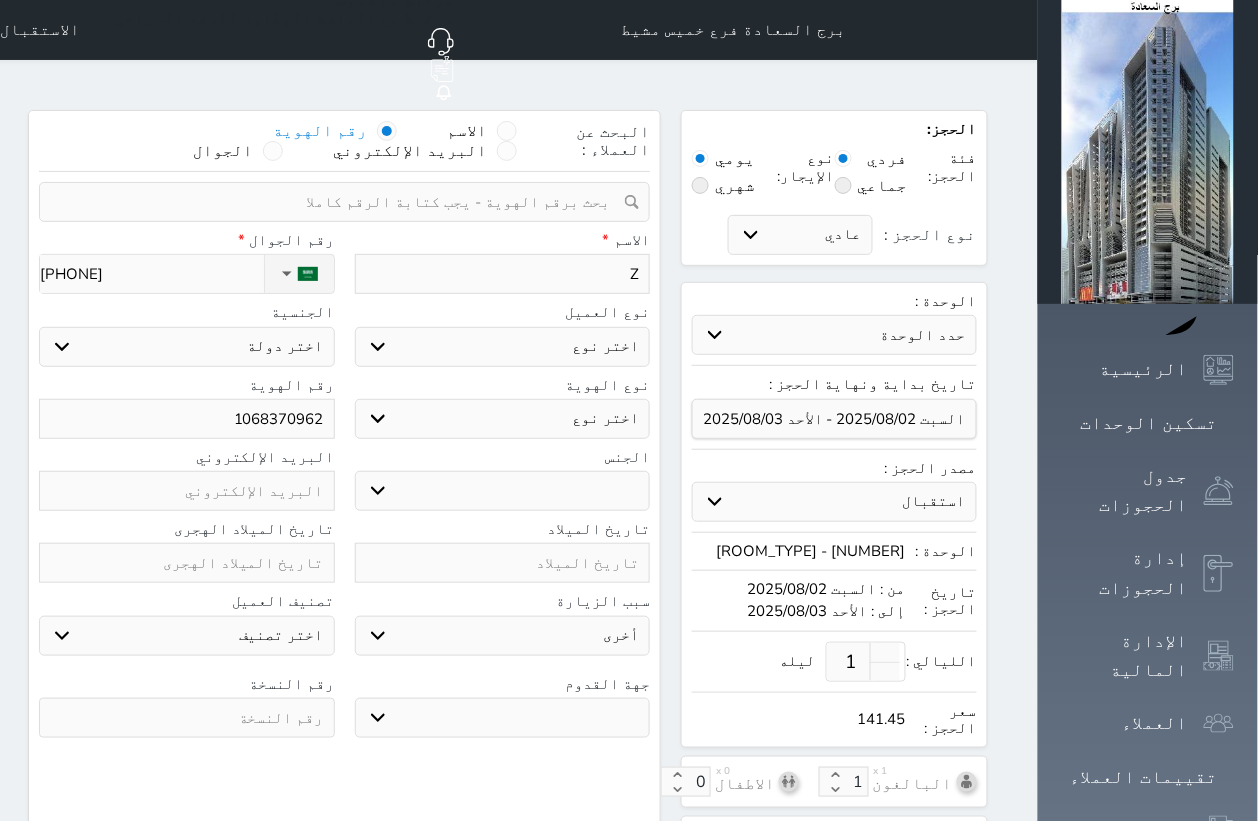 select 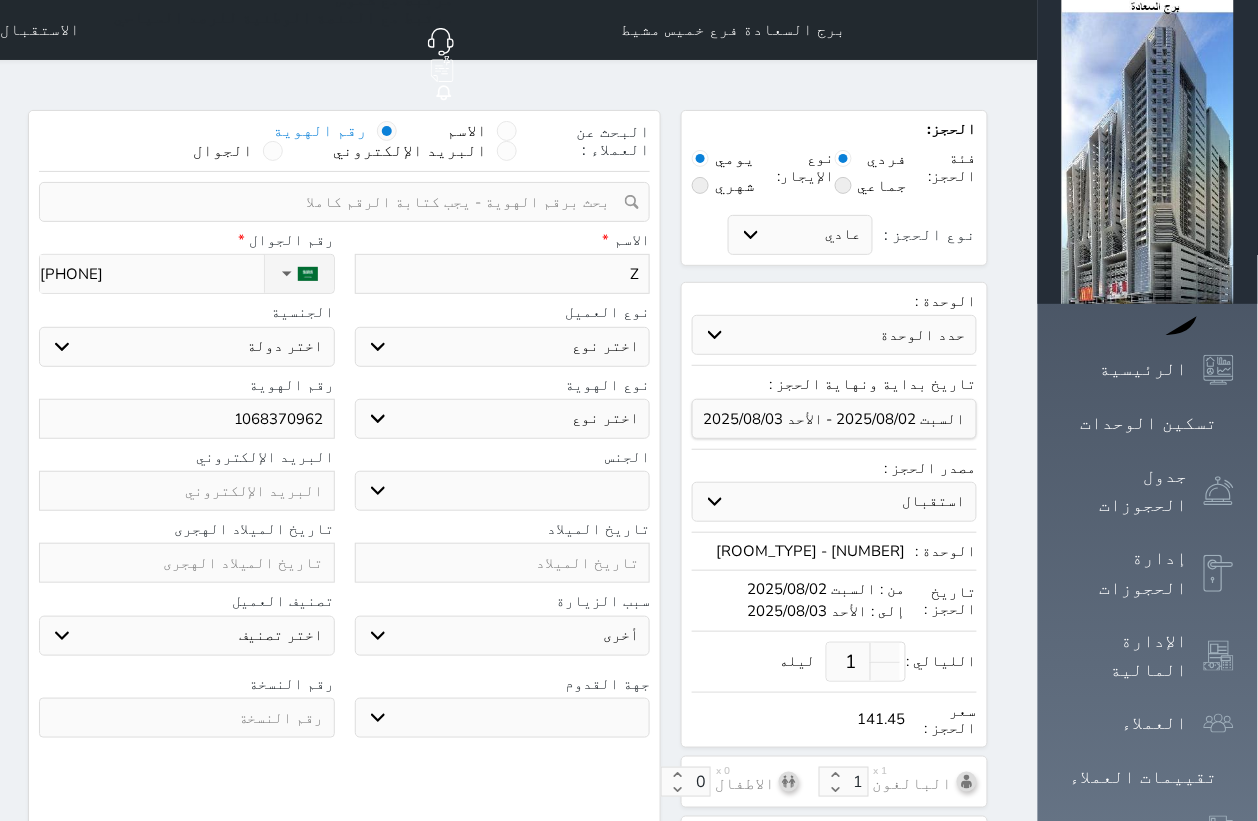 type on "[FIRST]" 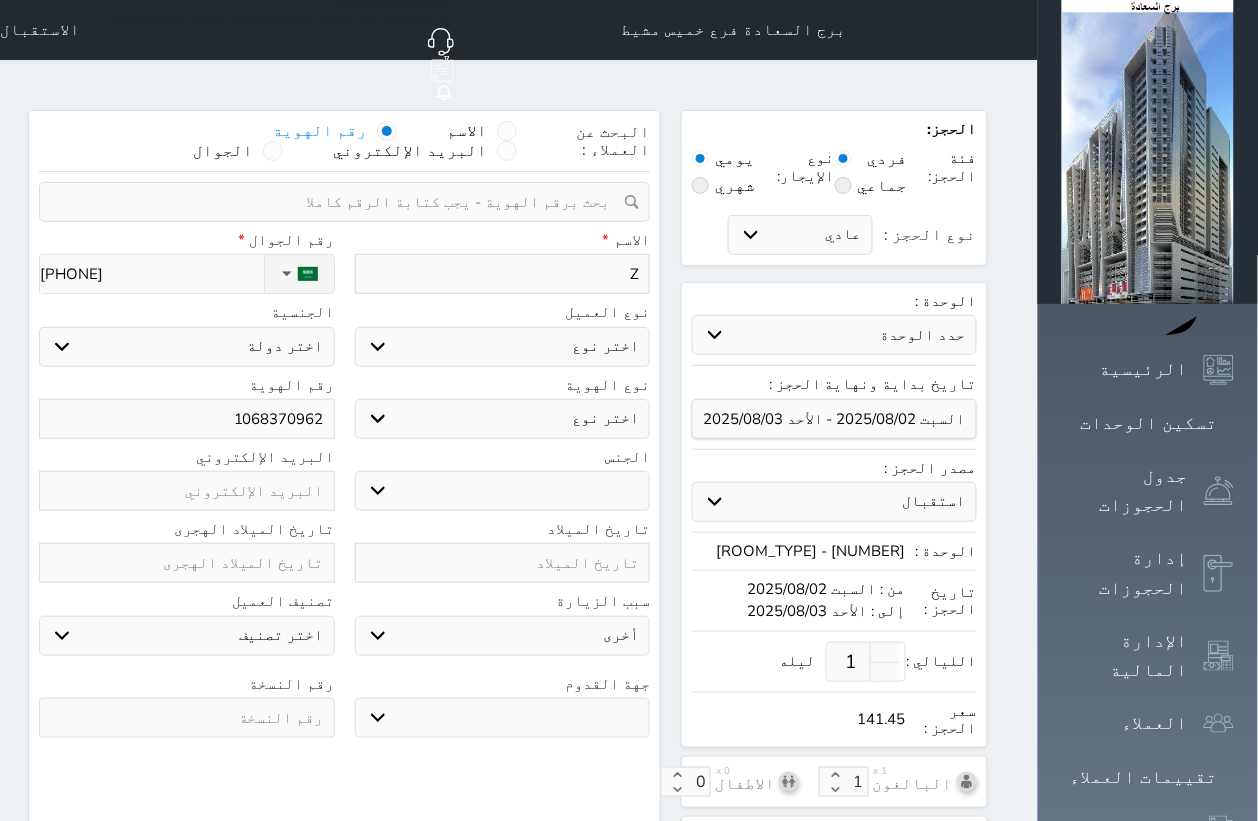 select 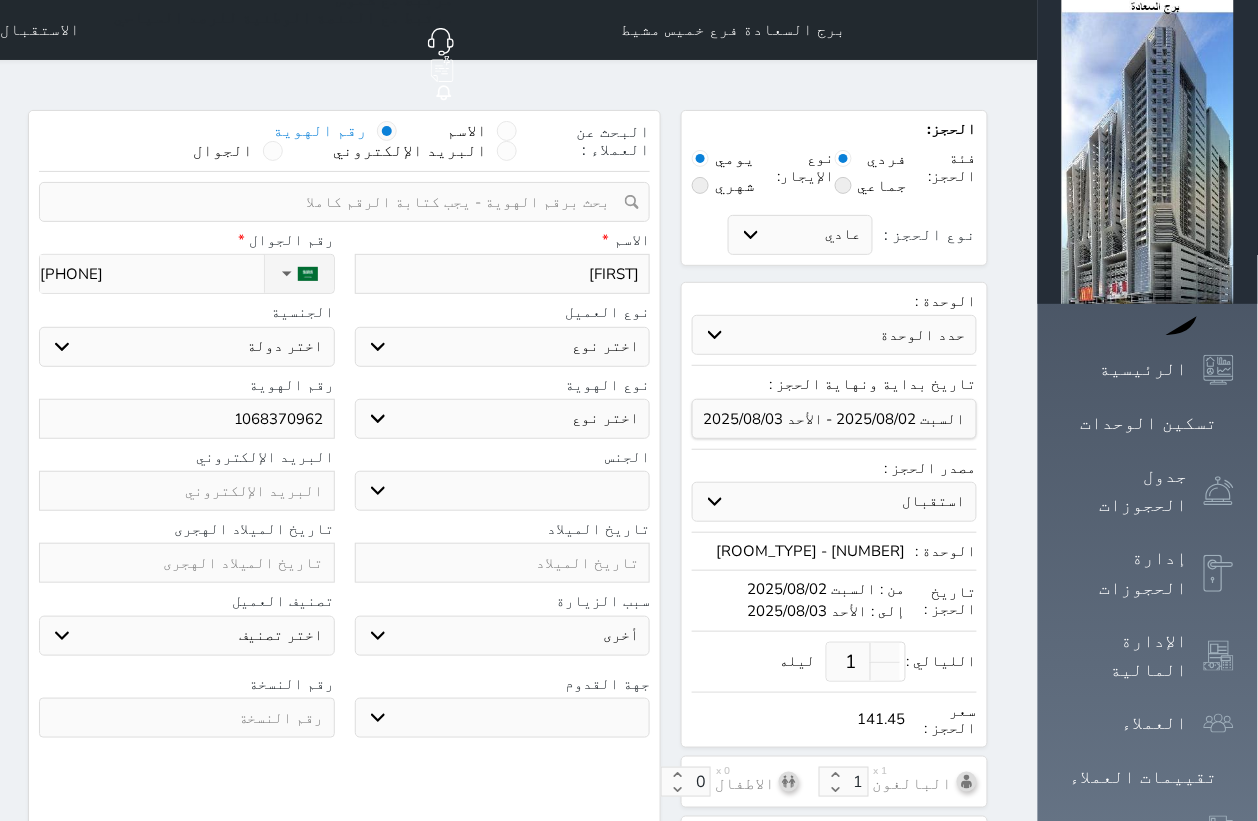 type on "[FIRST]" 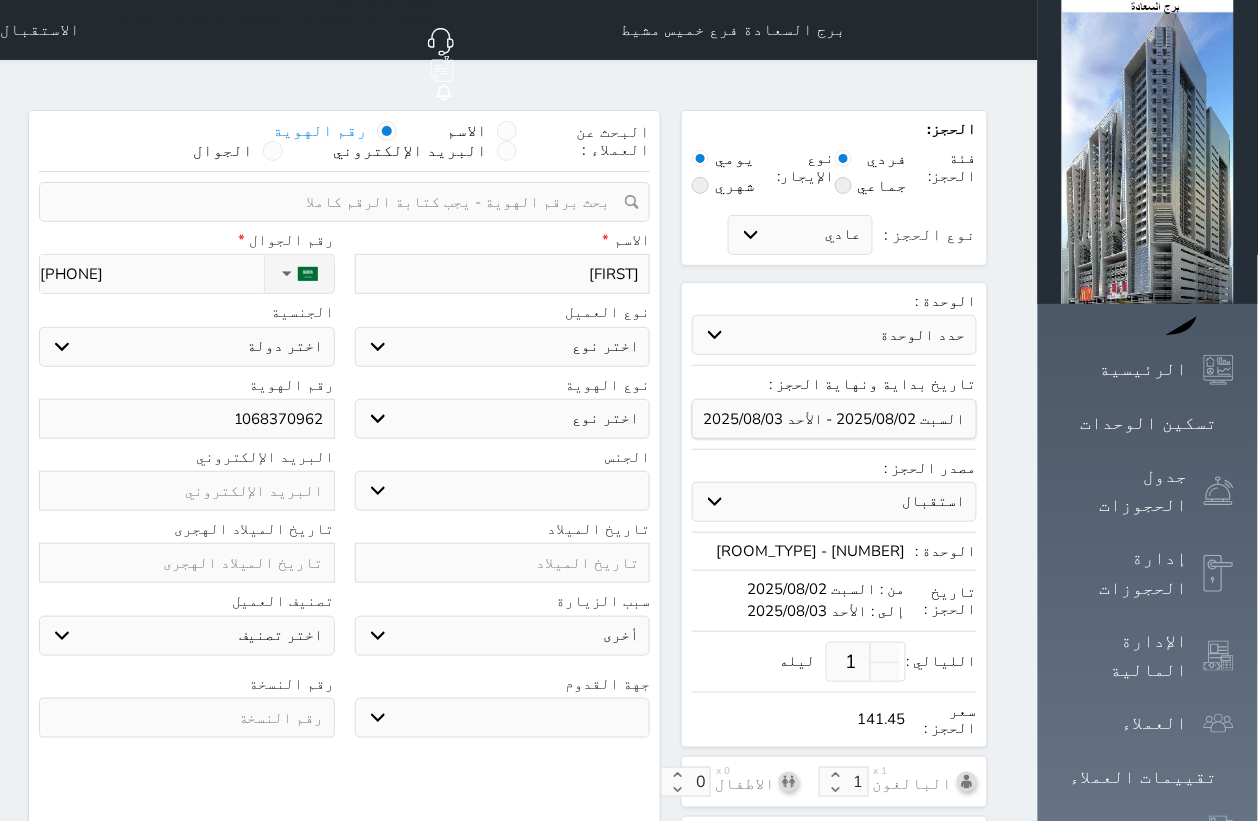 select 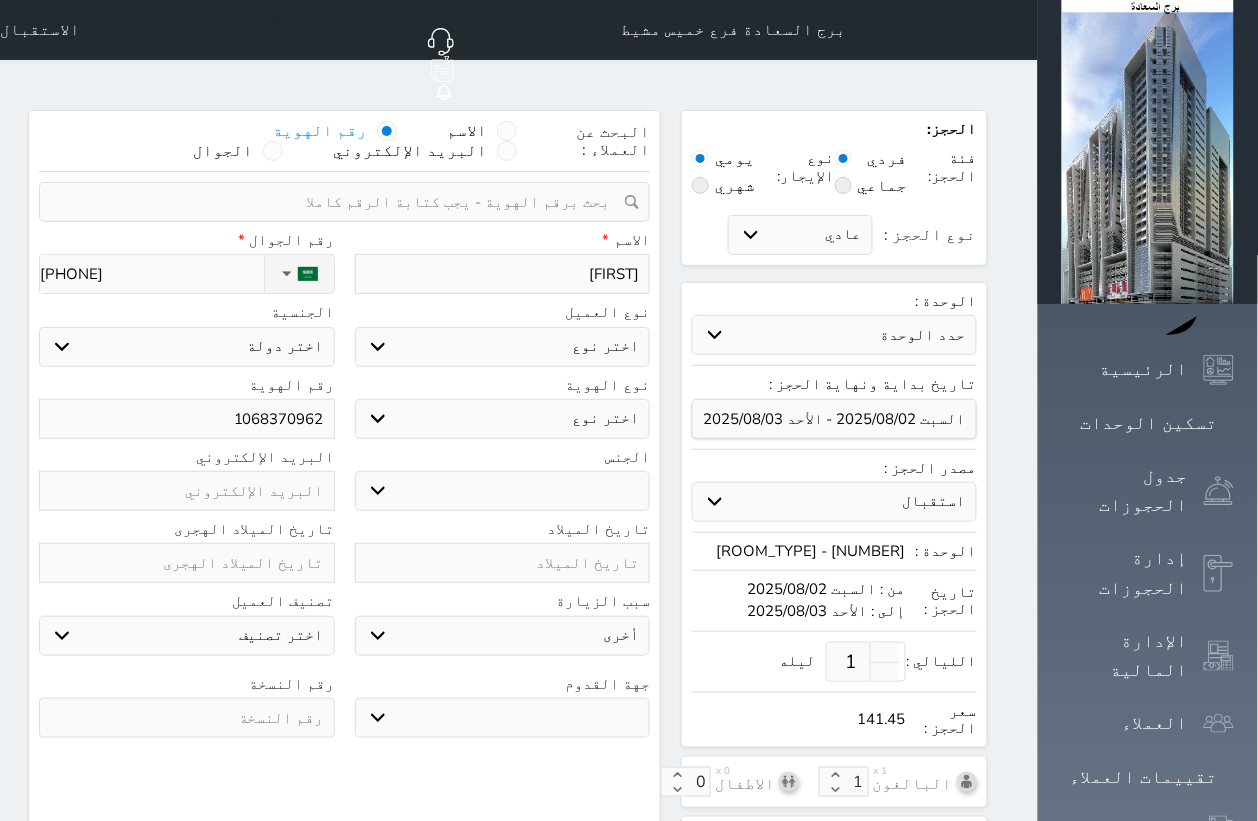 type on "[FIRST]" 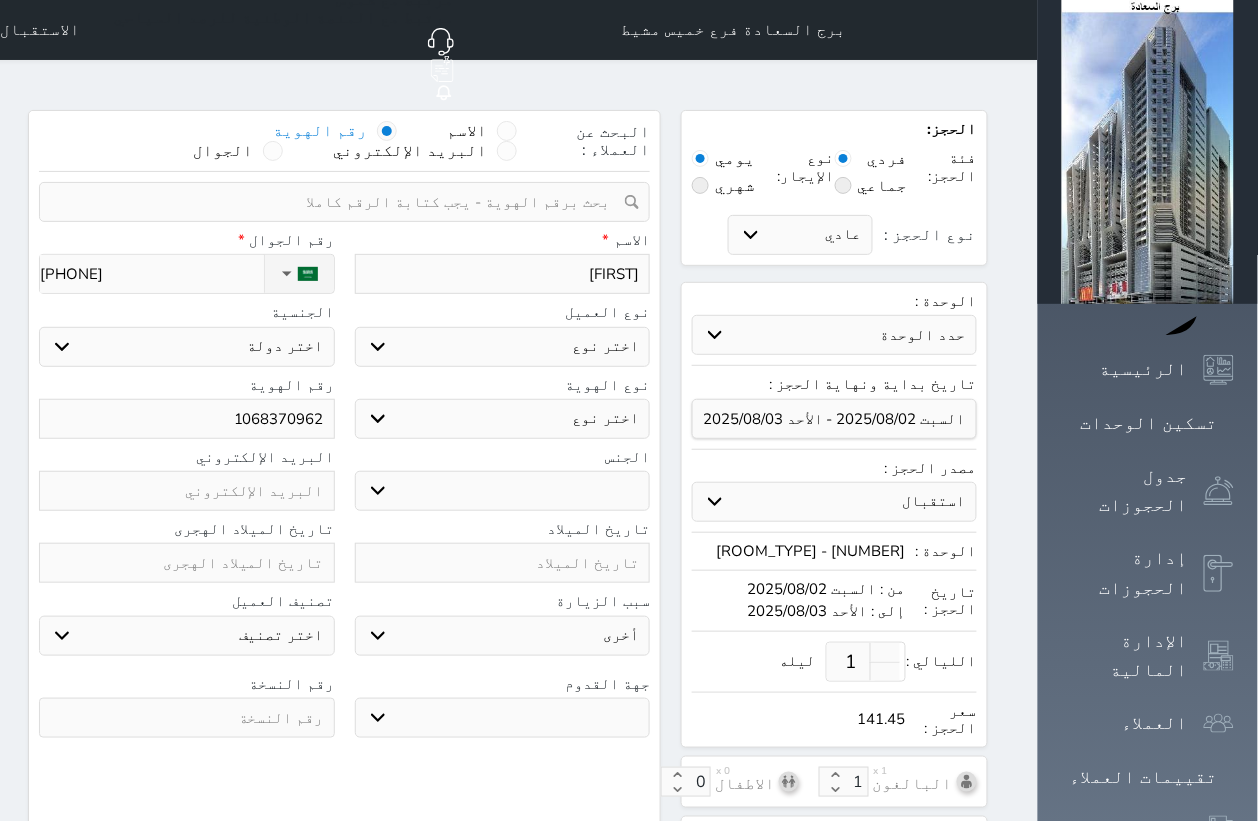 select 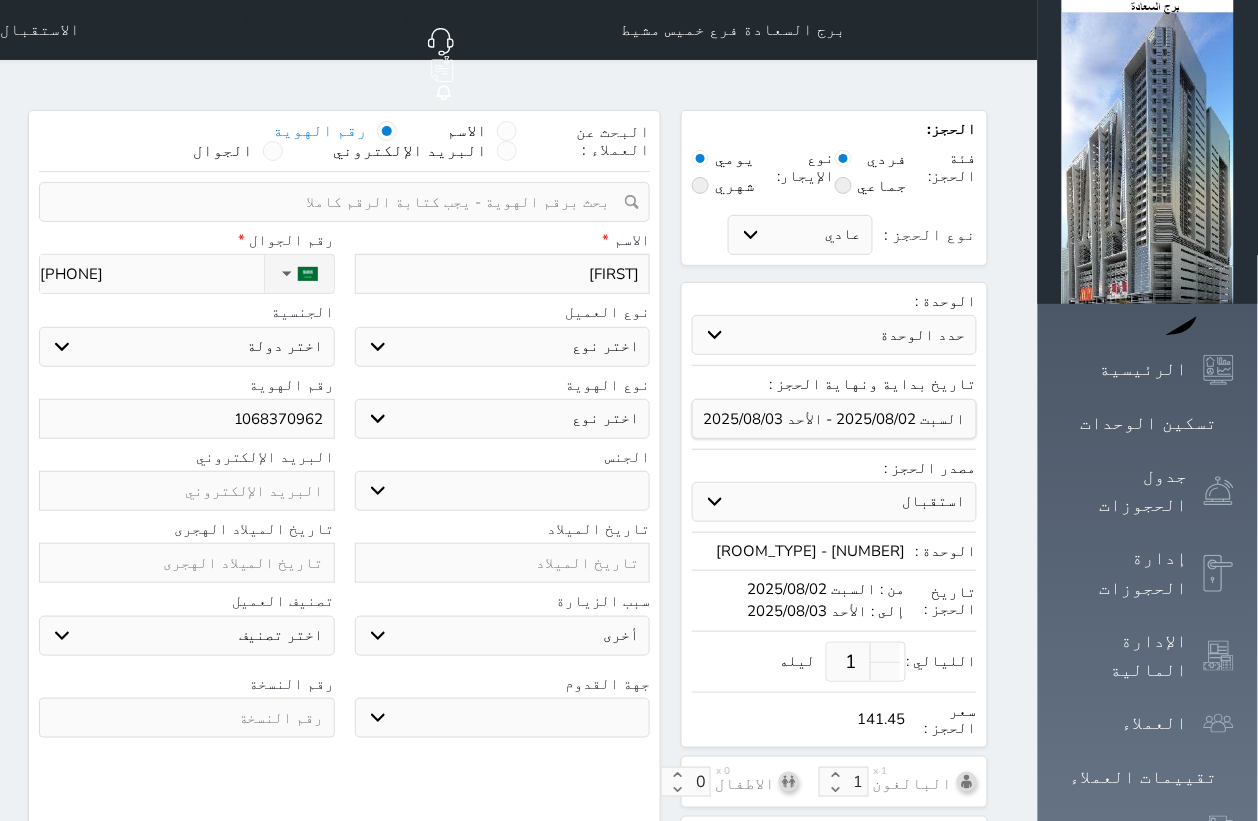 type on "[FIRST]" 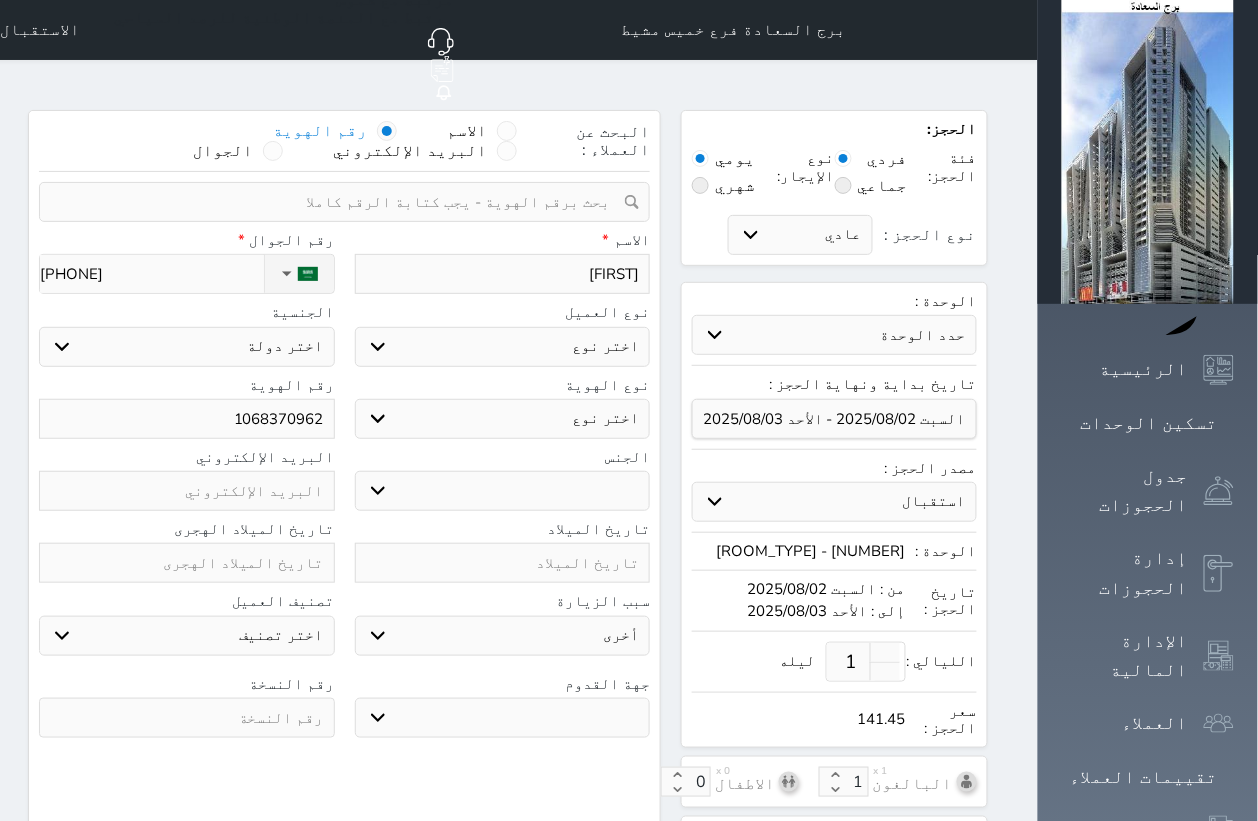 select 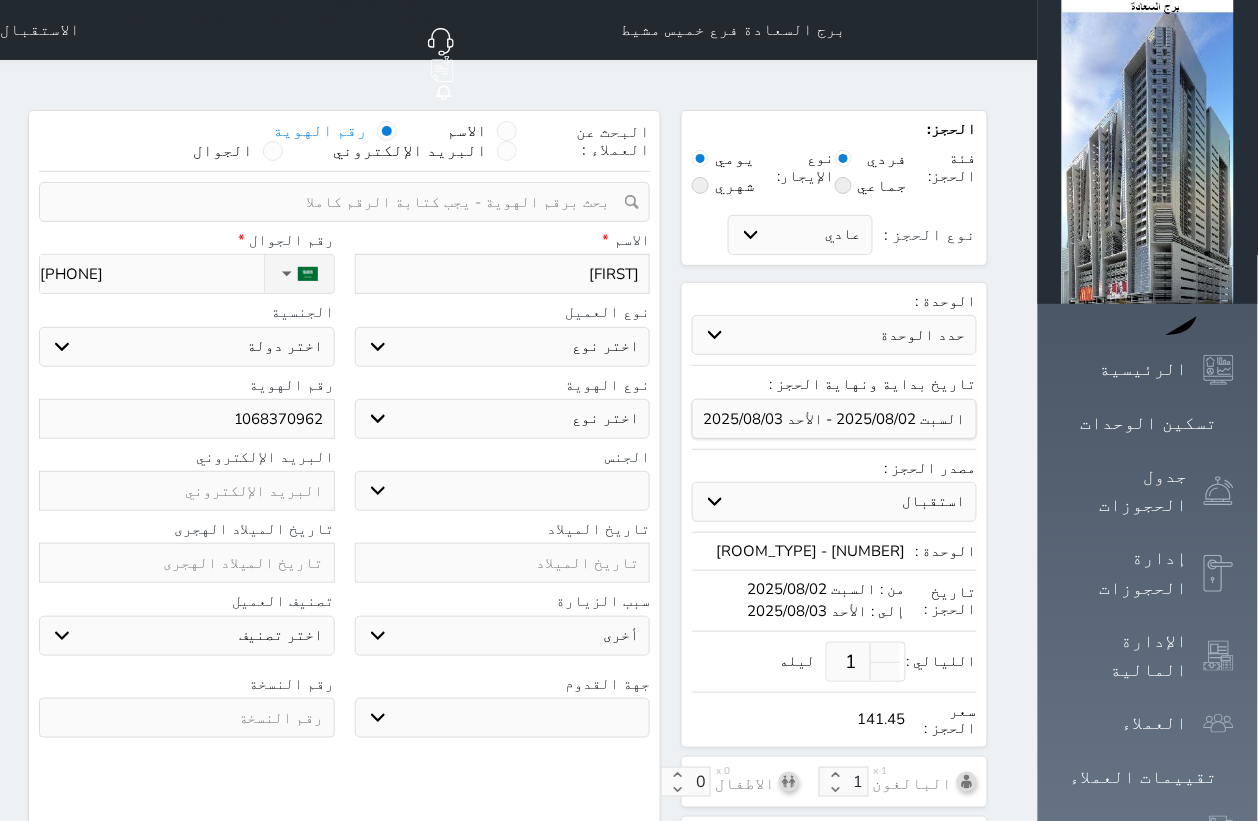 type on "[FIRST]" 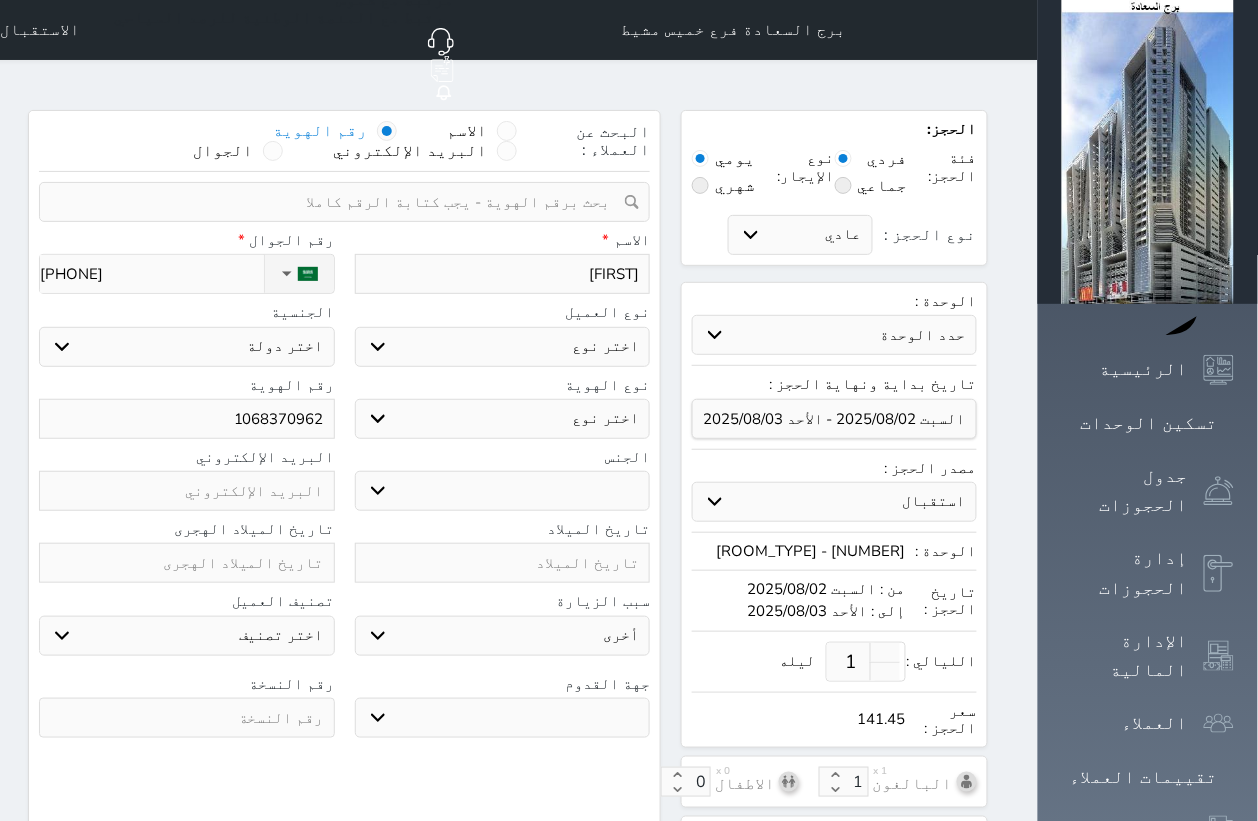 select 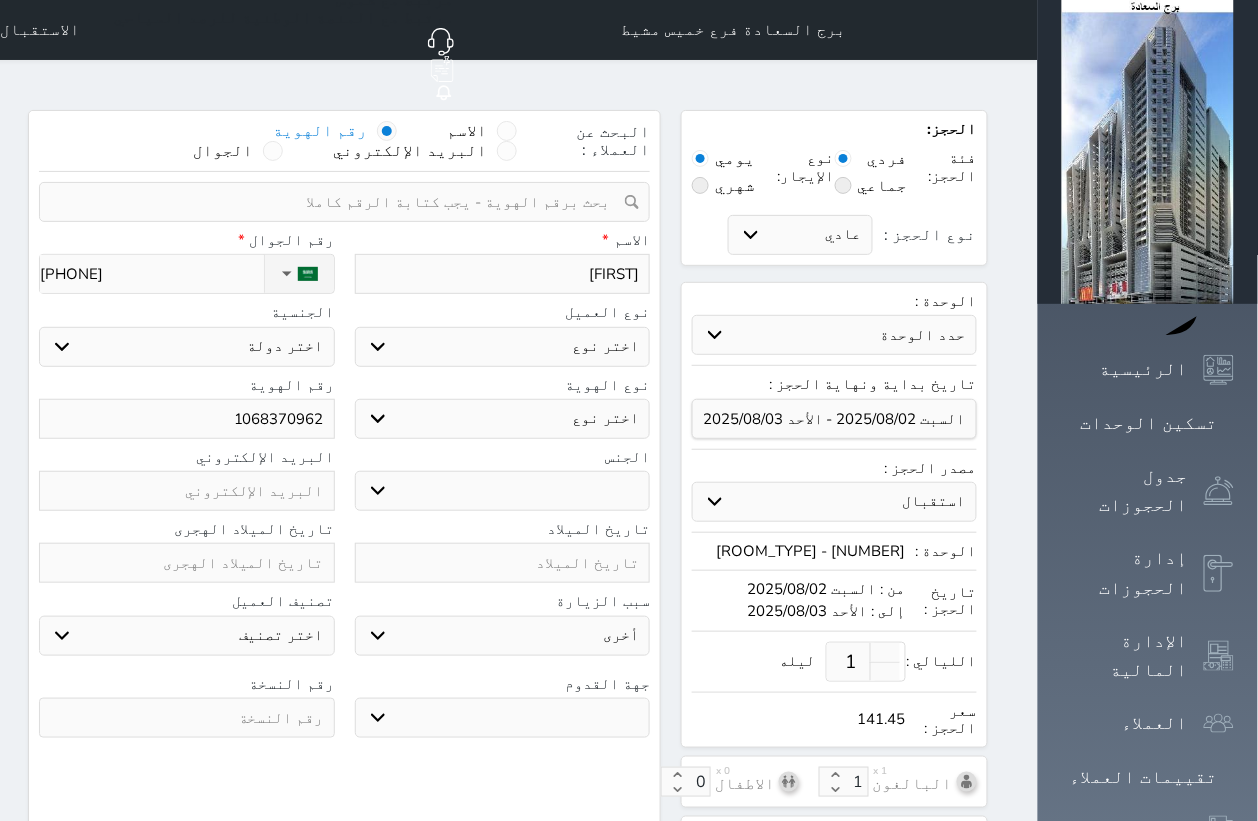 type on "[FIRST] [LAST]" 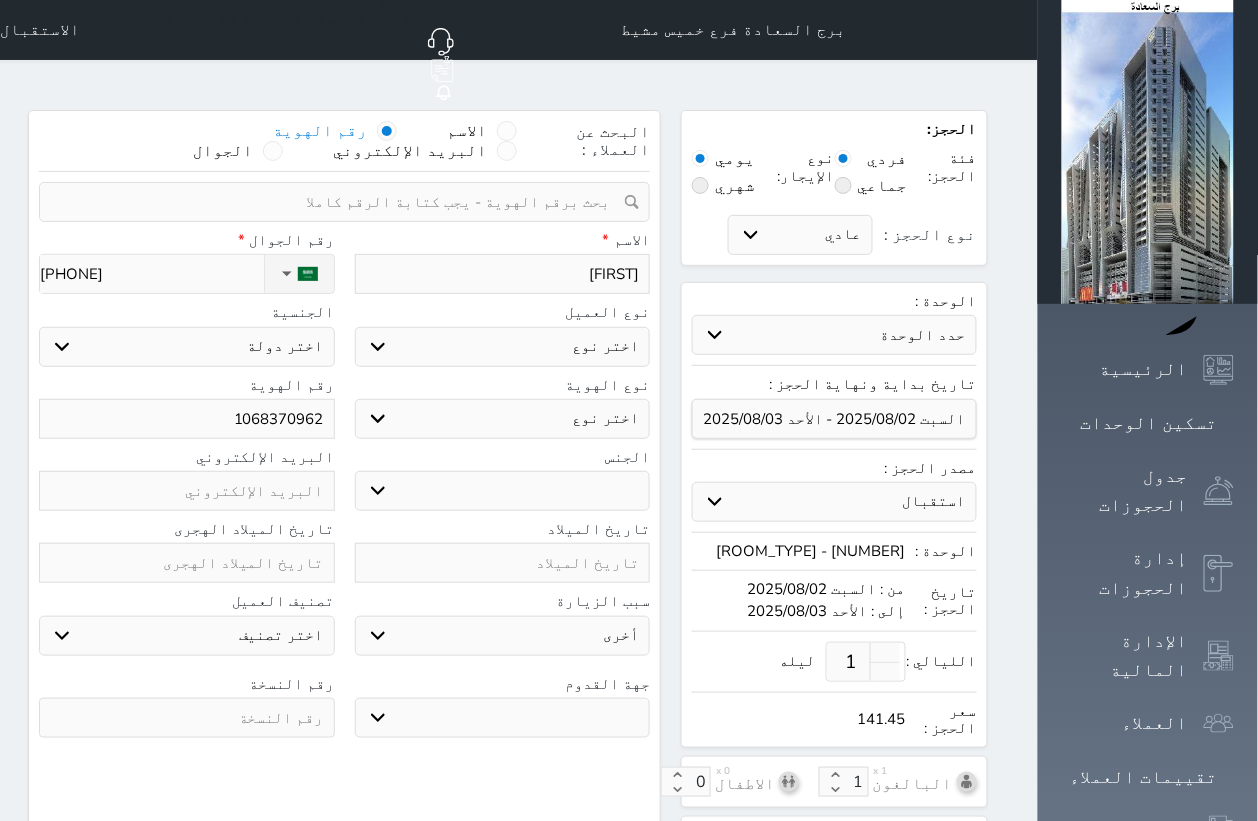 select 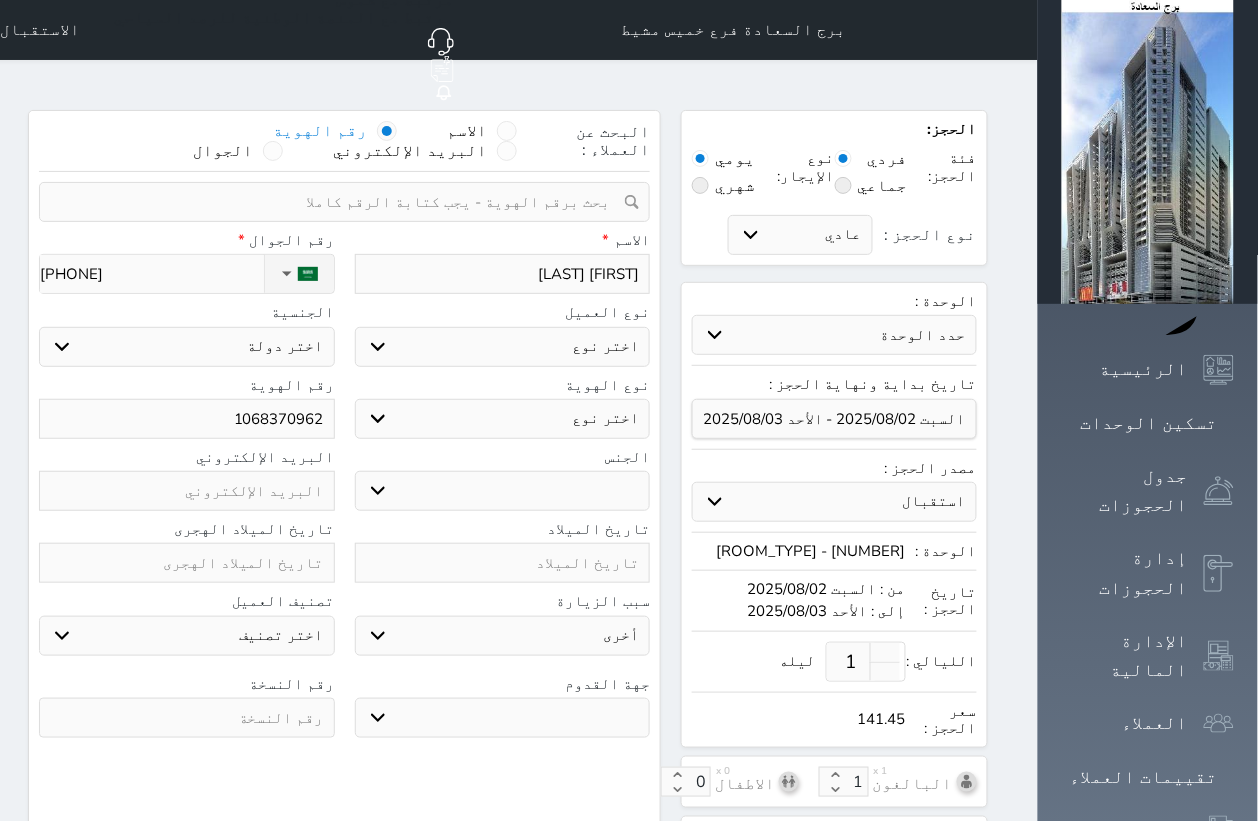 type on "[FIRST] [LAST]" 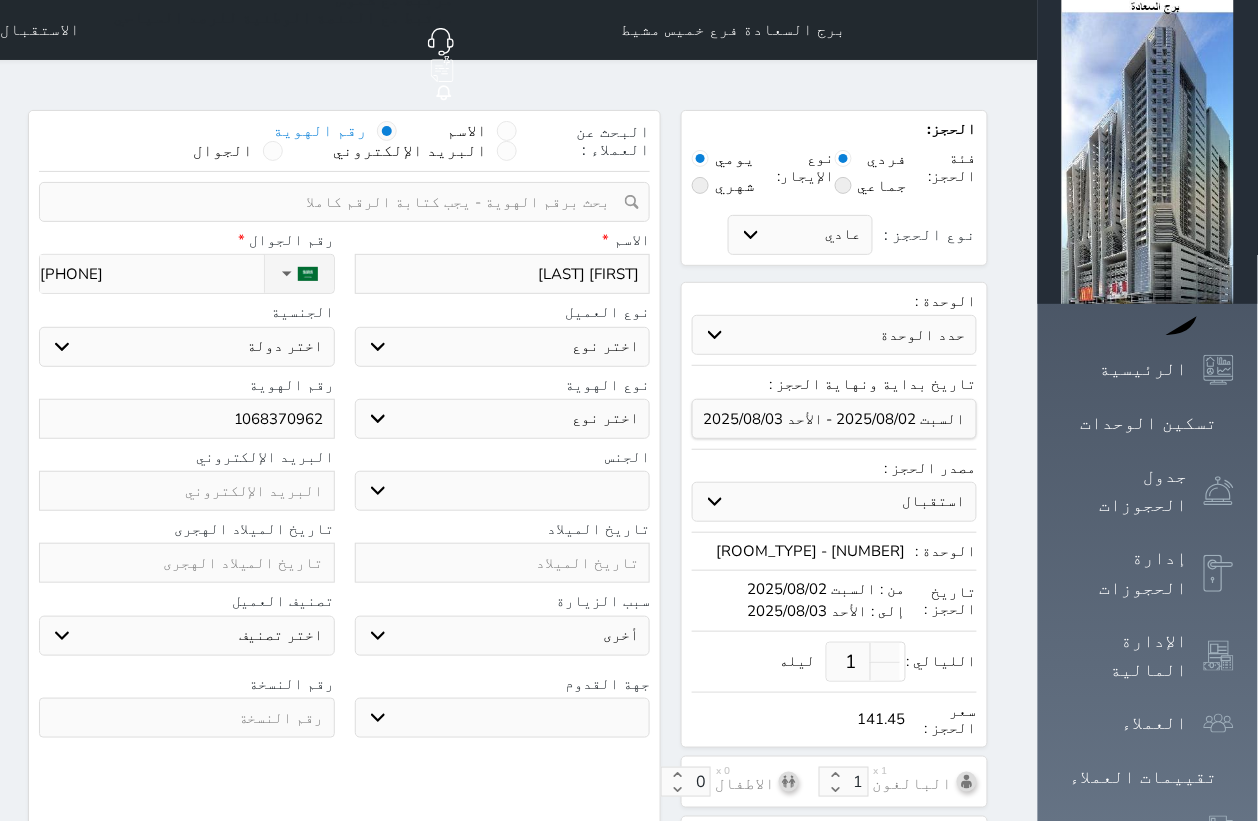 select 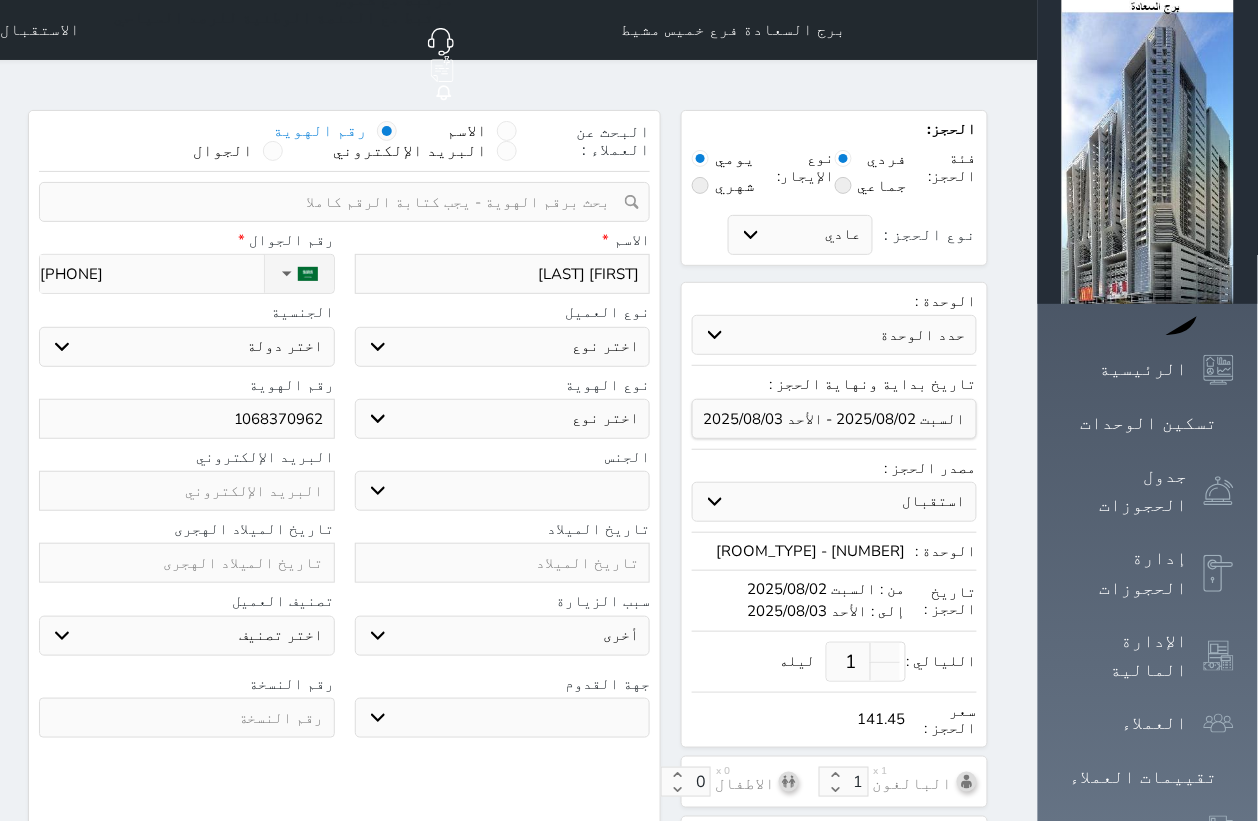 type on "[FIRST] [LAST]" 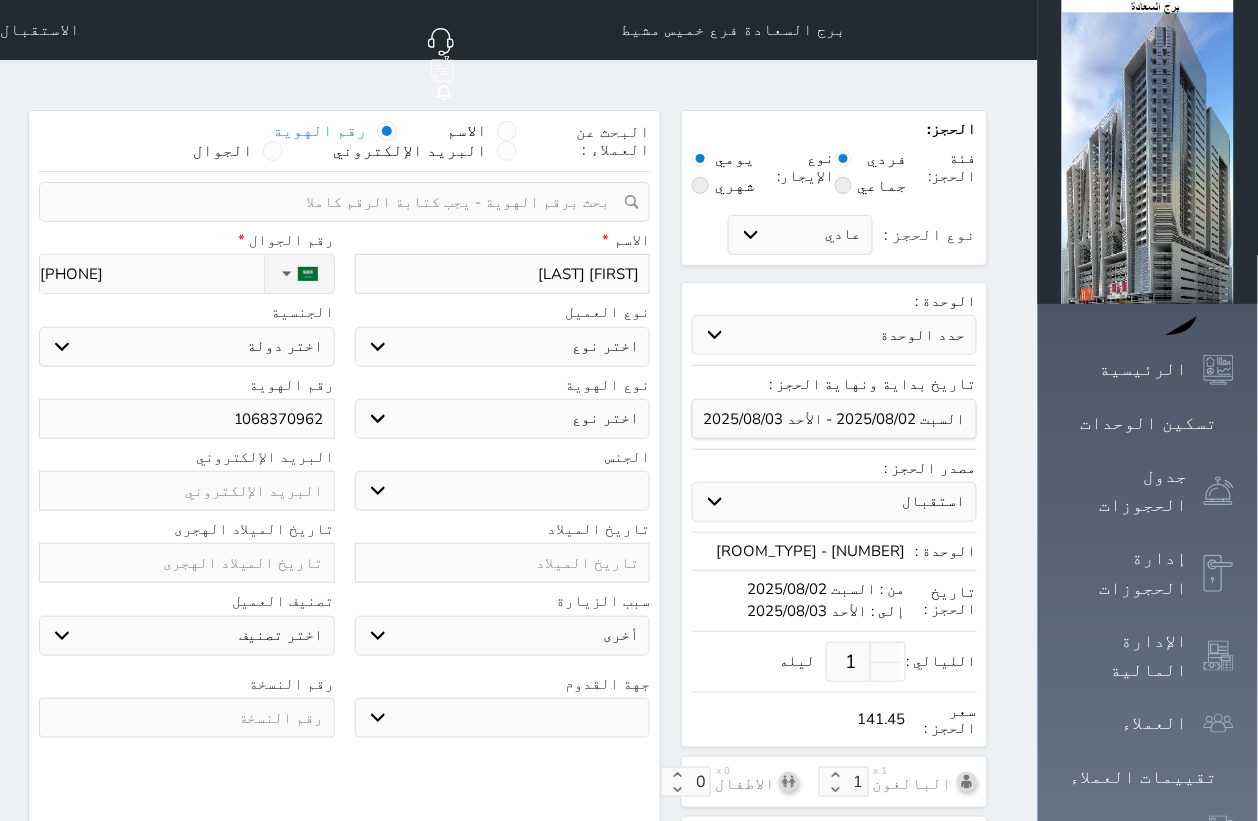 select 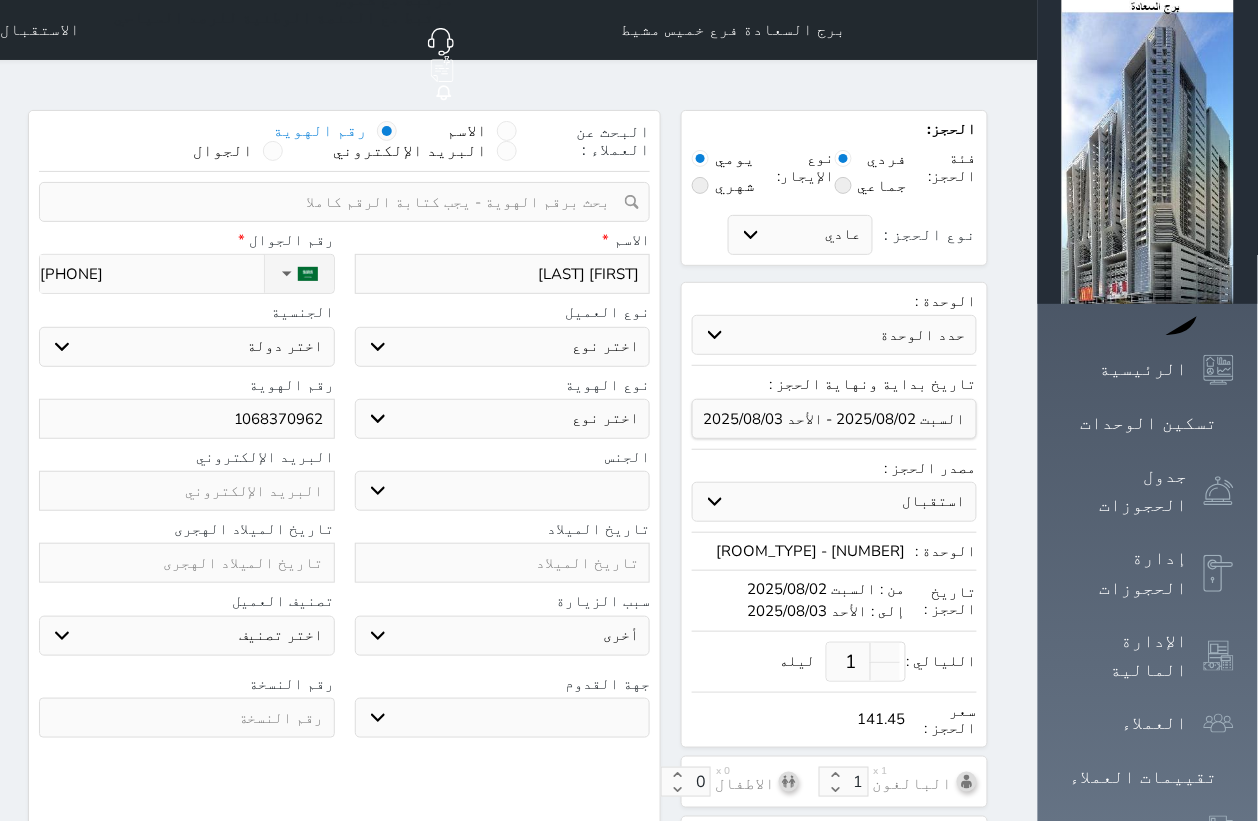 type on "[FIRST] [LAST]" 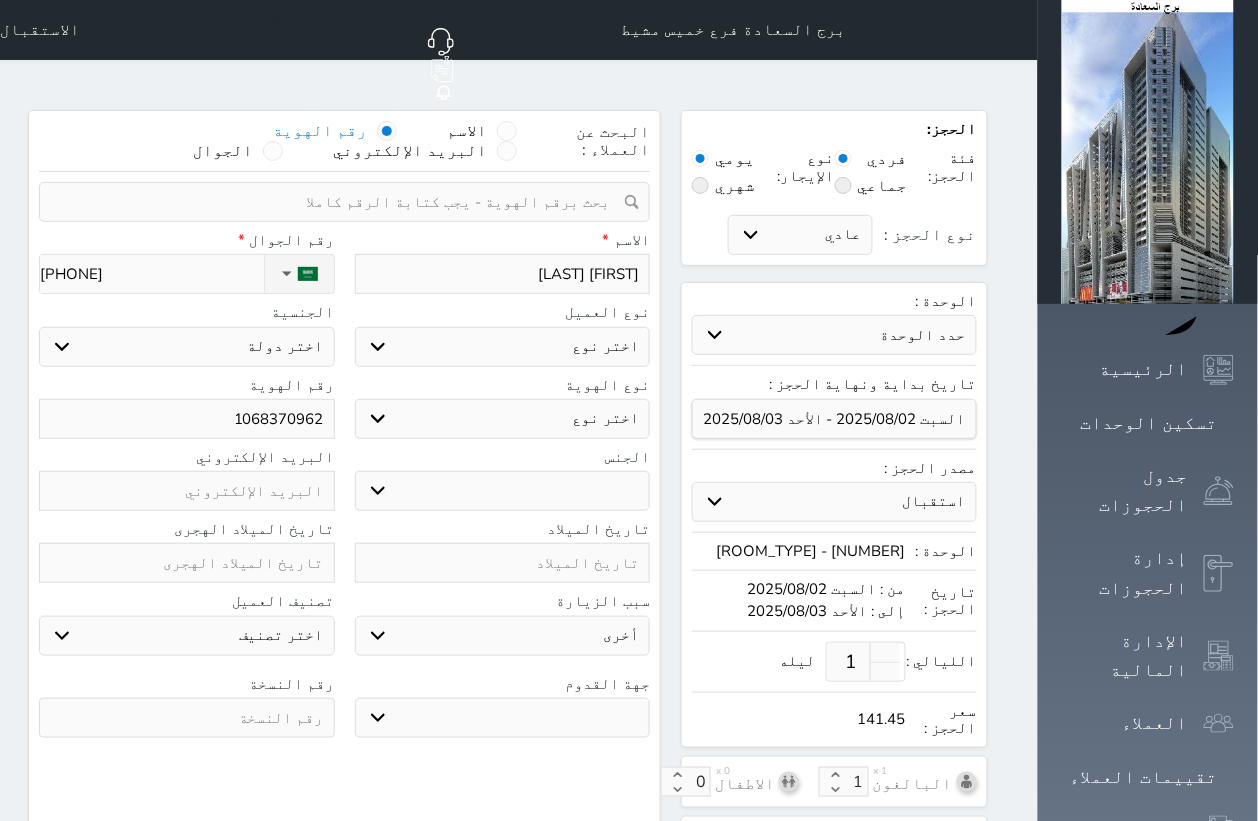 select 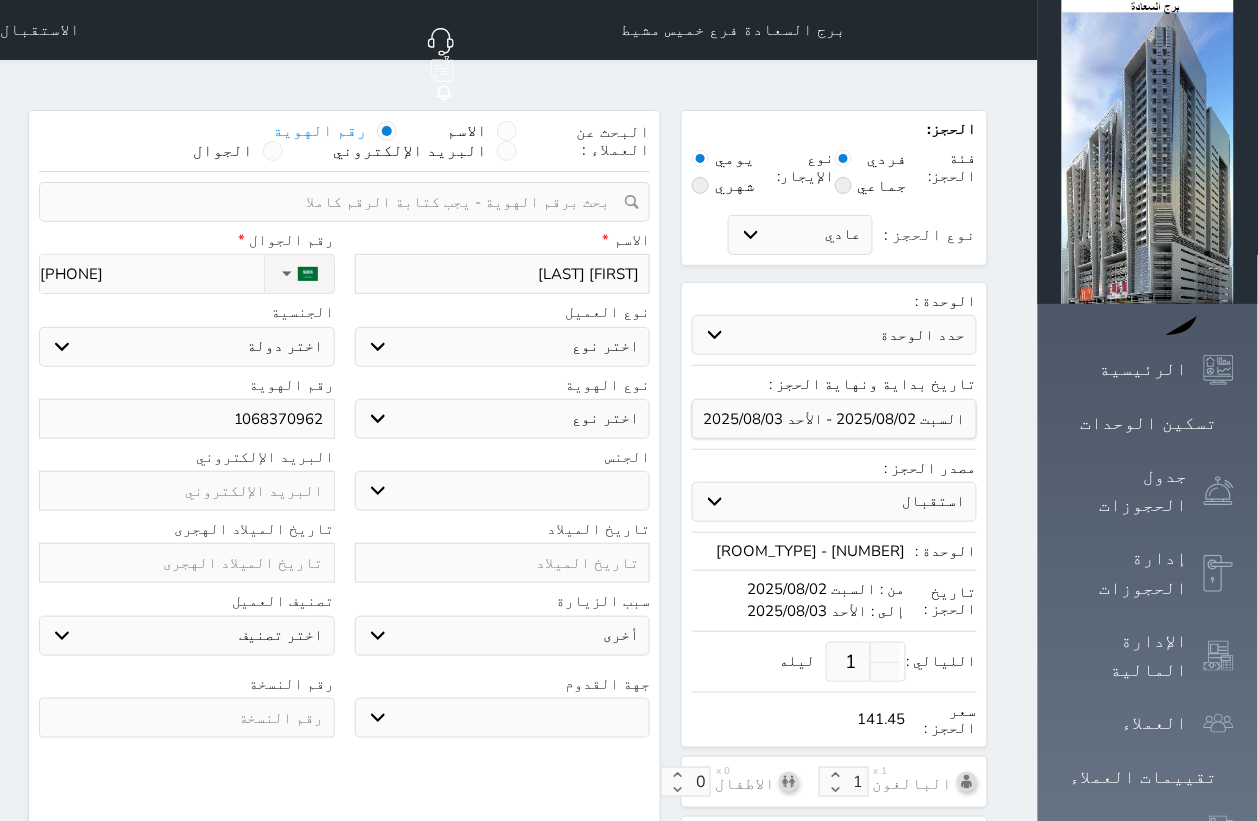 type on "[FIRST] [LAST]" 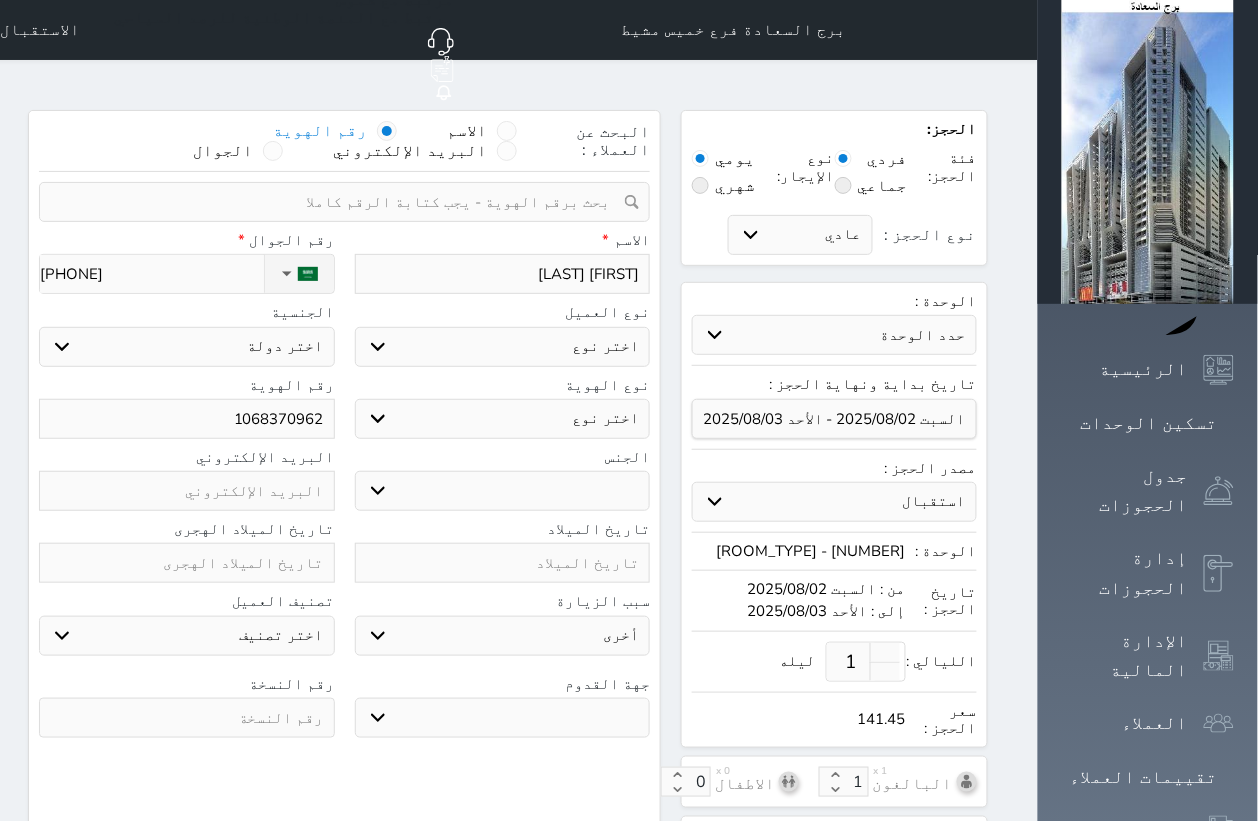 select 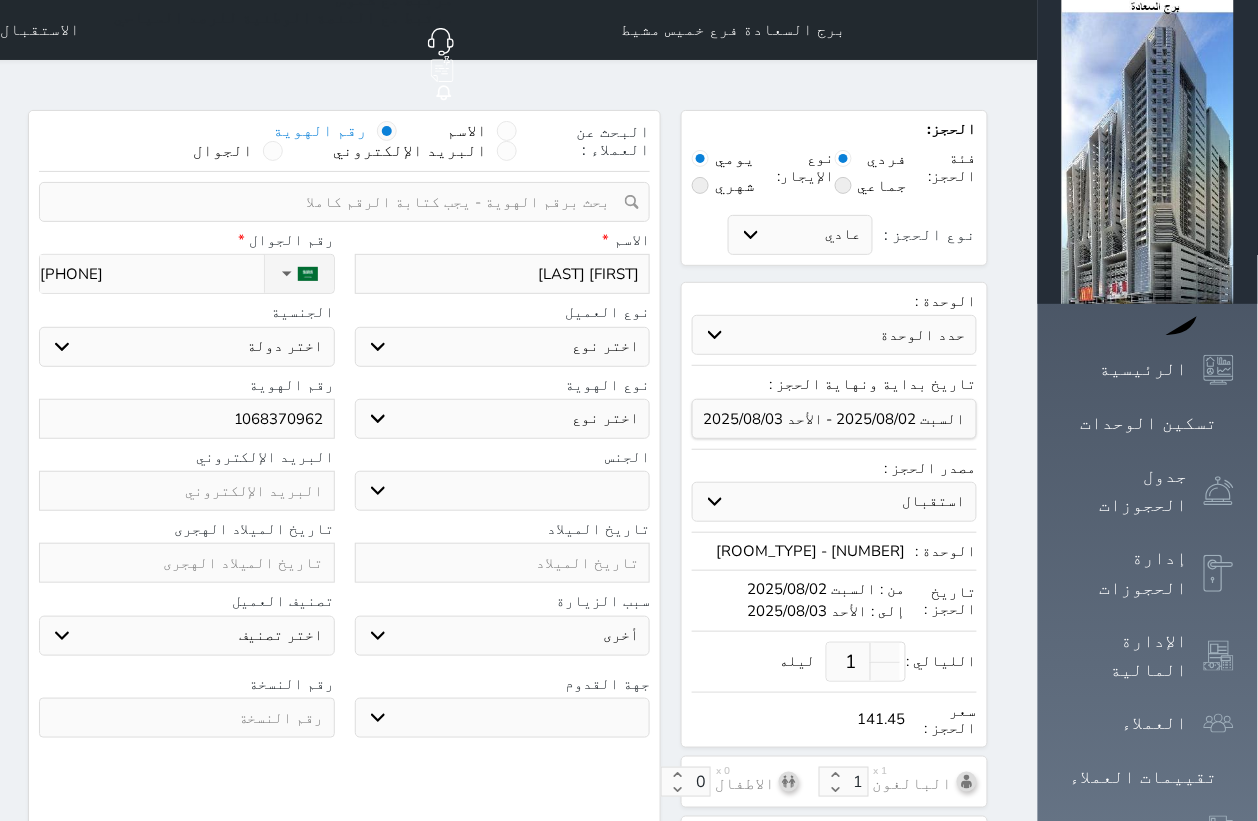 type on "[FIRST] [LAST]" 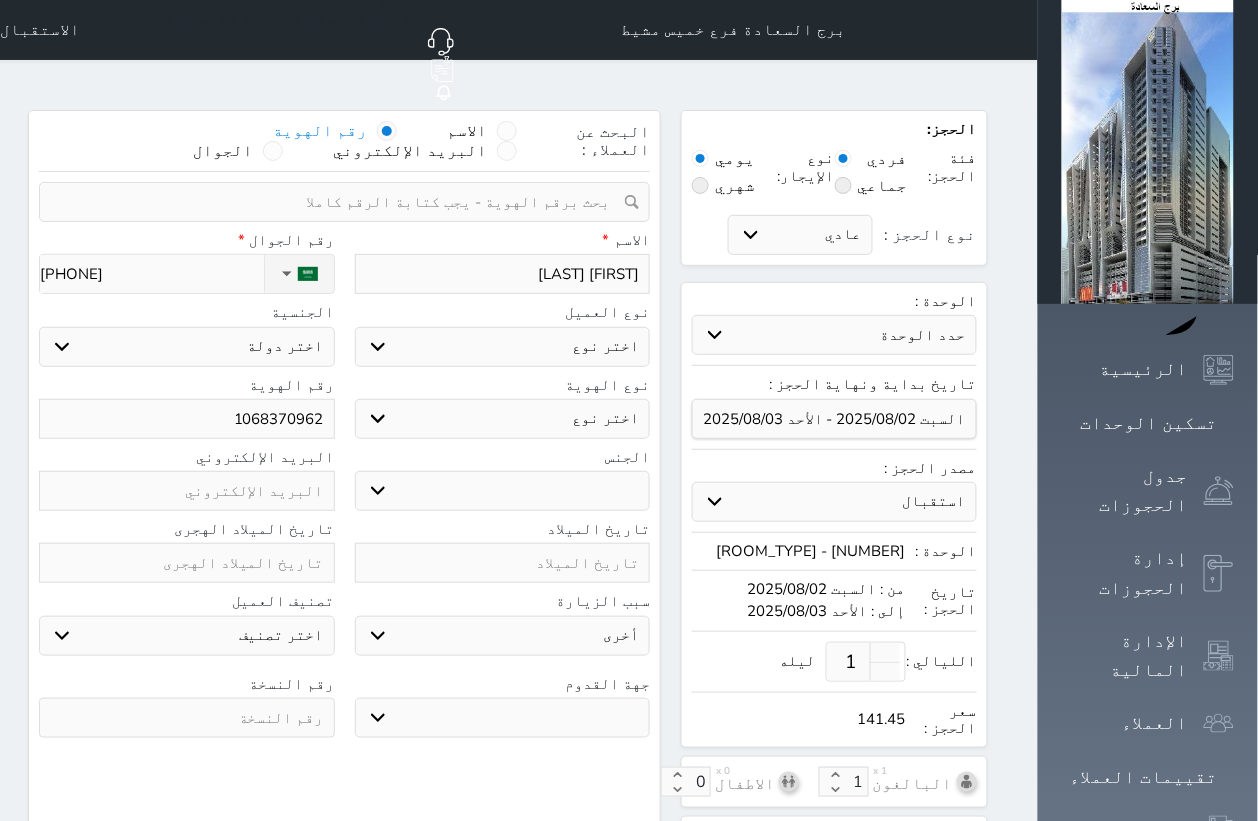 select 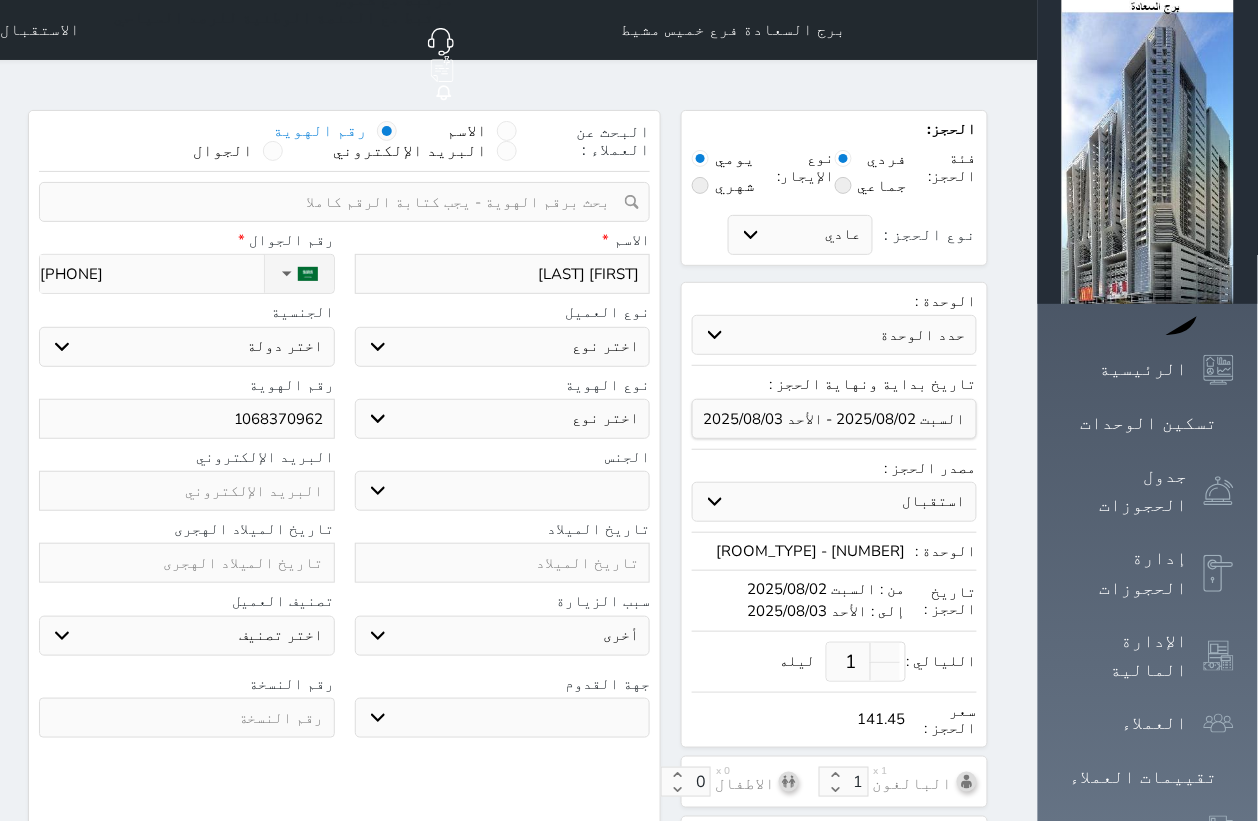 select 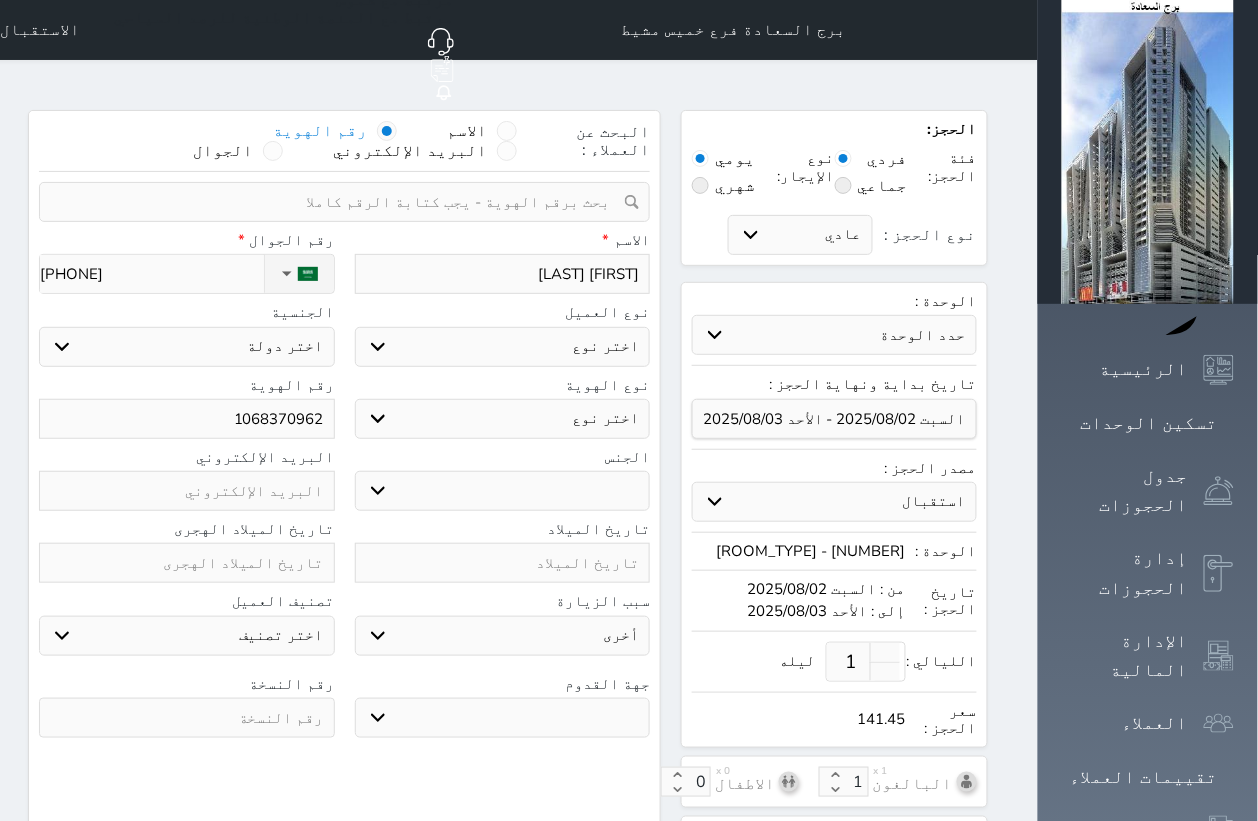 type on "[FIRST] [LAST]" 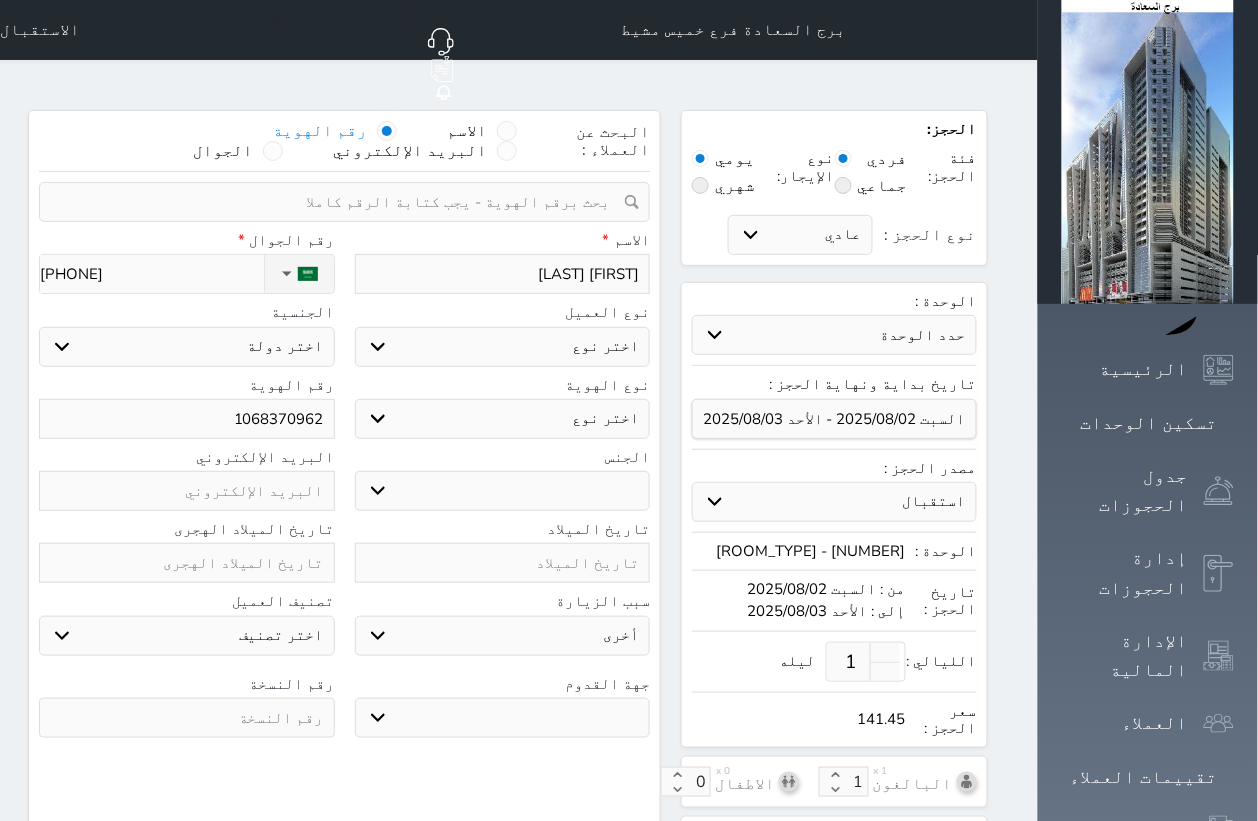 select 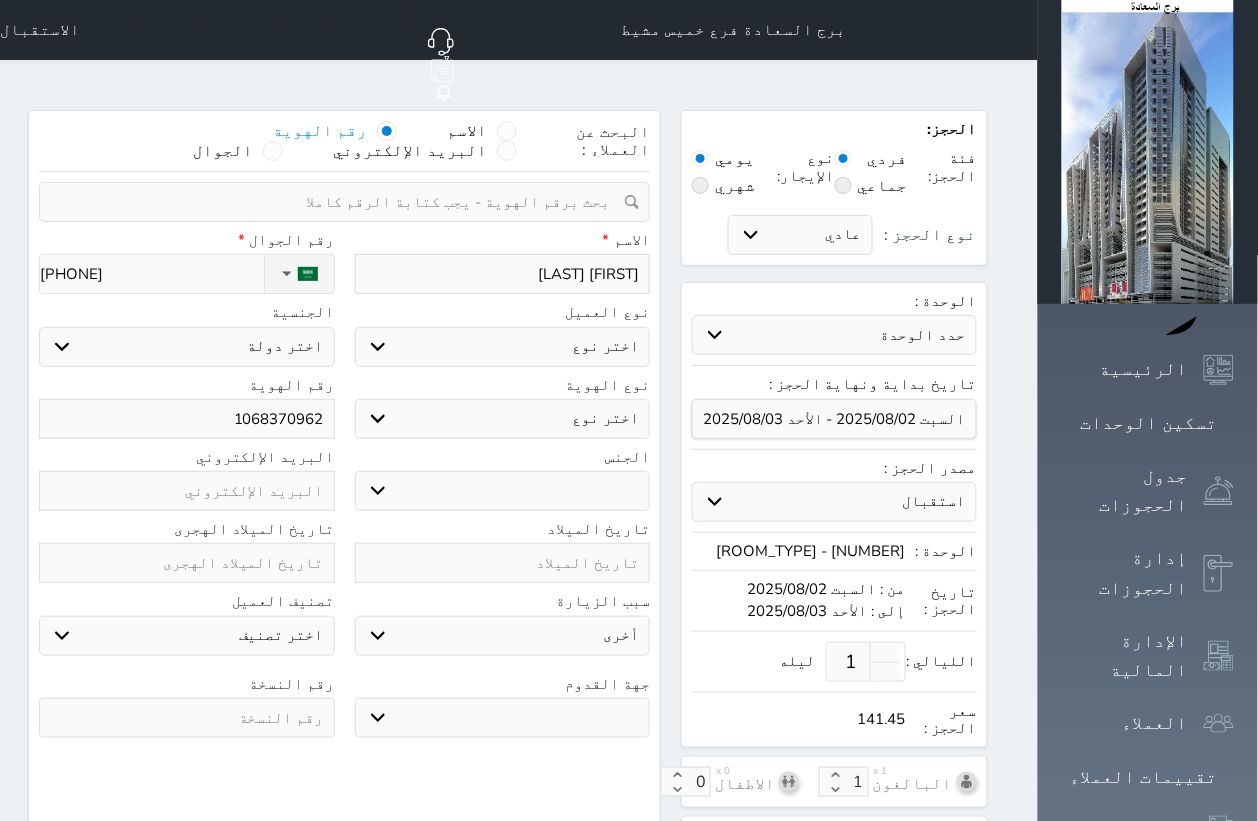 type on "[FIRST] [LAST] [LAST]" 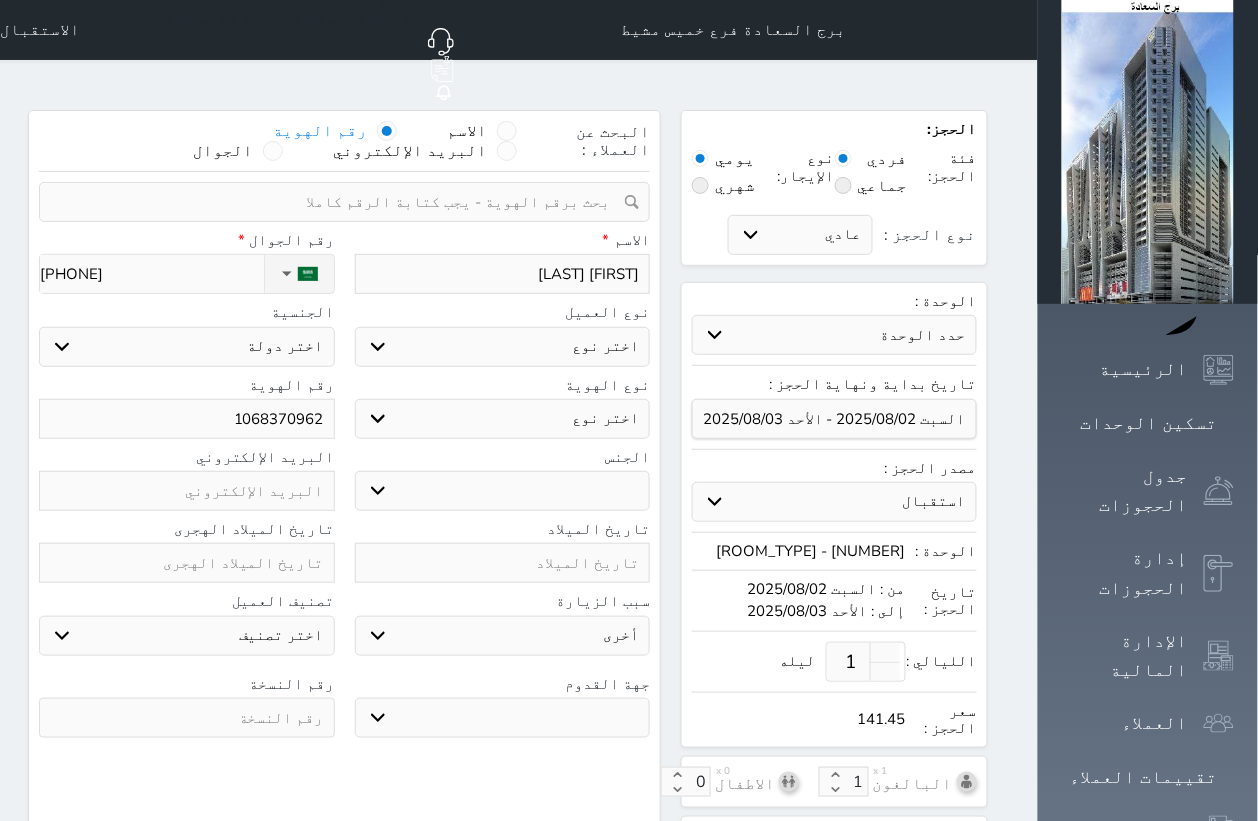 select 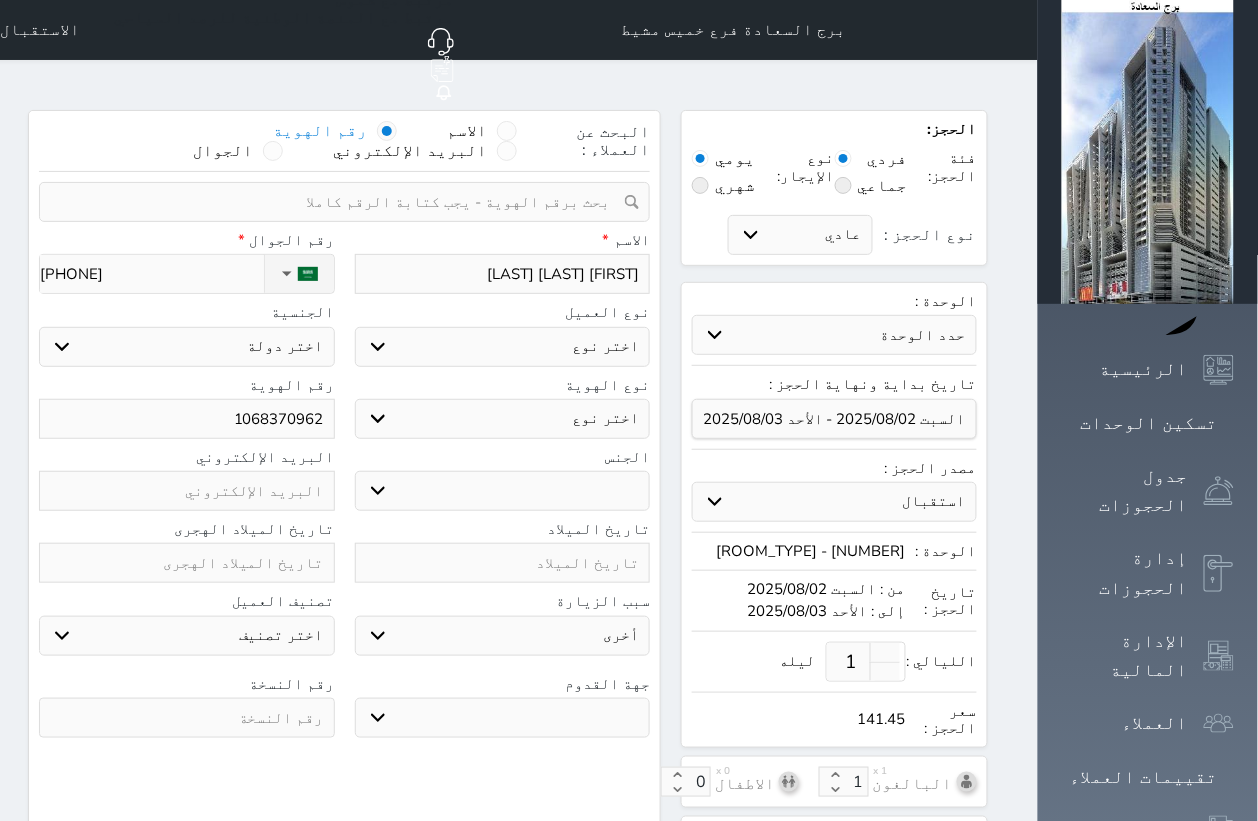 select 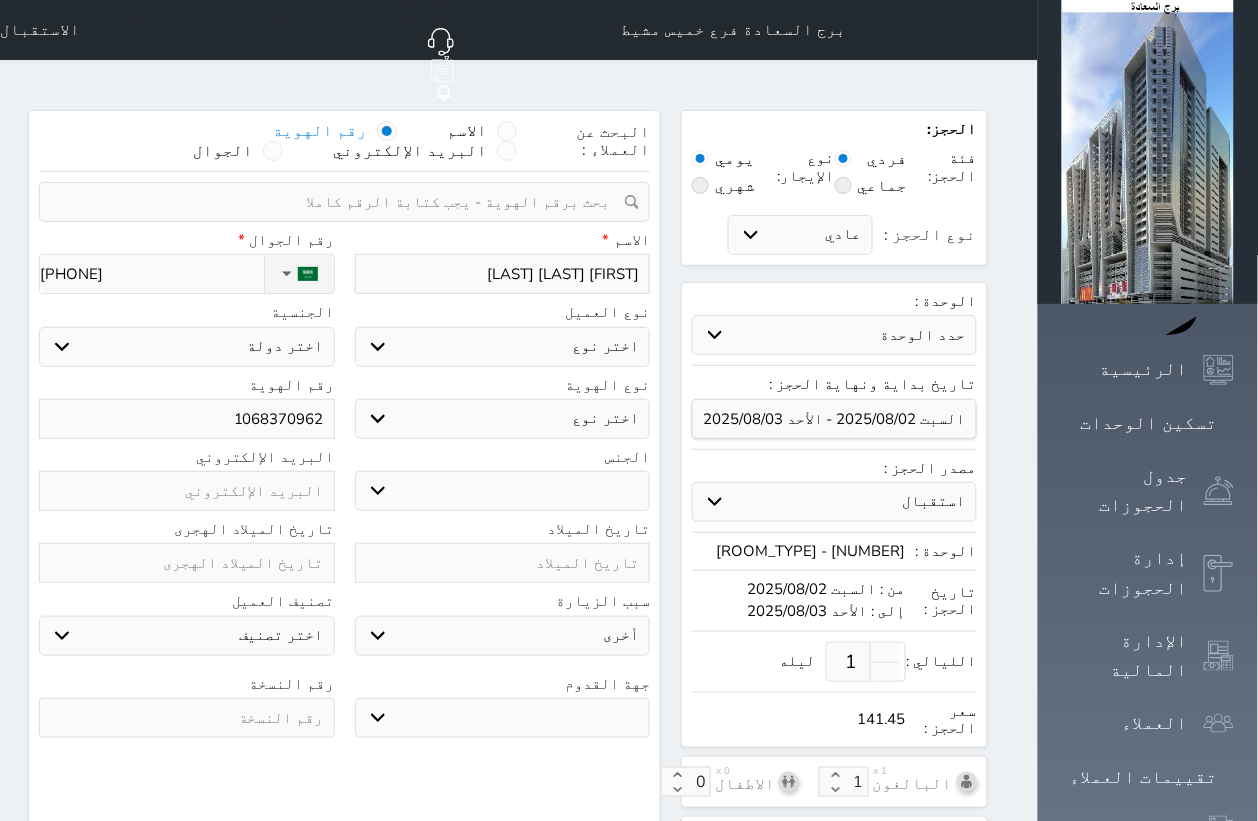 type on "[FIRST] [LAST]" 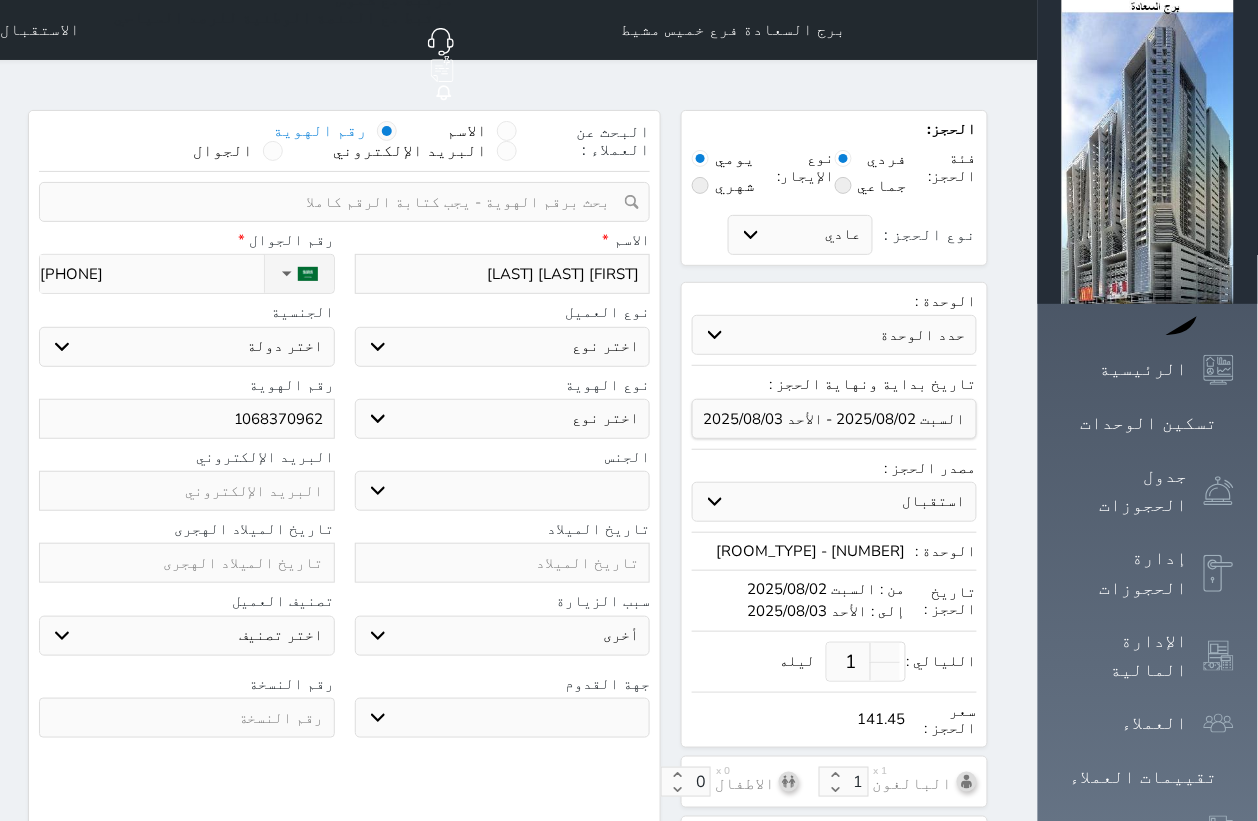 select 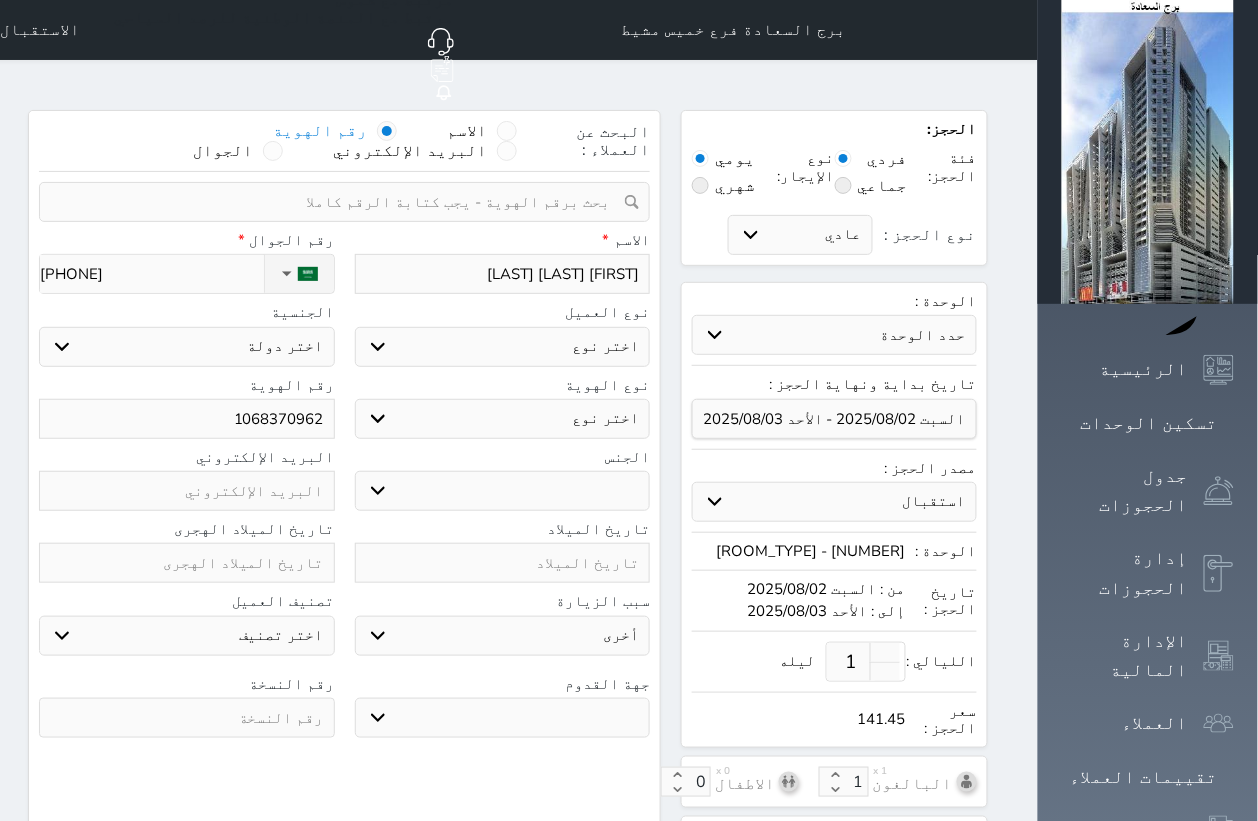 click on "اختر دولة
السعودية" at bounding box center [187, 347] 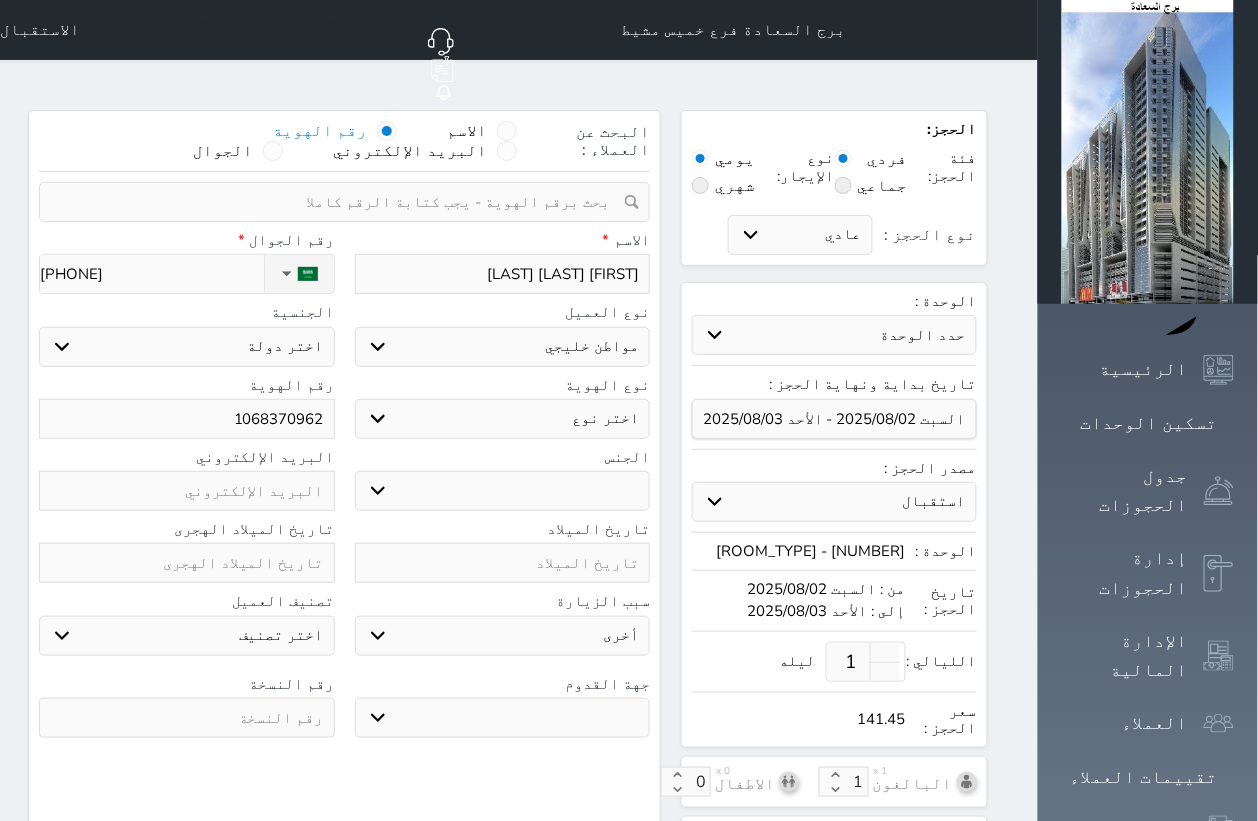 click on "اختر نوع   مواطن مواطن خليجي زائر مقيم" at bounding box center [503, 347] 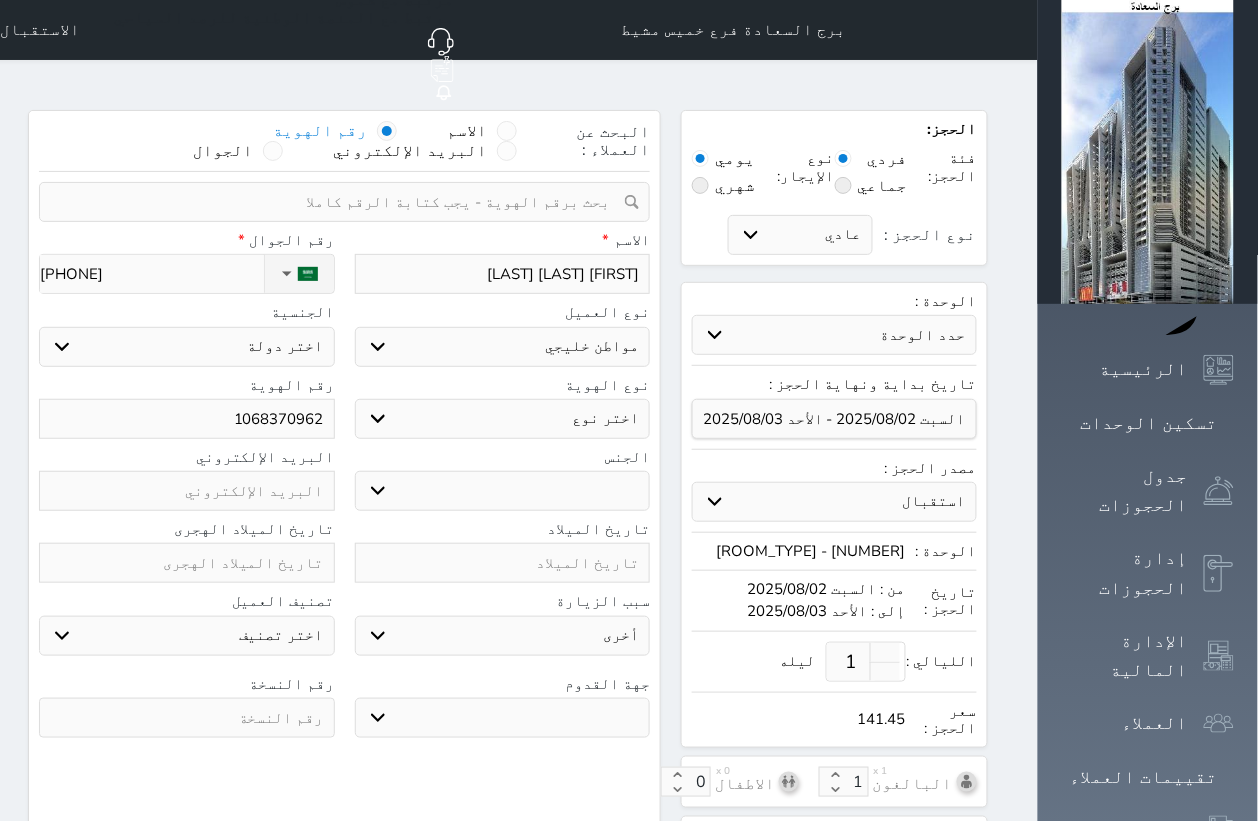 click on "اختر نوع   مواطن مواطن خليجي زائر مقيم" at bounding box center (503, 347) 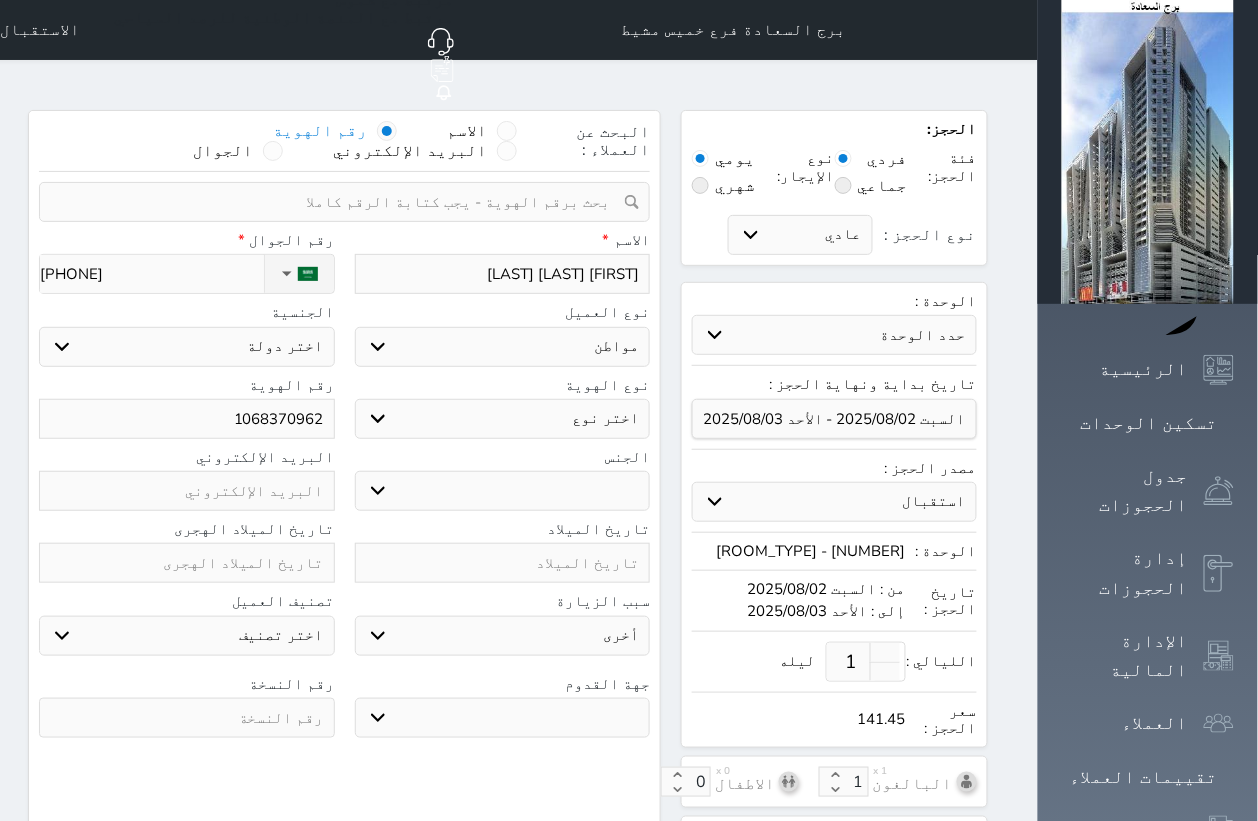 click on "اختر نوع   مواطن مواطن خليجي زائر مقيم" at bounding box center (503, 347) 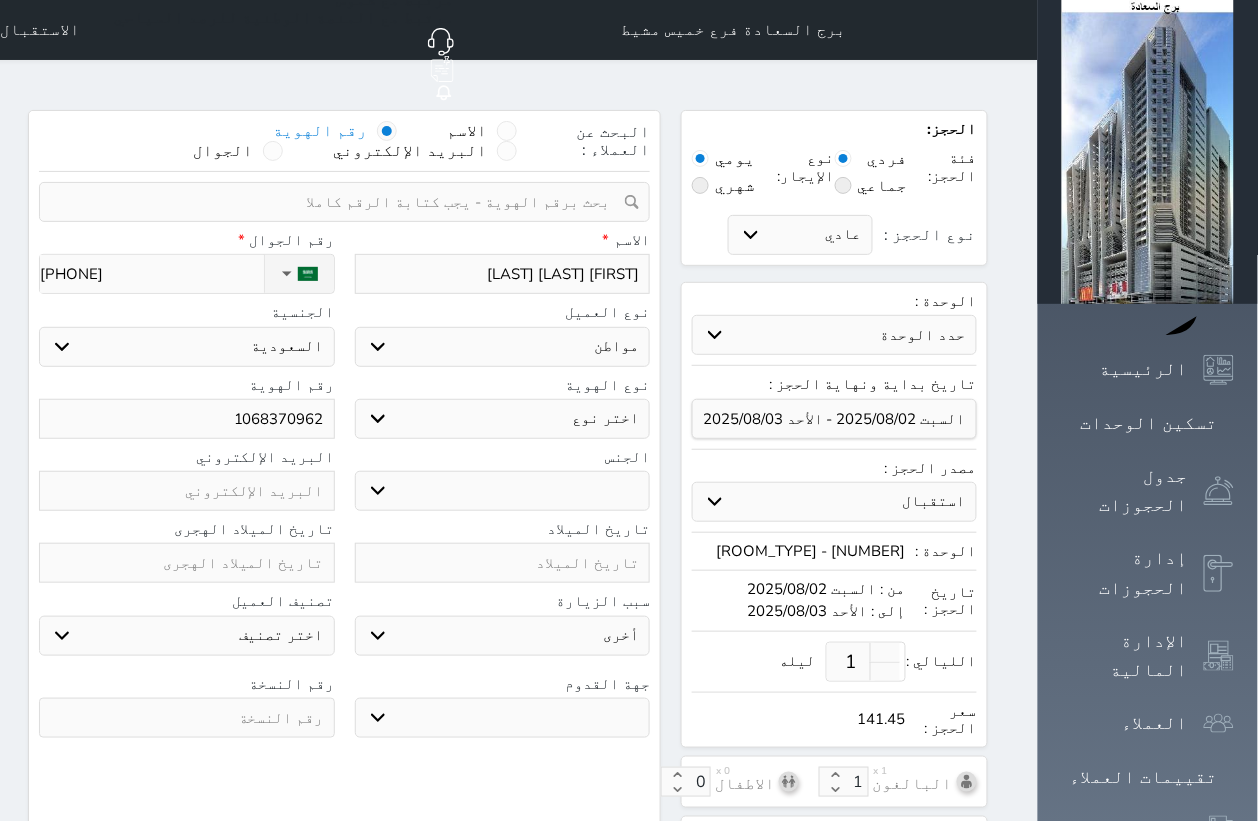 click on "نوع الهوية
اختر نوع هوية وطنية هوية عائلية جواز السفر رقم الهوية
[NUMBER]" at bounding box center (344, 413) 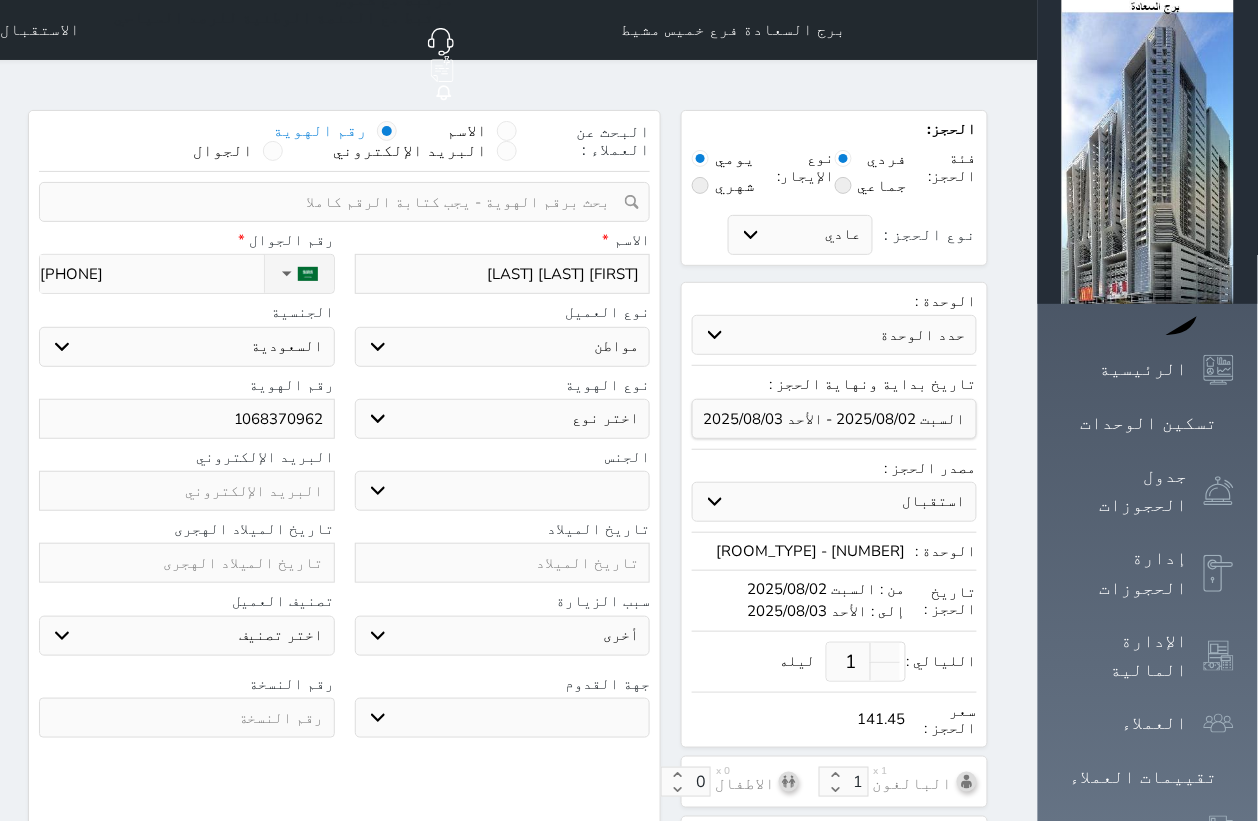 click on "اختر نوع   هوية وطنية هوية عائلية جواز السفر" at bounding box center (503, 419) 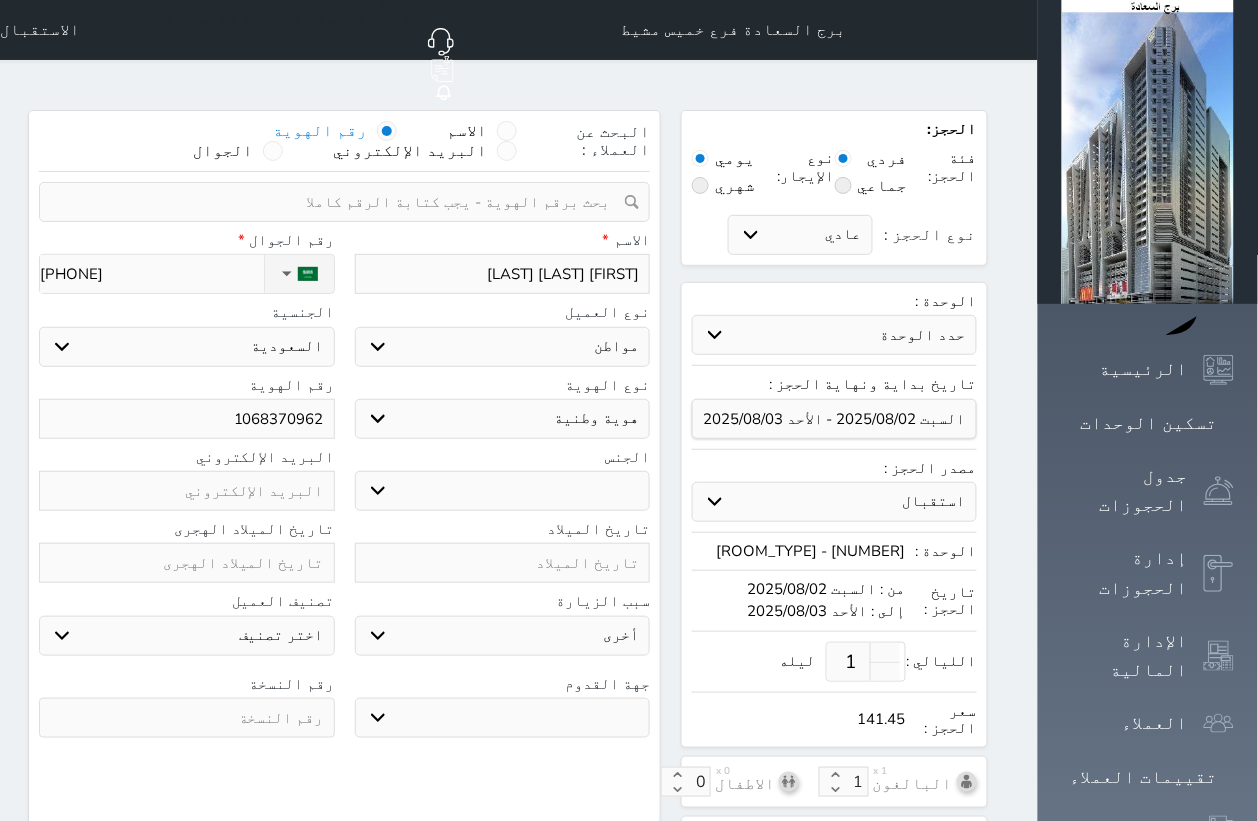 click on "اختر نوع   هوية وطنية هوية عائلية جواز السفر" at bounding box center [503, 419] 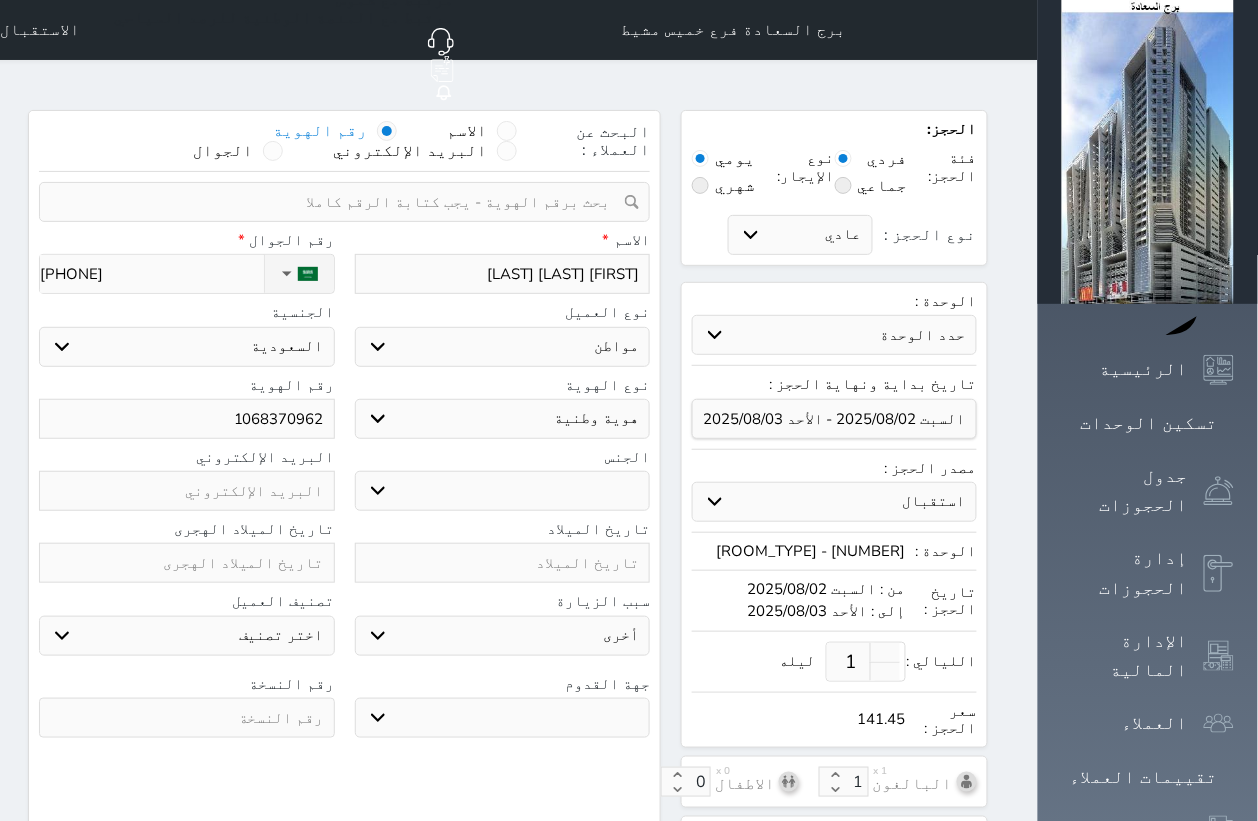 click on "ذكر   انثى" at bounding box center (503, 491) 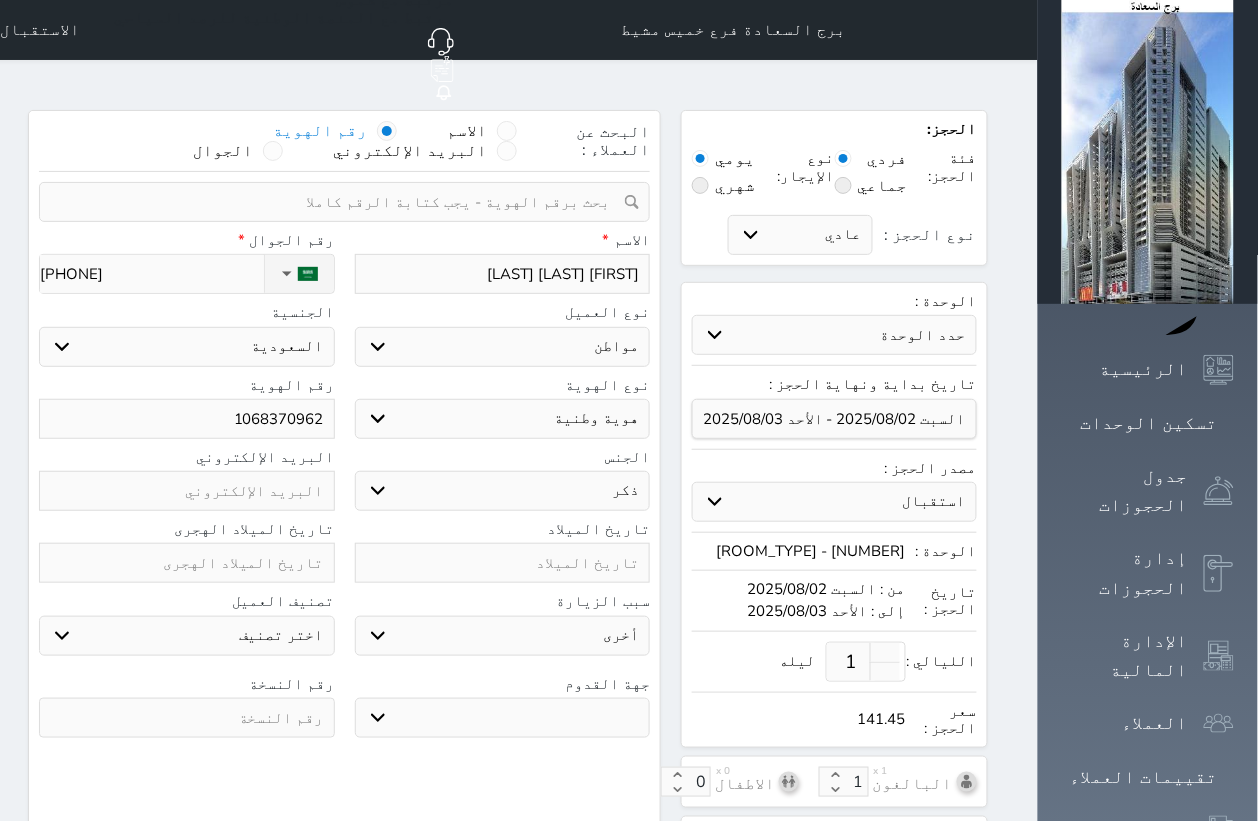 click on "ذكر   انثى" at bounding box center (503, 491) 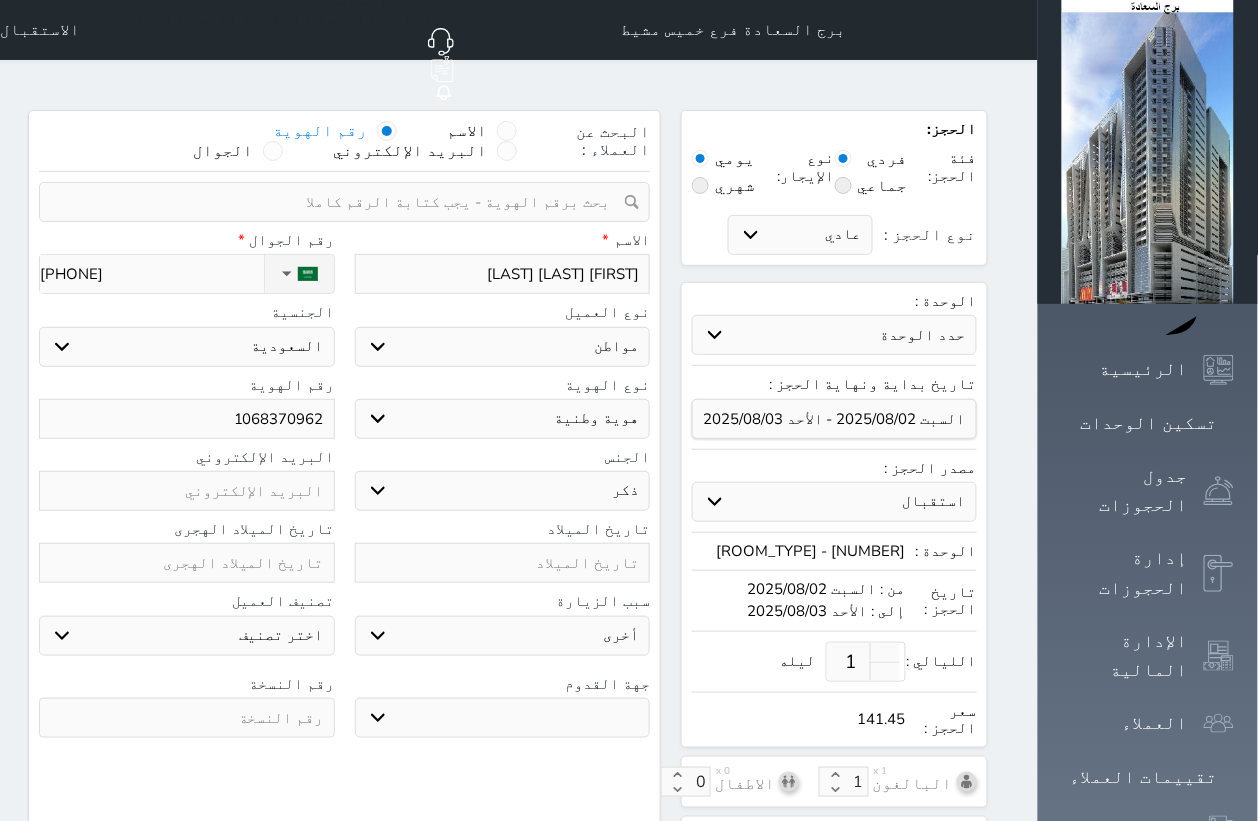 click at bounding box center (187, 718) 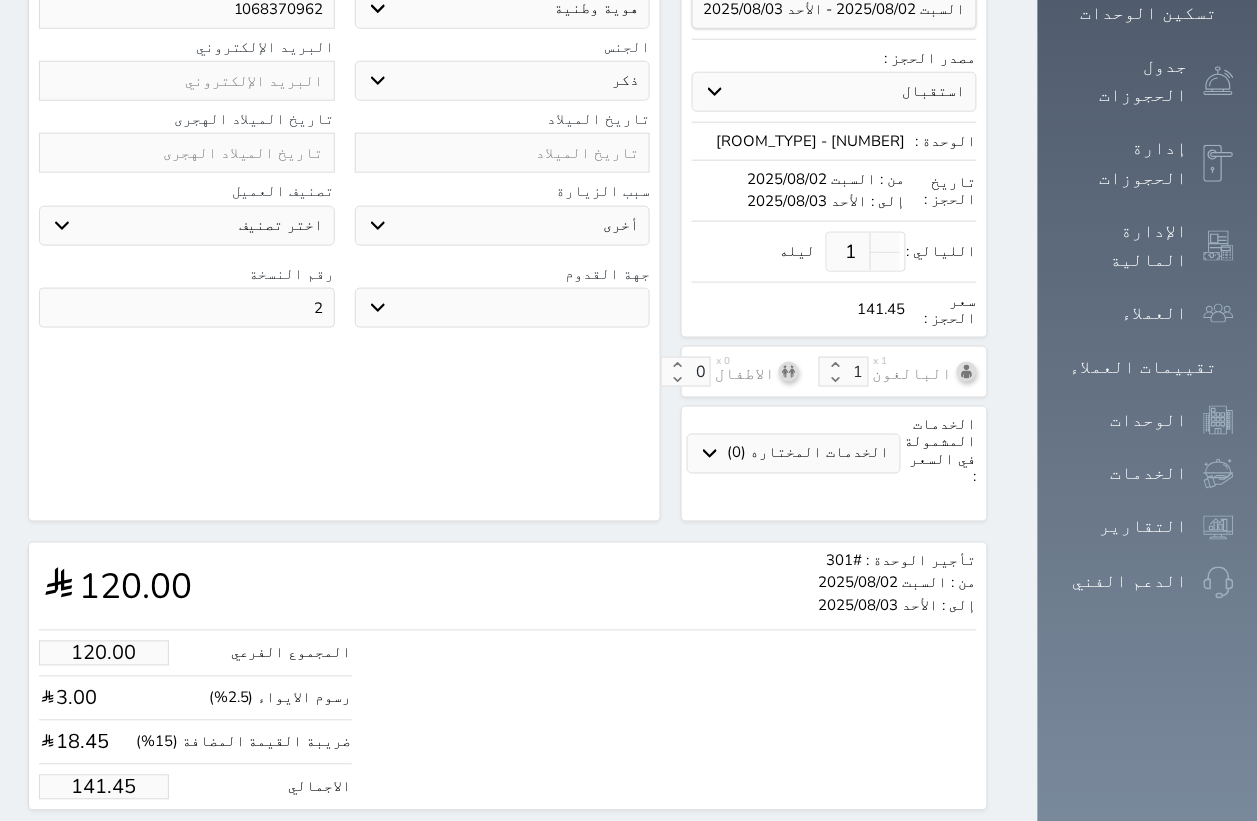 scroll, scrollTop: 411, scrollLeft: 0, axis: vertical 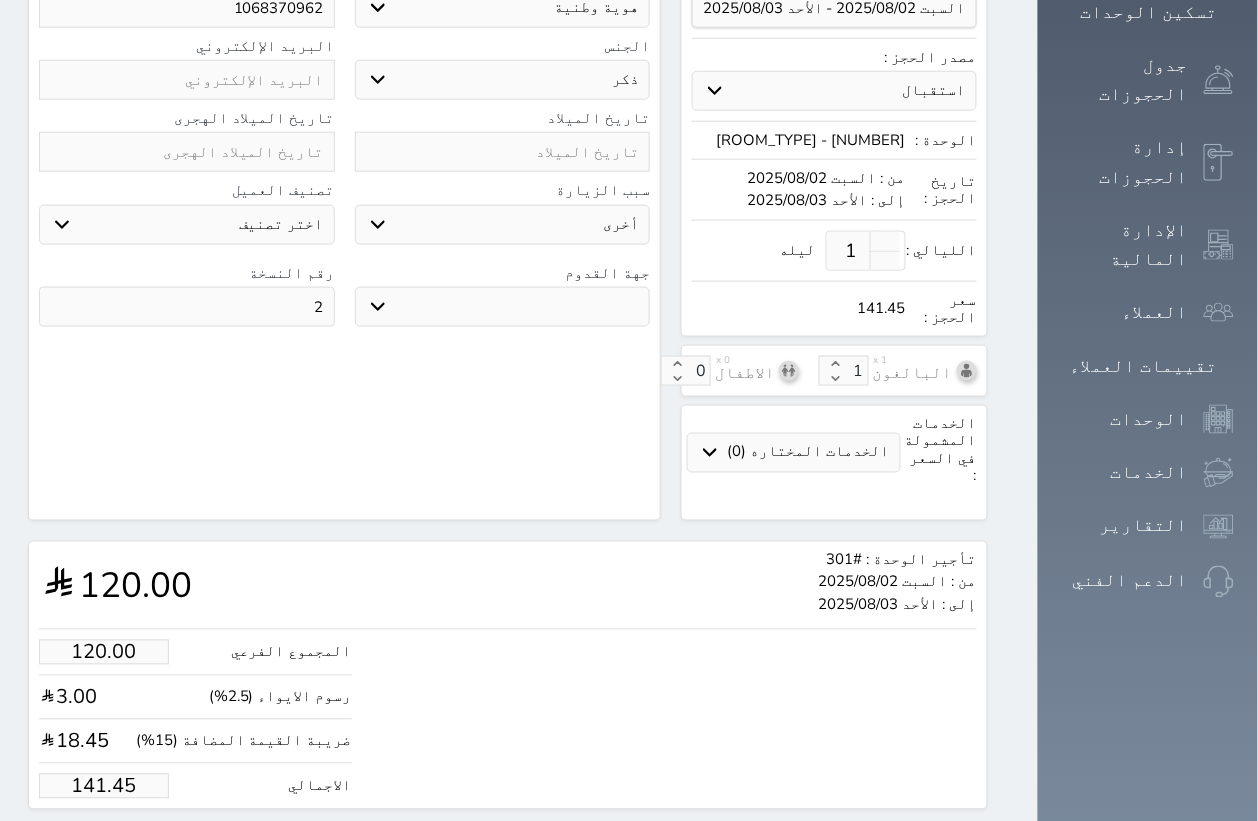 drag, startPoint x: 61, startPoint y: 725, endPoint x: 143, endPoint y: 728, distance: 82.05486 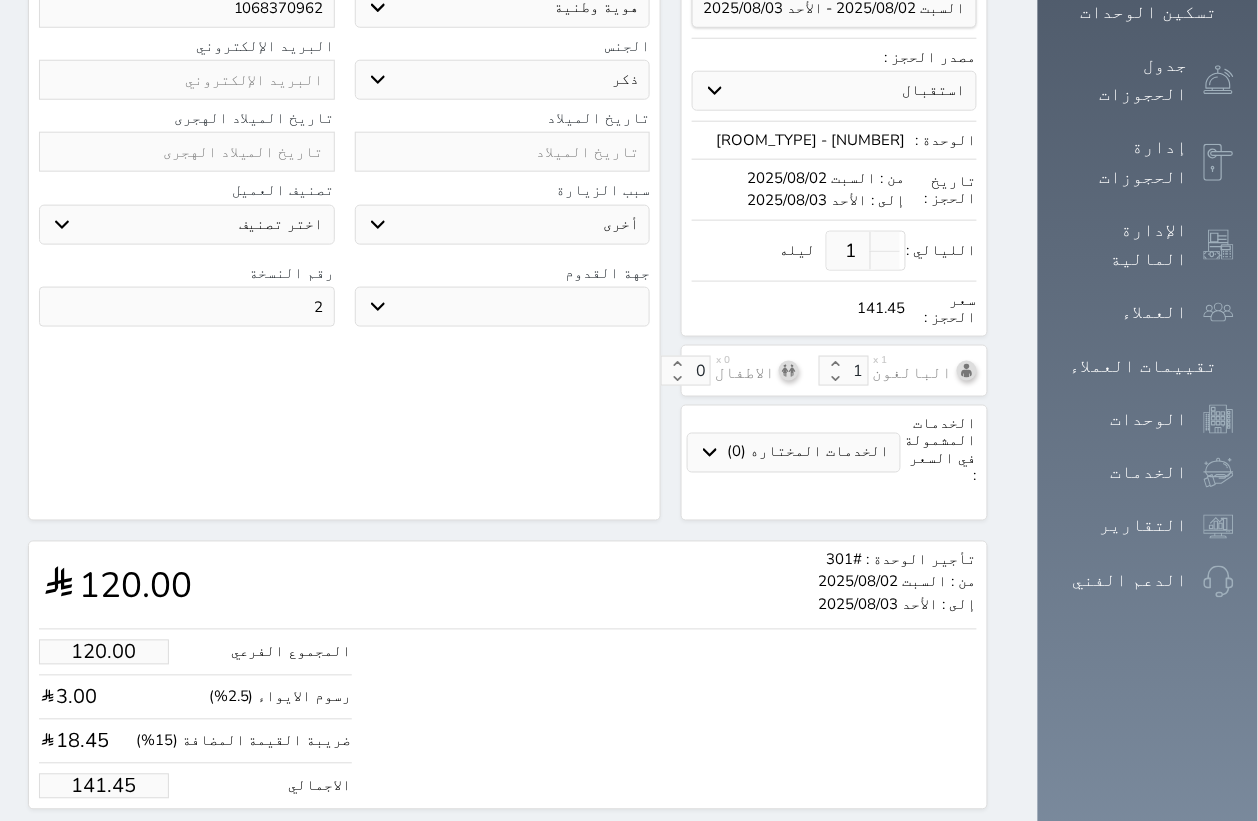 click on "141.45" at bounding box center [104, 786] 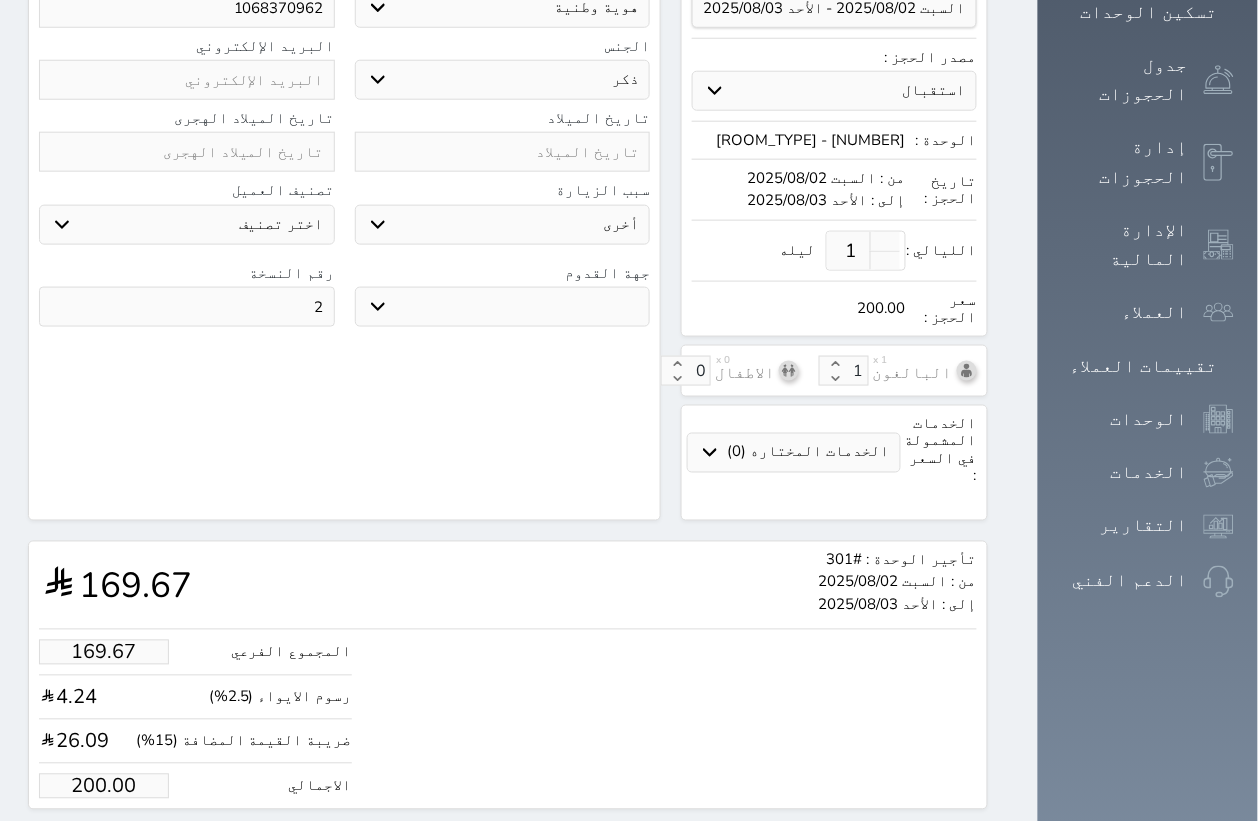 click on "حجز" at bounding box center [121, 847] 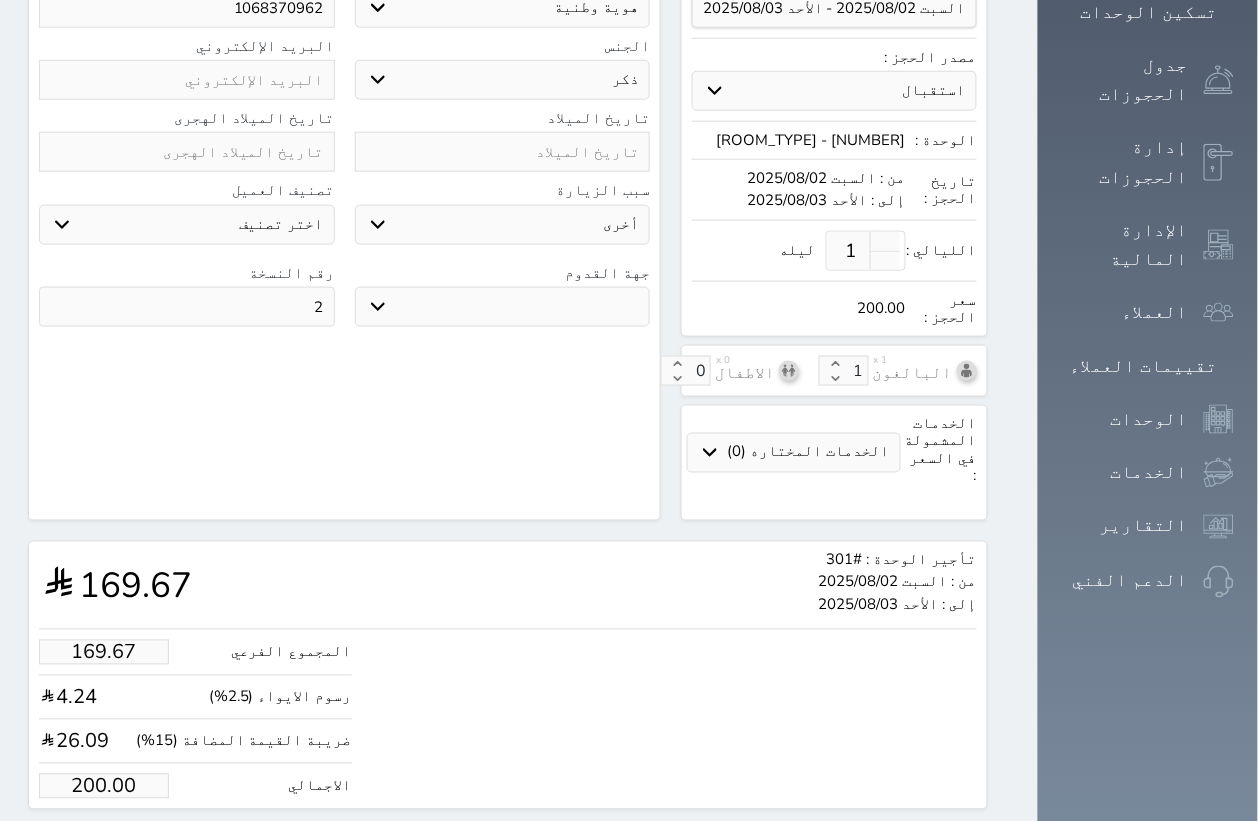 scroll, scrollTop: 197, scrollLeft: 0, axis: vertical 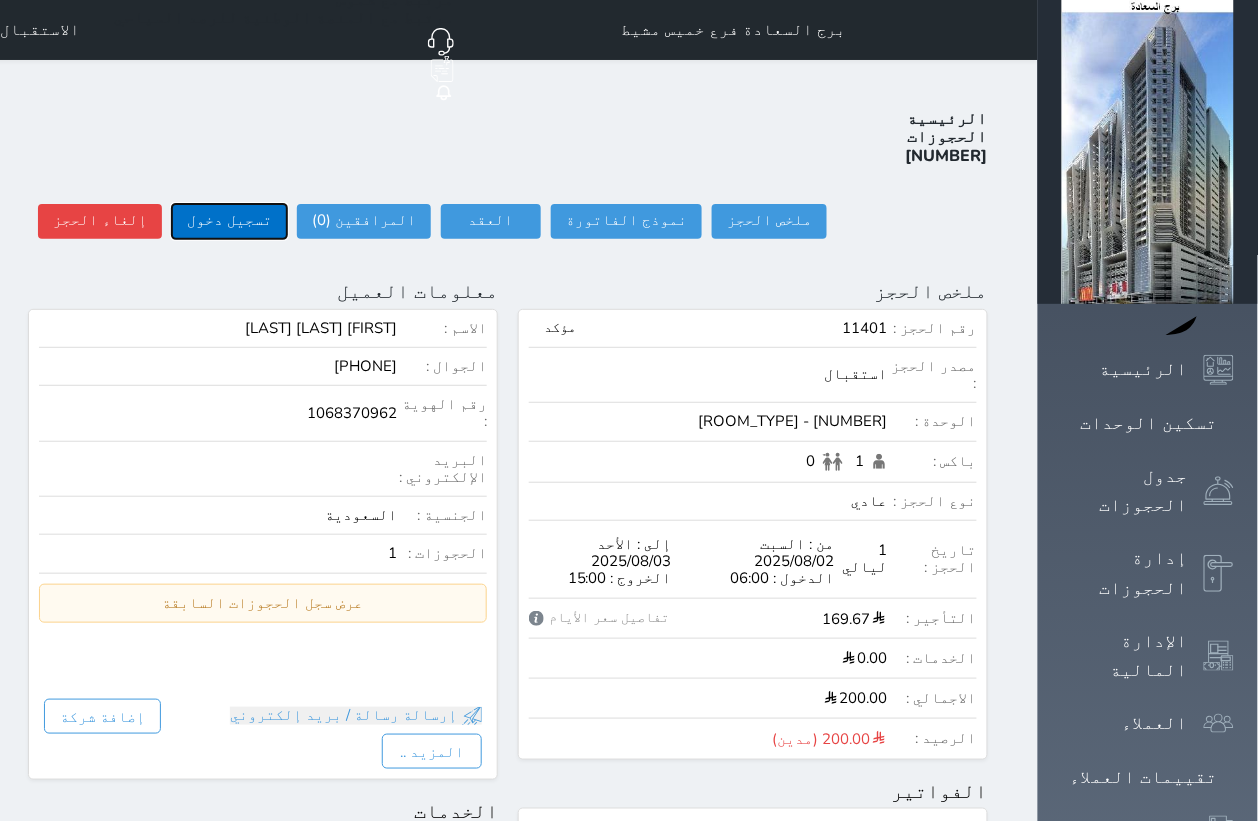 click on "تسجيل دخول" at bounding box center [229, 221] 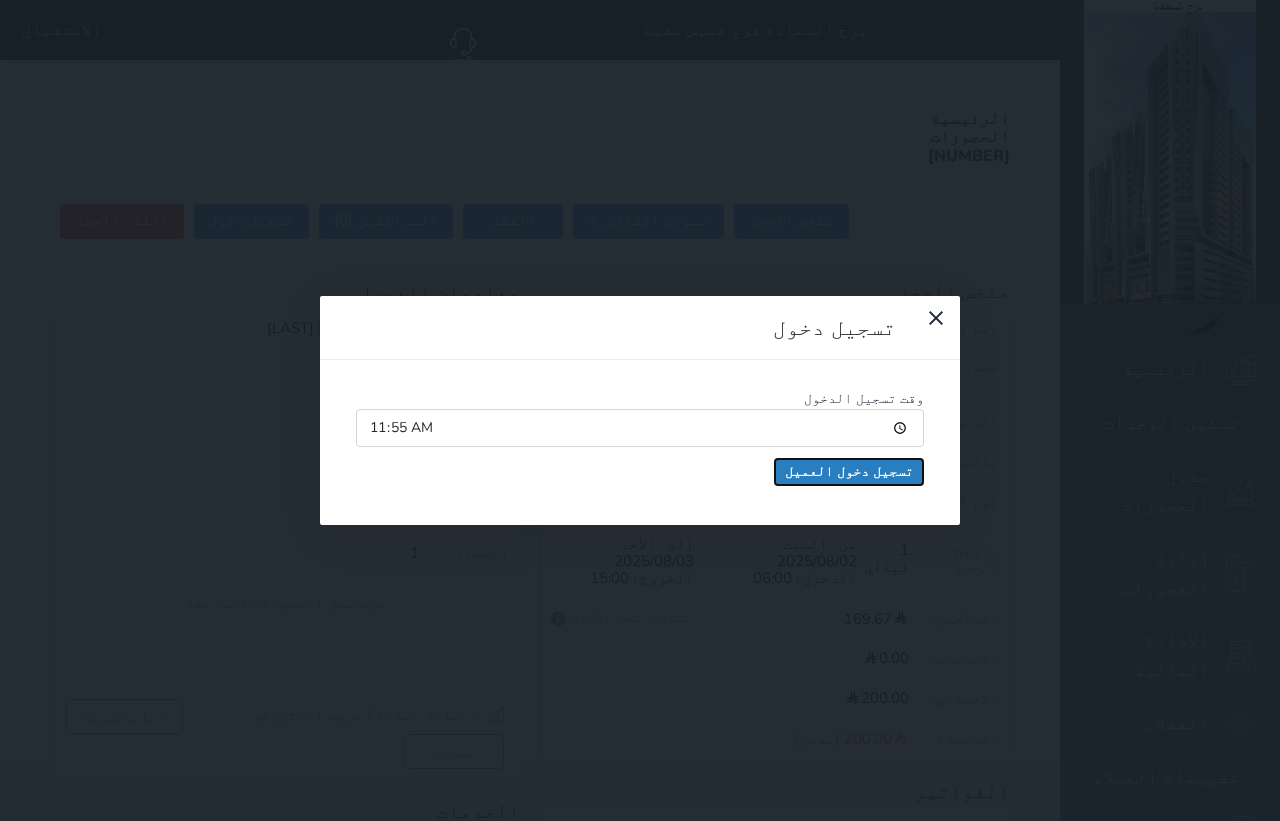 click on "تسجيل دخول العميل" at bounding box center [849, 472] 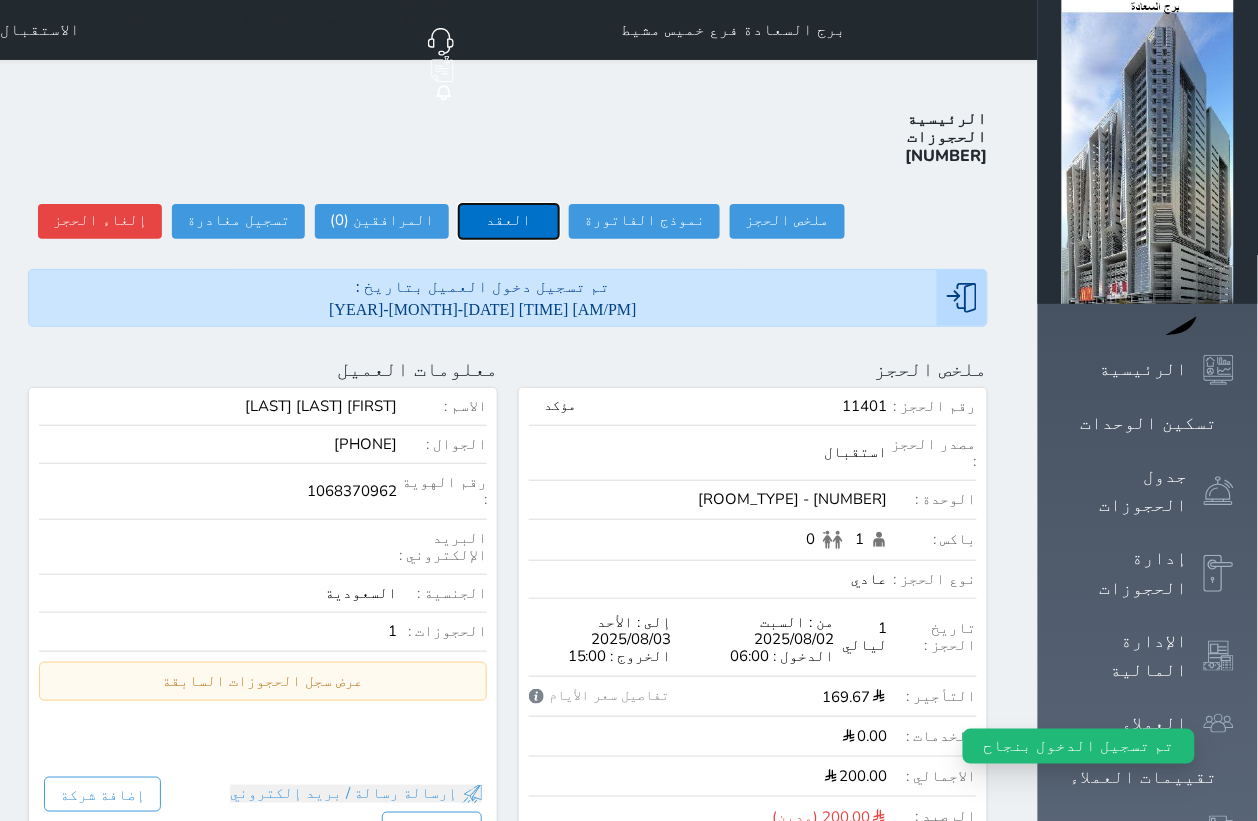 click on "العقد" at bounding box center [509, 221] 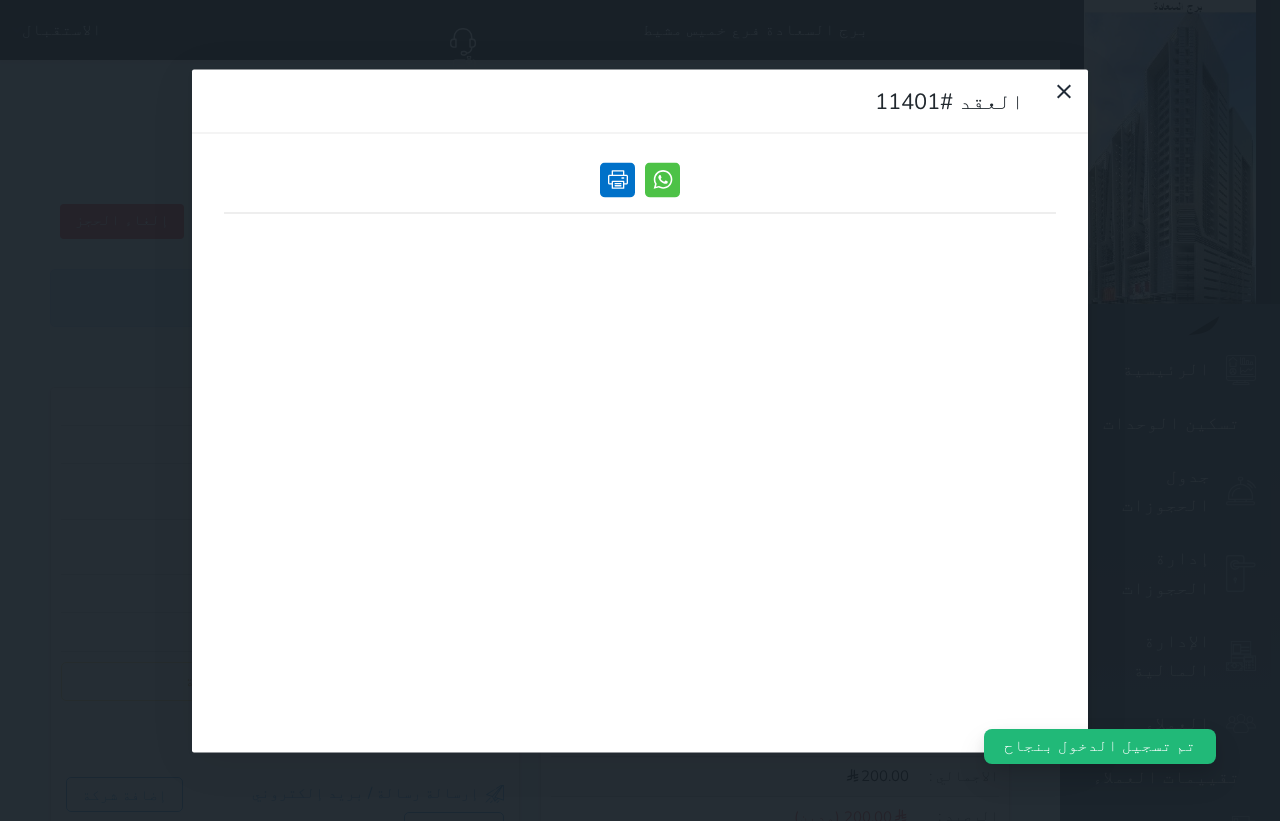 click at bounding box center (617, 179) 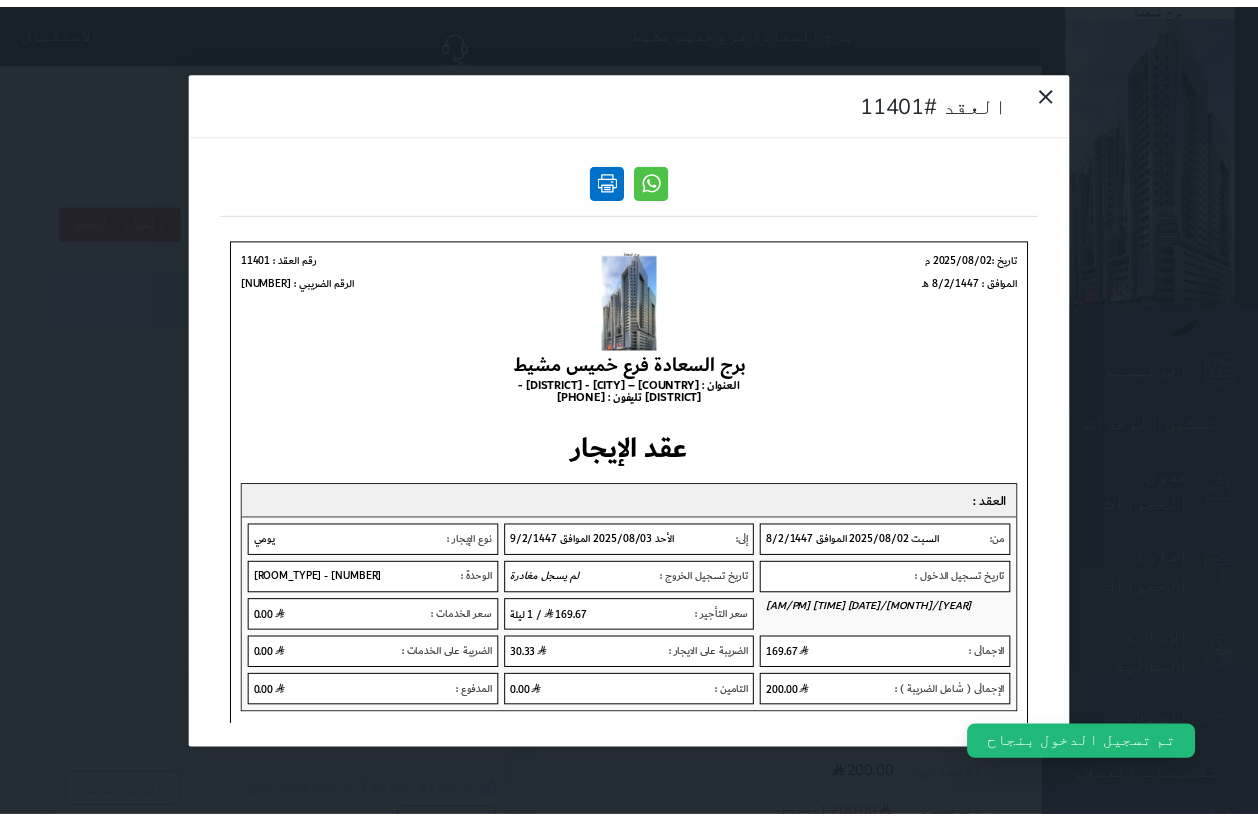 scroll, scrollTop: 0, scrollLeft: 0, axis: both 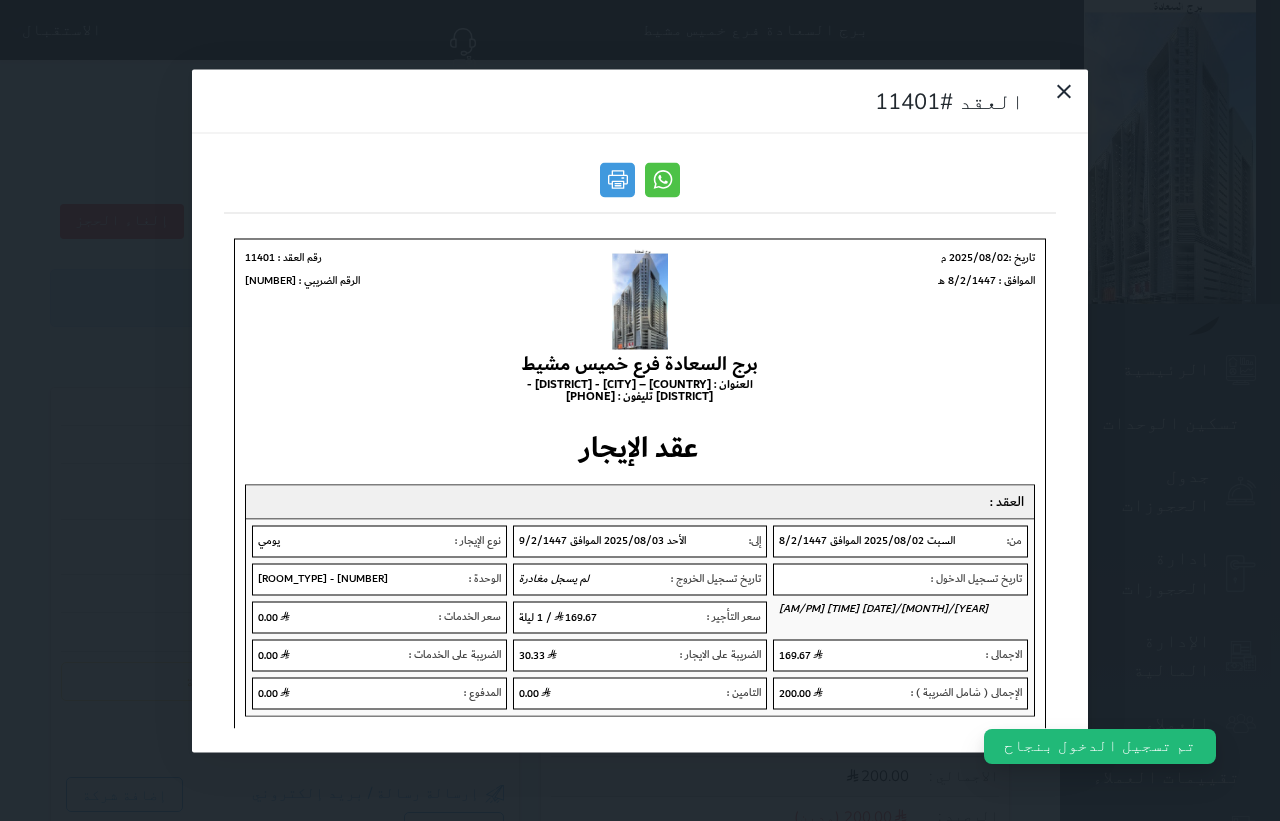 click on "العقد #11401" at bounding box center (640, 410) 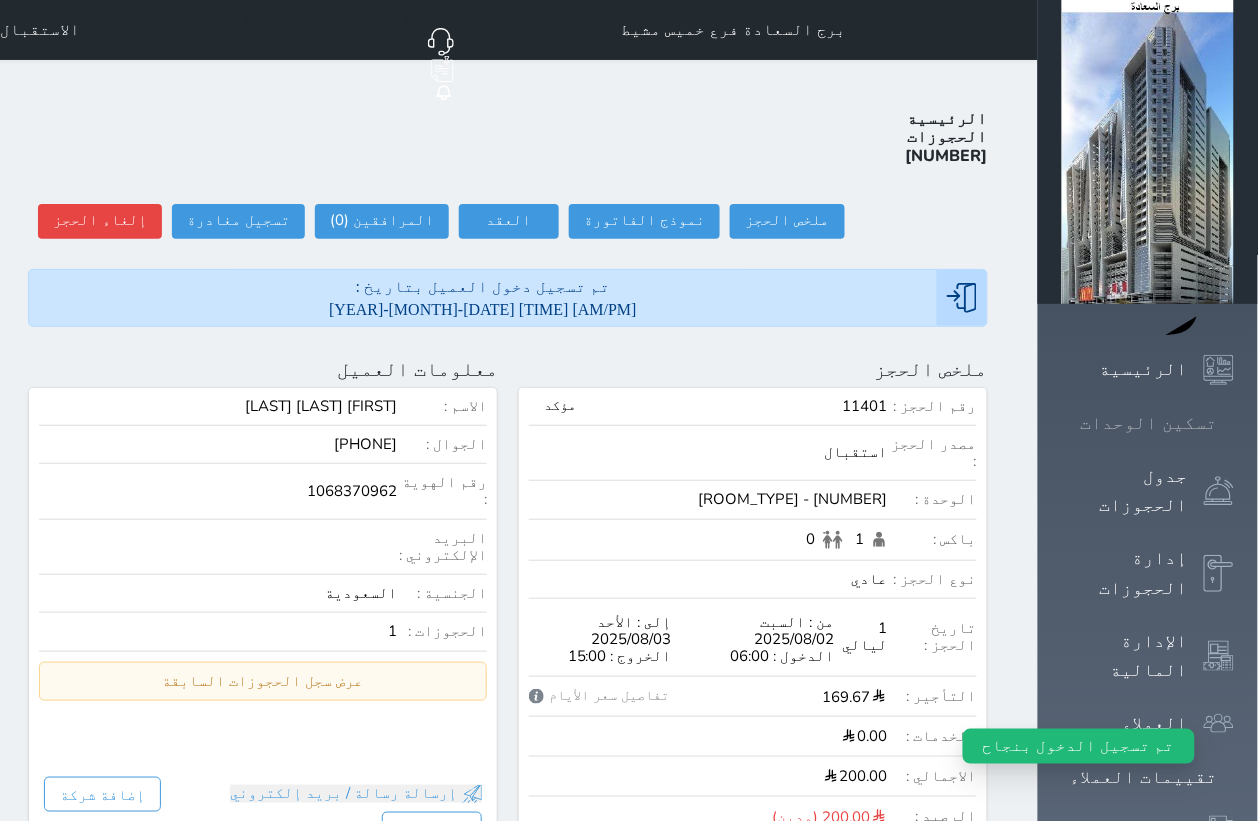 click at bounding box center [1234, 423] 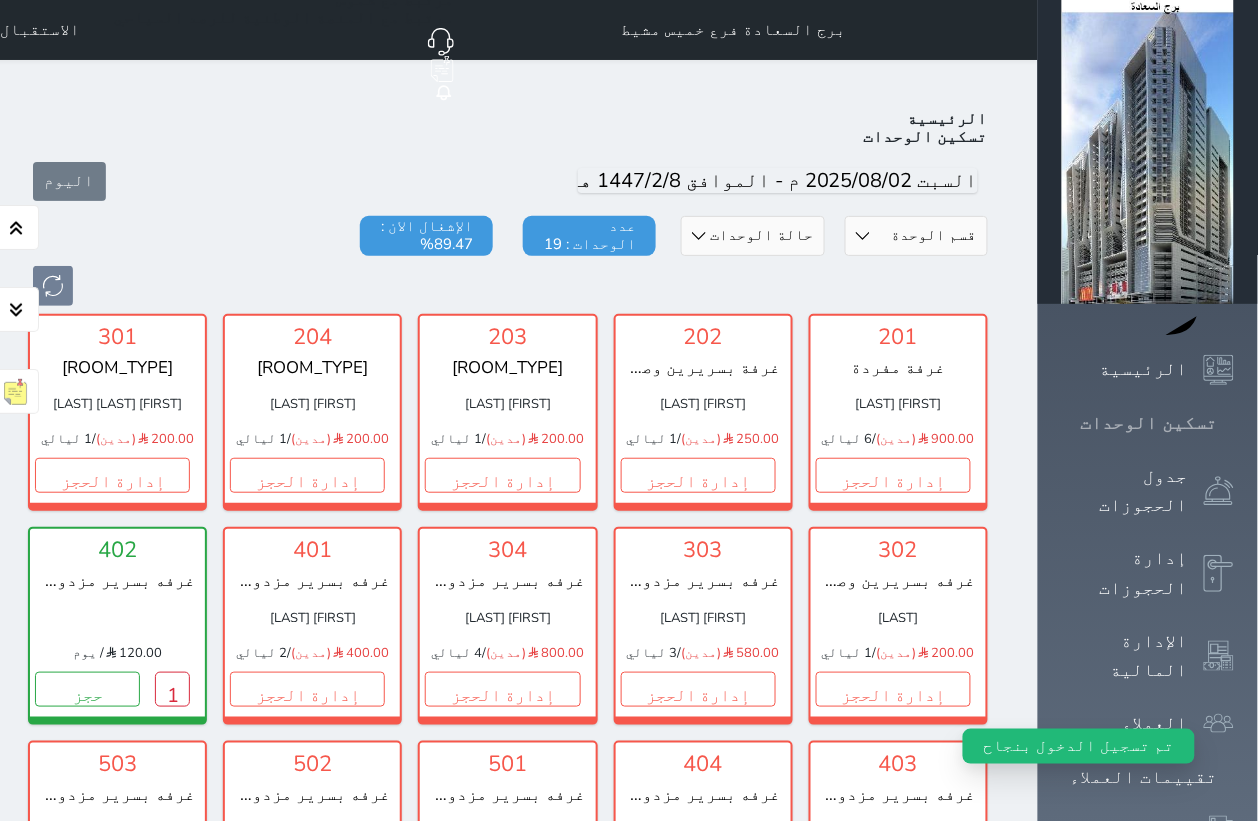scroll, scrollTop: 77, scrollLeft: 0, axis: vertical 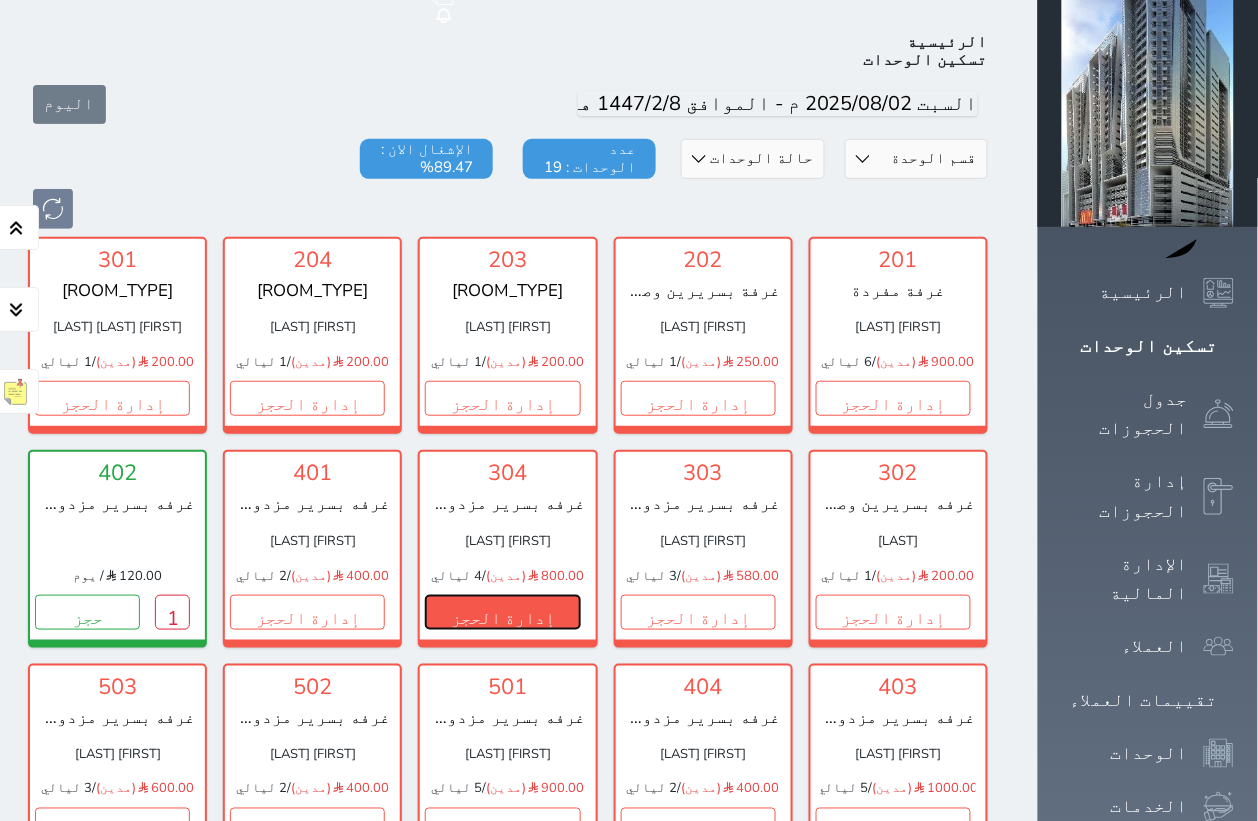 click on "إدارة الحجز" at bounding box center (502, 612) 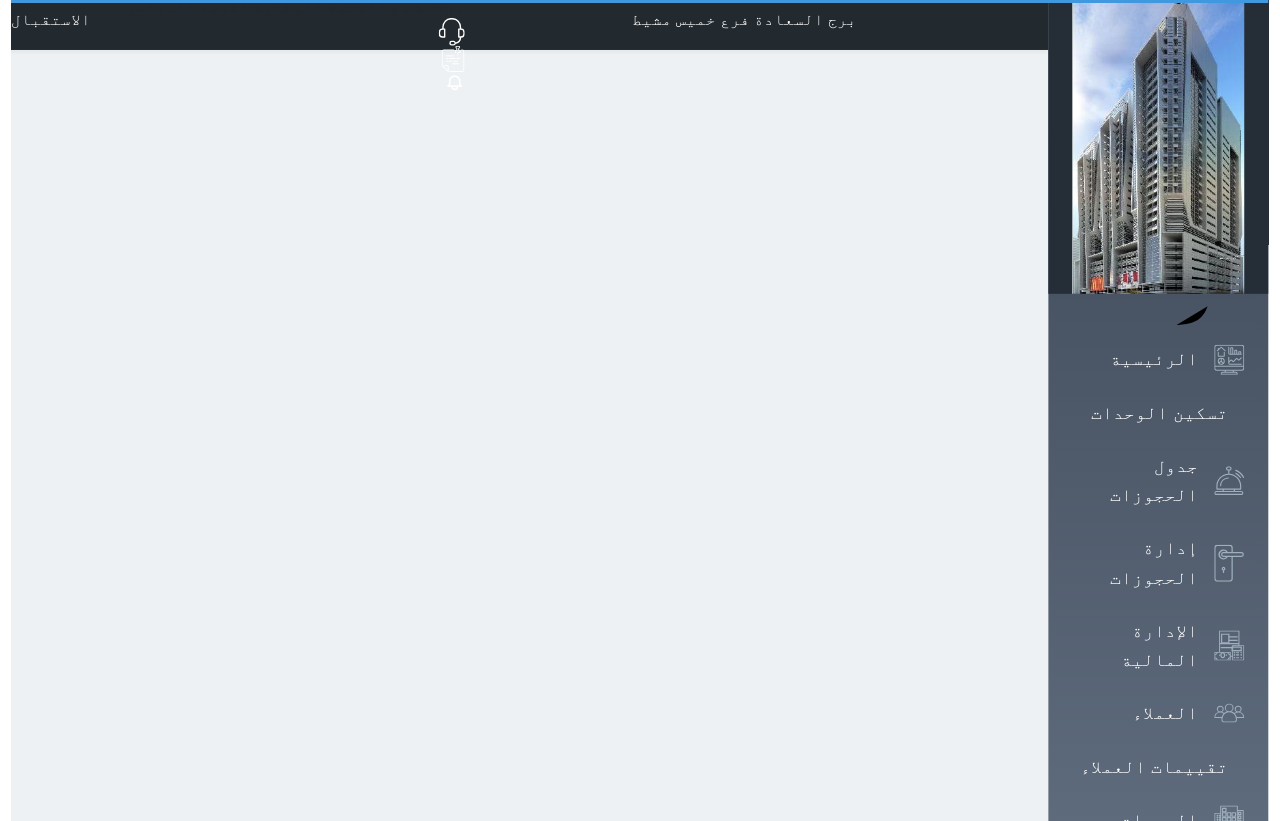 scroll, scrollTop: 0, scrollLeft: 0, axis: both 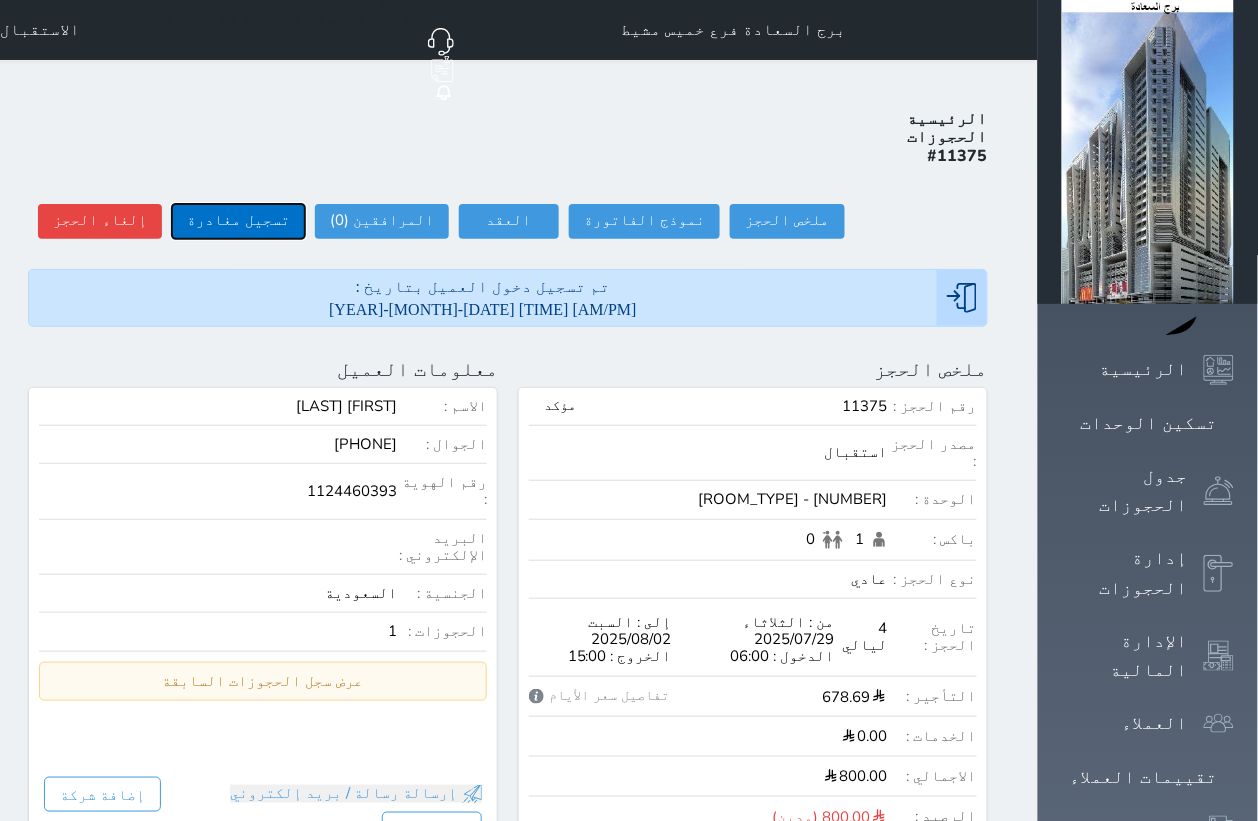 click on "تسجيل مغادرة" at bounding box center (238, 221) 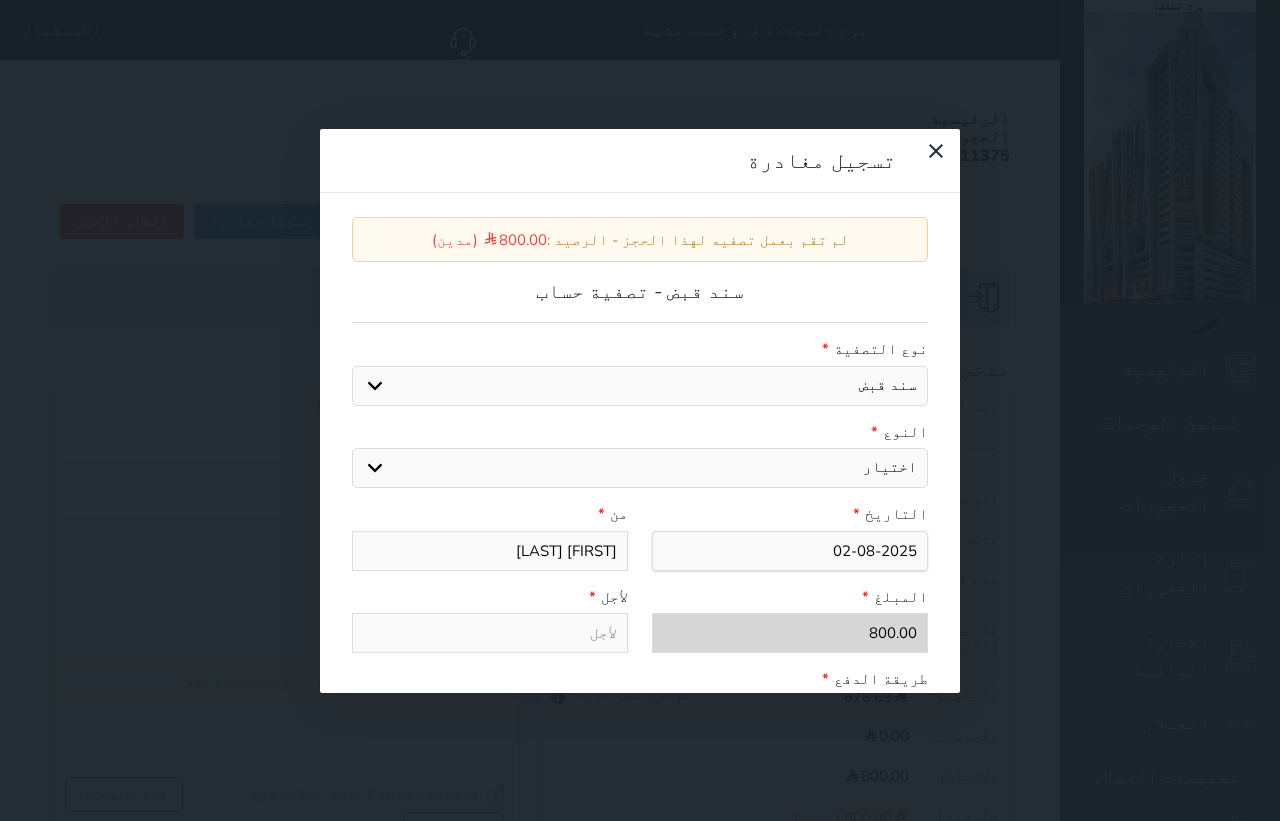 click on "اختيار   مقبوضات عامة
قيمة إيجار
فواتير
عربون
لا ينطبق
آخر
مغسلة
واي فاي - الإنترنت
مواقف السيارات
طعام
الأغذية والمشروبات
مشروبات
المشروبات الباردة
المشروبات الساخنة
الإفطار
غداء
عشاء
مخبز و كعك
حمام سباحة
الصالة الرياضية
سبا و خدمات الجمال
اختيار وإسقاط (خدمات النقل)
ميني بار
كابل - تلفزيون
سرير إضافي
تصفيف الشعر
التسوق" at bounding box center (640, 468) 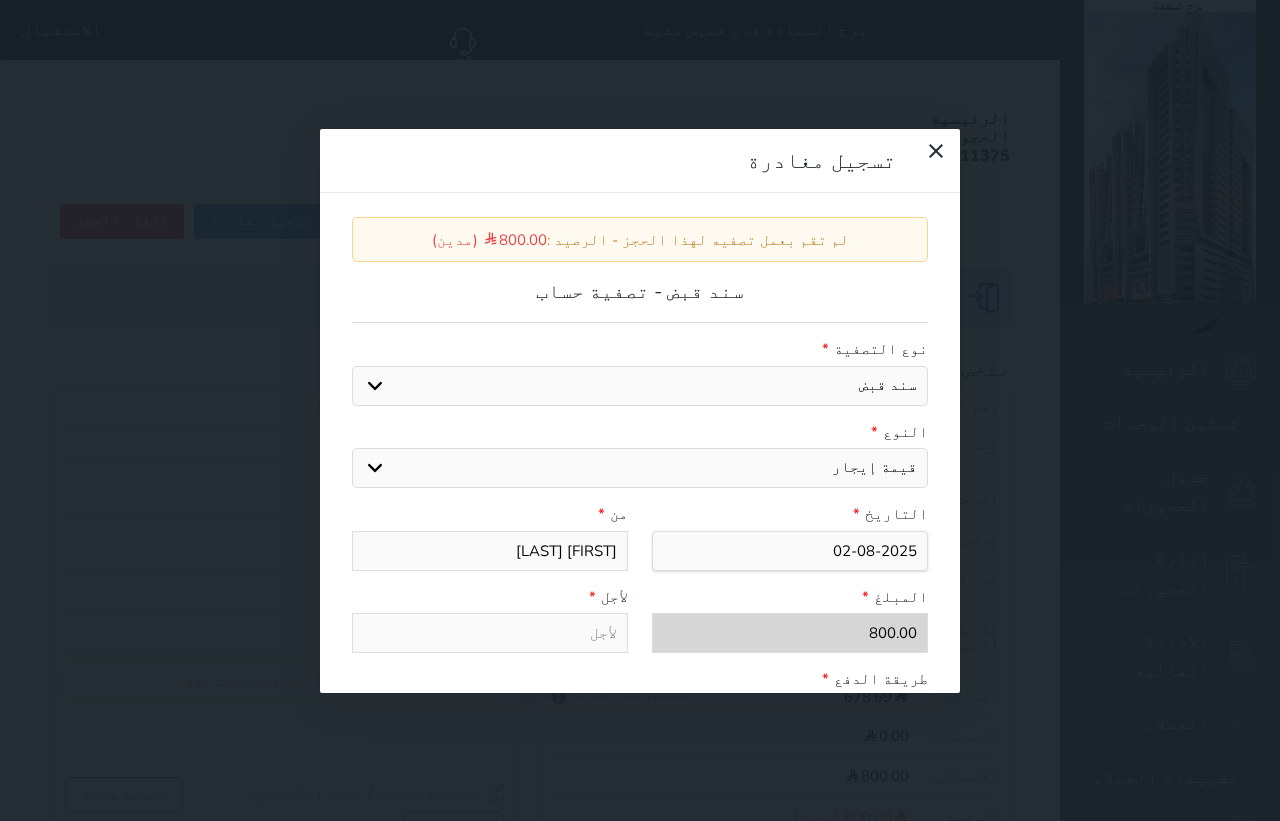click on "اختيار   مقبوضات عامة
قيمة إيجار
فواتير
عربون
لا ينطبق
آخر
مغسلة
واي فاي - الإنترنت
مواقف السيارات
طعام
الأغذية والمشروبات
مشروبات
المشروبات الباردة
المشروبات الساخنة
الإفطار
غداء
عشاء
مخبز و كعك
حمام سباحة
الصالة الرياضية
سبا و خدمات الجمال
اختيار وإسقاط (خدمات النقل)
ميني بار
كابل - تلفزيون
سرير إضافي
تصفيف الشعر
التسوق" at bounding box center (640, 468) 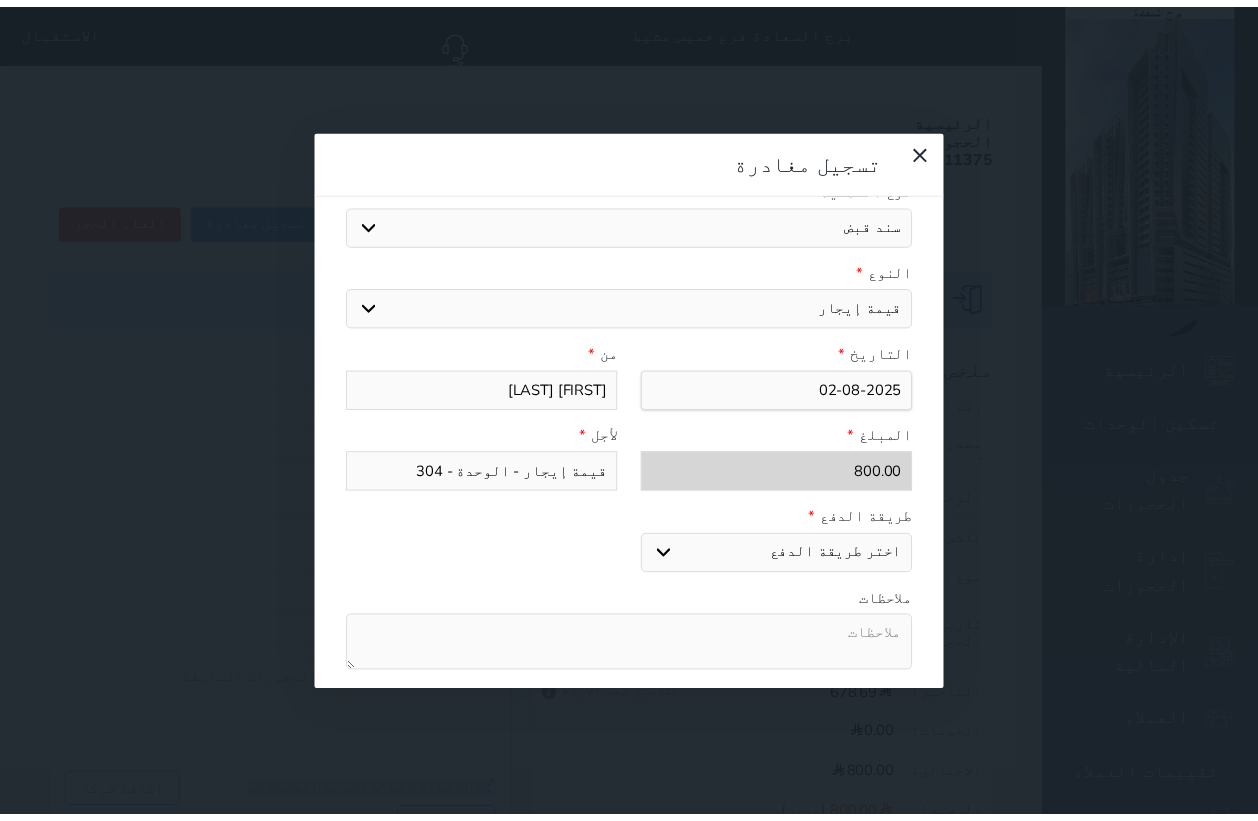 scroll, scrollTop: 311, scrollLeft: 0, axis: vertical 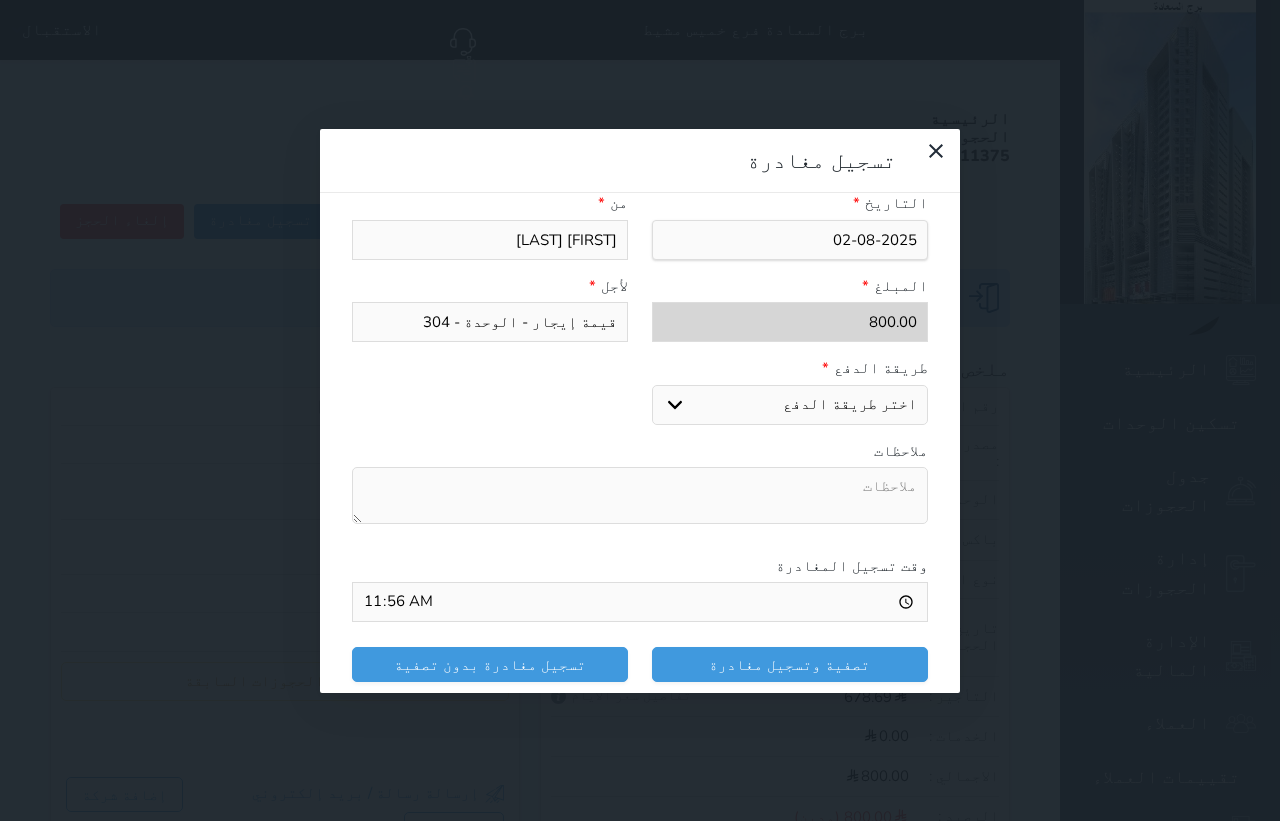 click on "اختر طريقة الدفع   دفع نقدى   تحويل بنكى   مدى   بطاقة ائتمان" at bounding box center (790, 405) 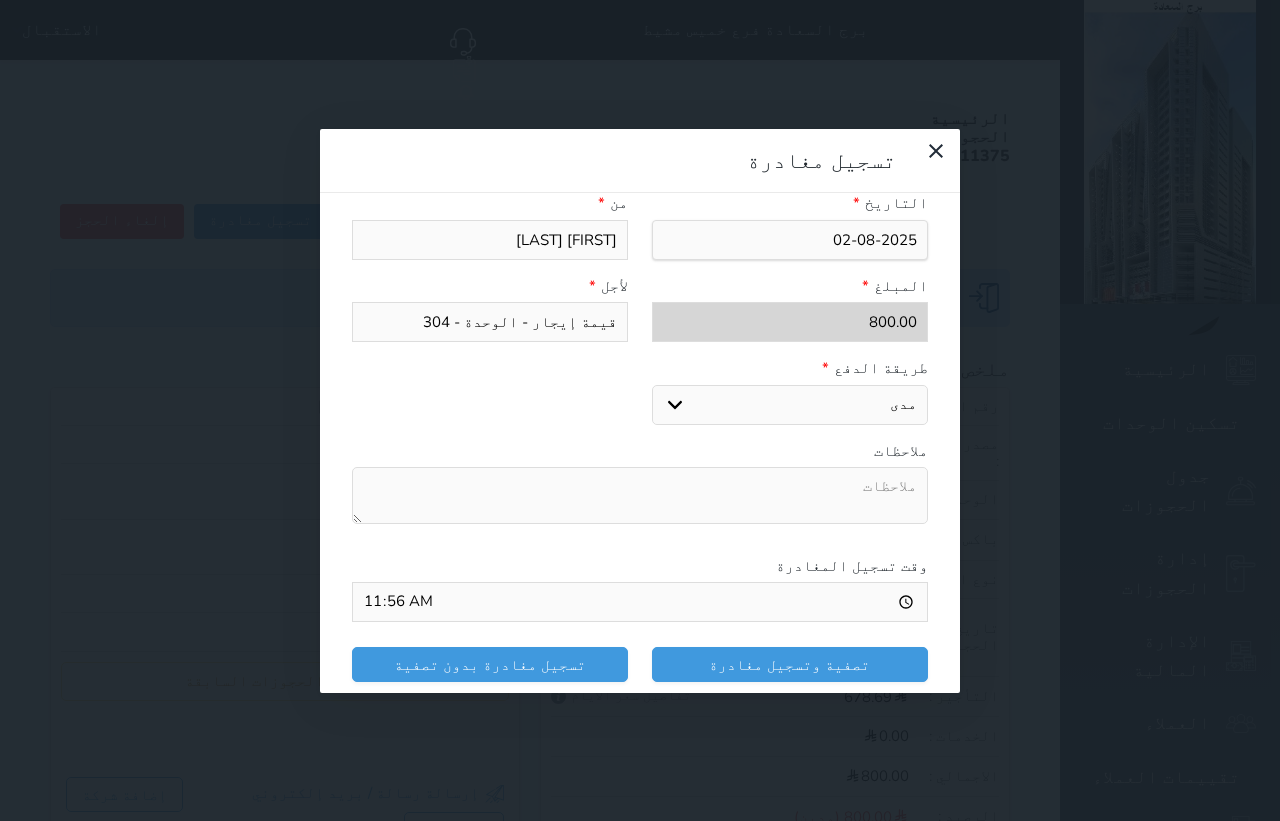 click on "اختر طريقة الدفع   دفع نقدى   تحويل بنكى   مدى   بطاقة ائتمان" at bounding box center (790, 405) 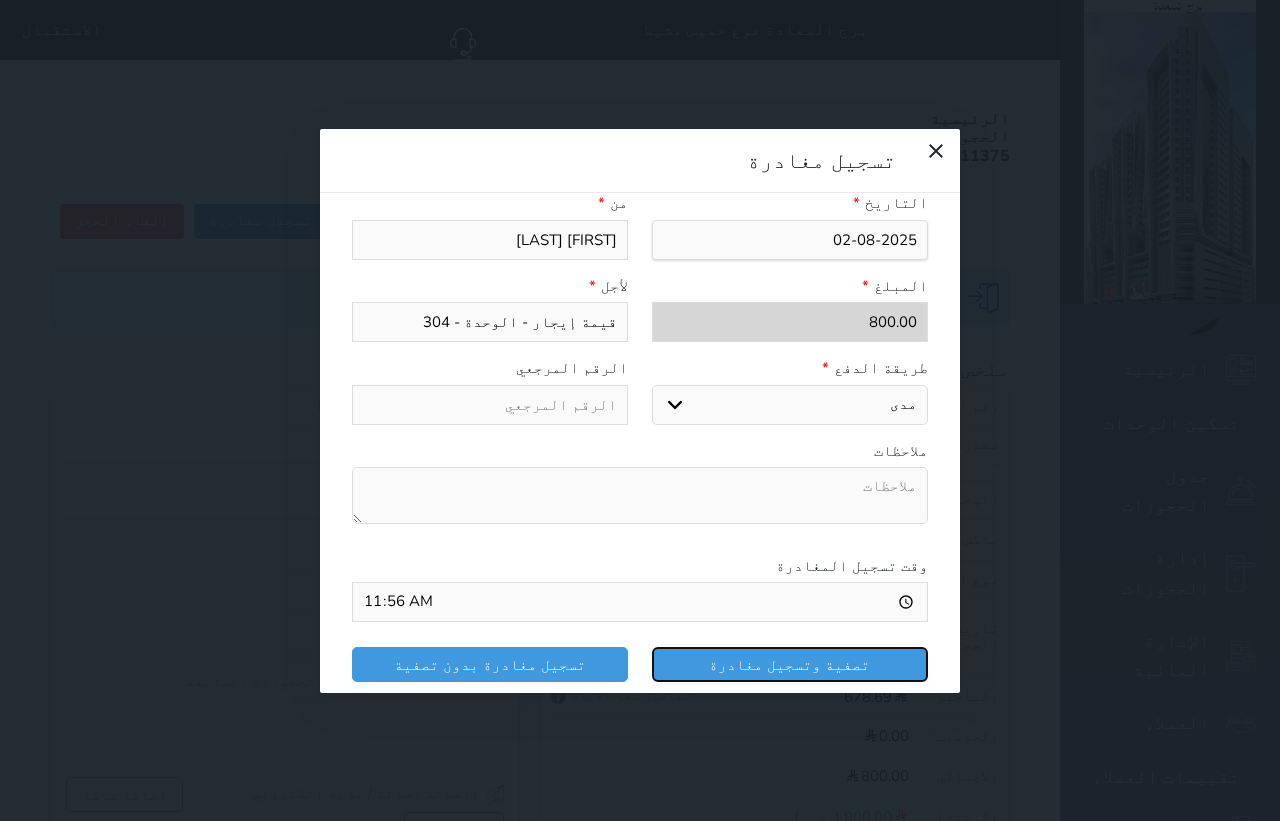 drag, startPoint x: 800, startPoint y: 540, endPoint x: 790, endPoint y: 523, distance: 19.723083 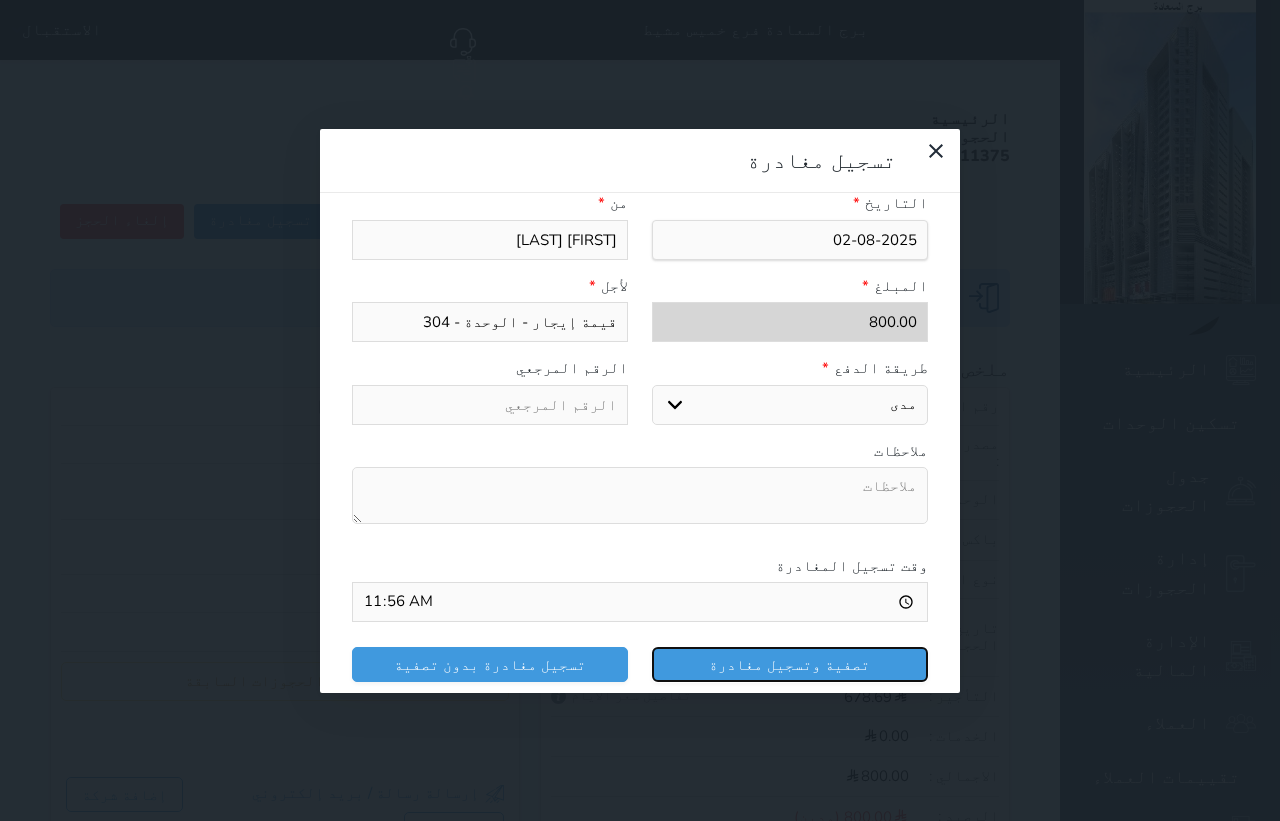 click on "تصفية وتسجيل مغادرة" at bounding box center [790, 664] 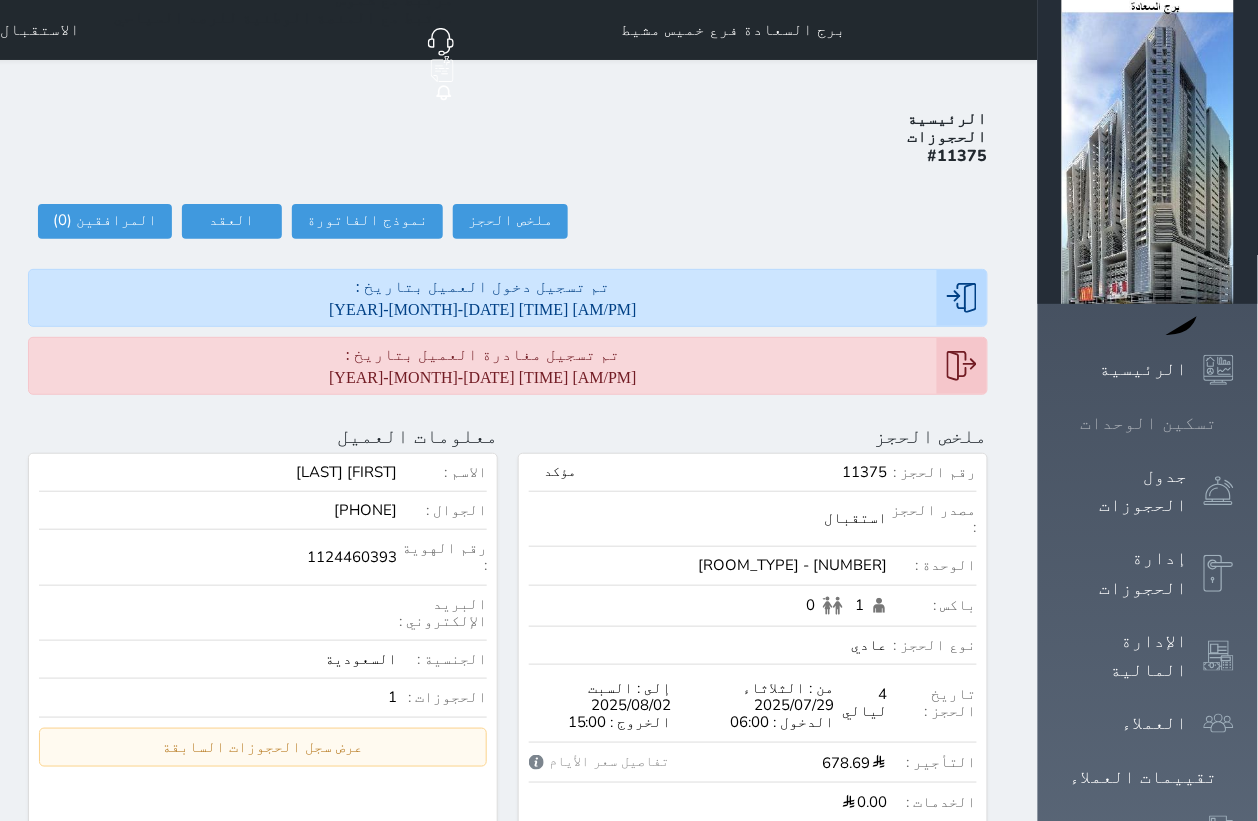 click 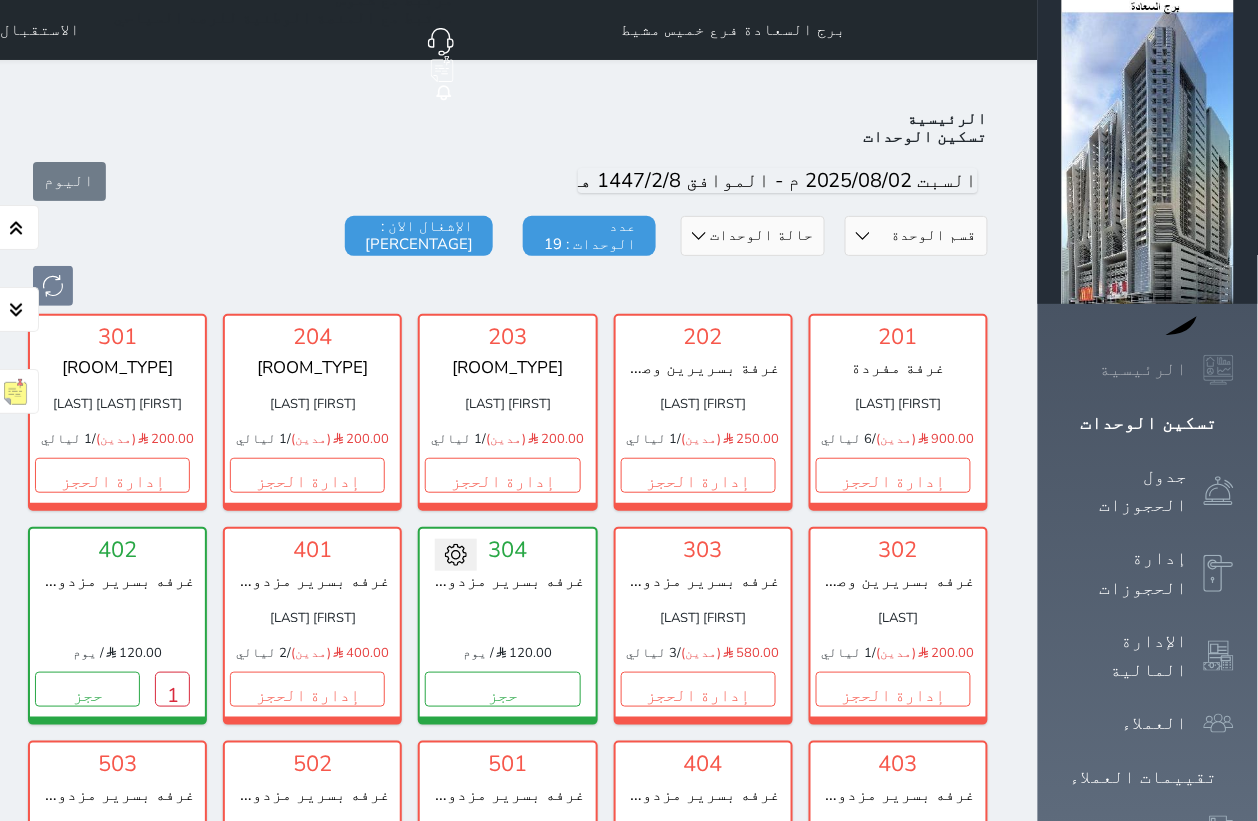 scroll, scrollTop: 77, scrollLeft: 0, axis: vertical 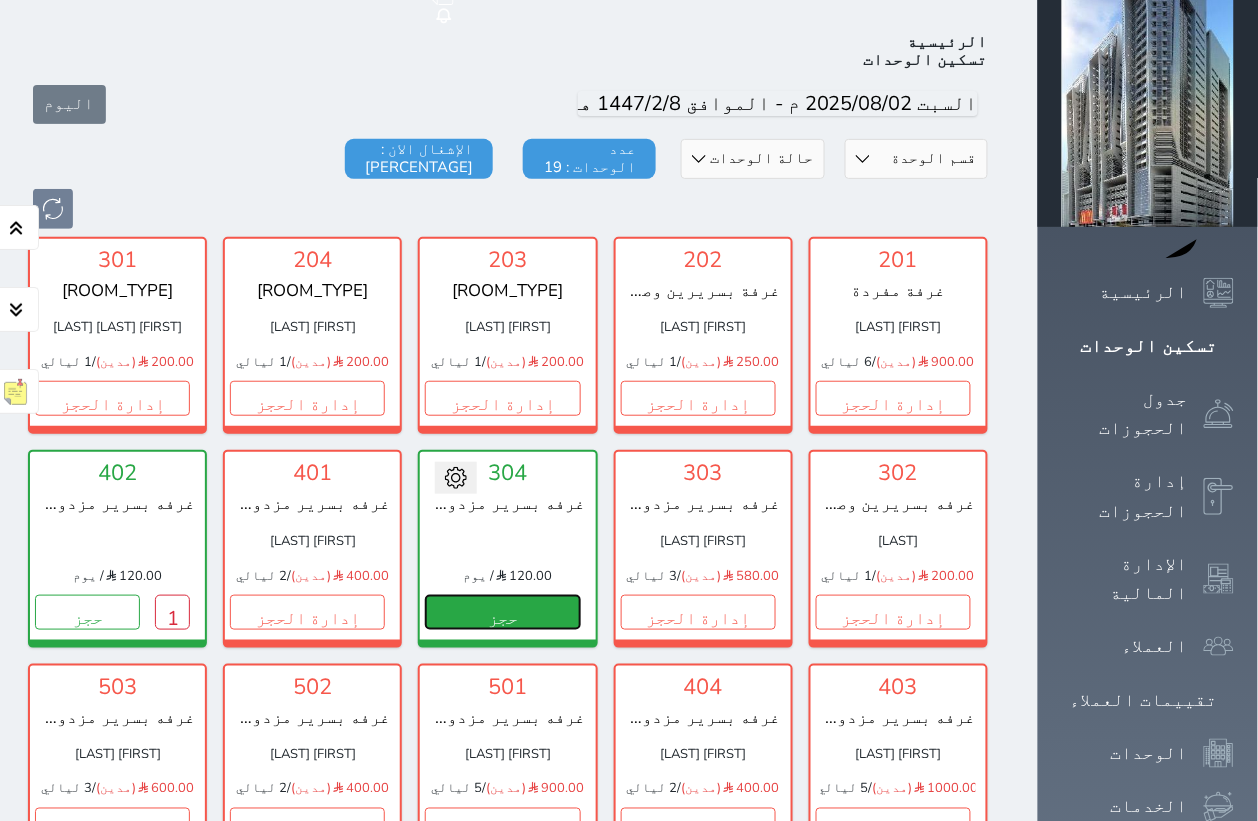 click on "حجز" at bounding box center (502, 612) 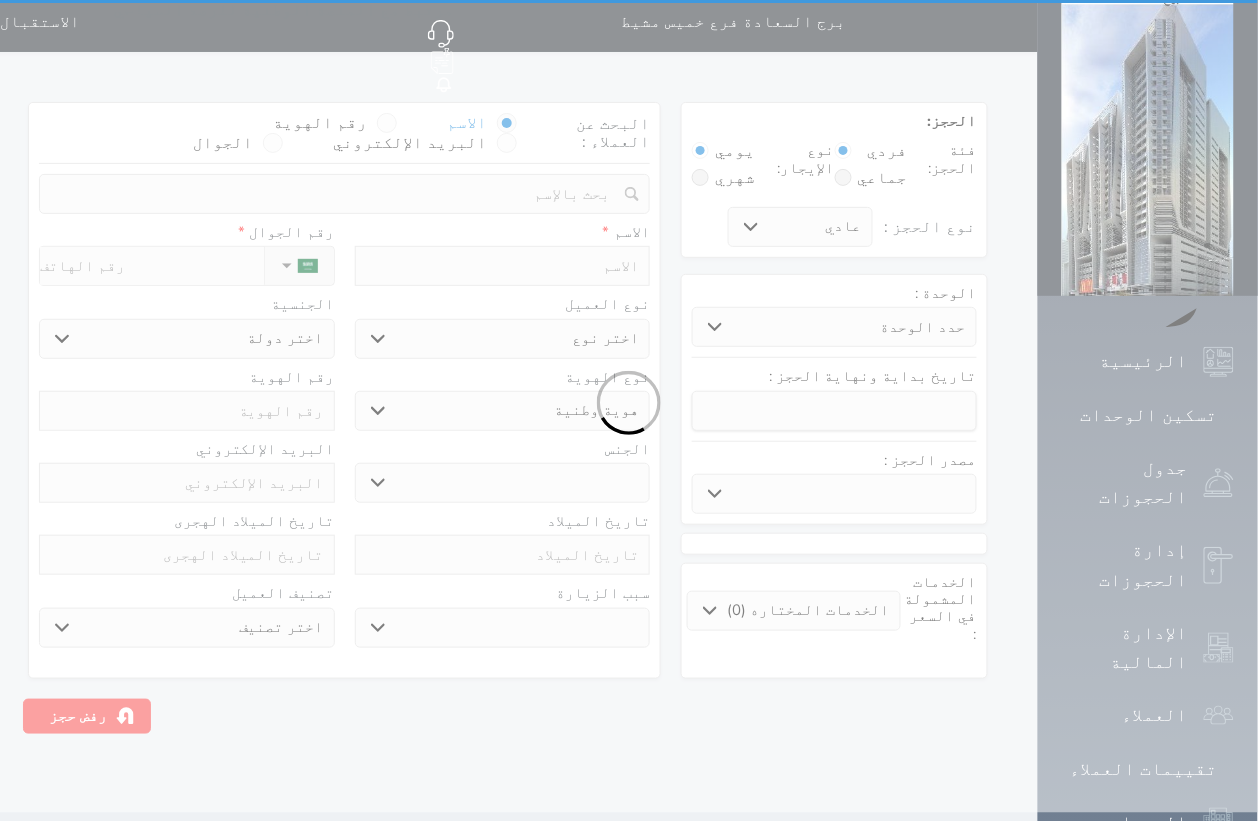 scroll, scrollTop: 0, scrollLeft: 0, axis: both 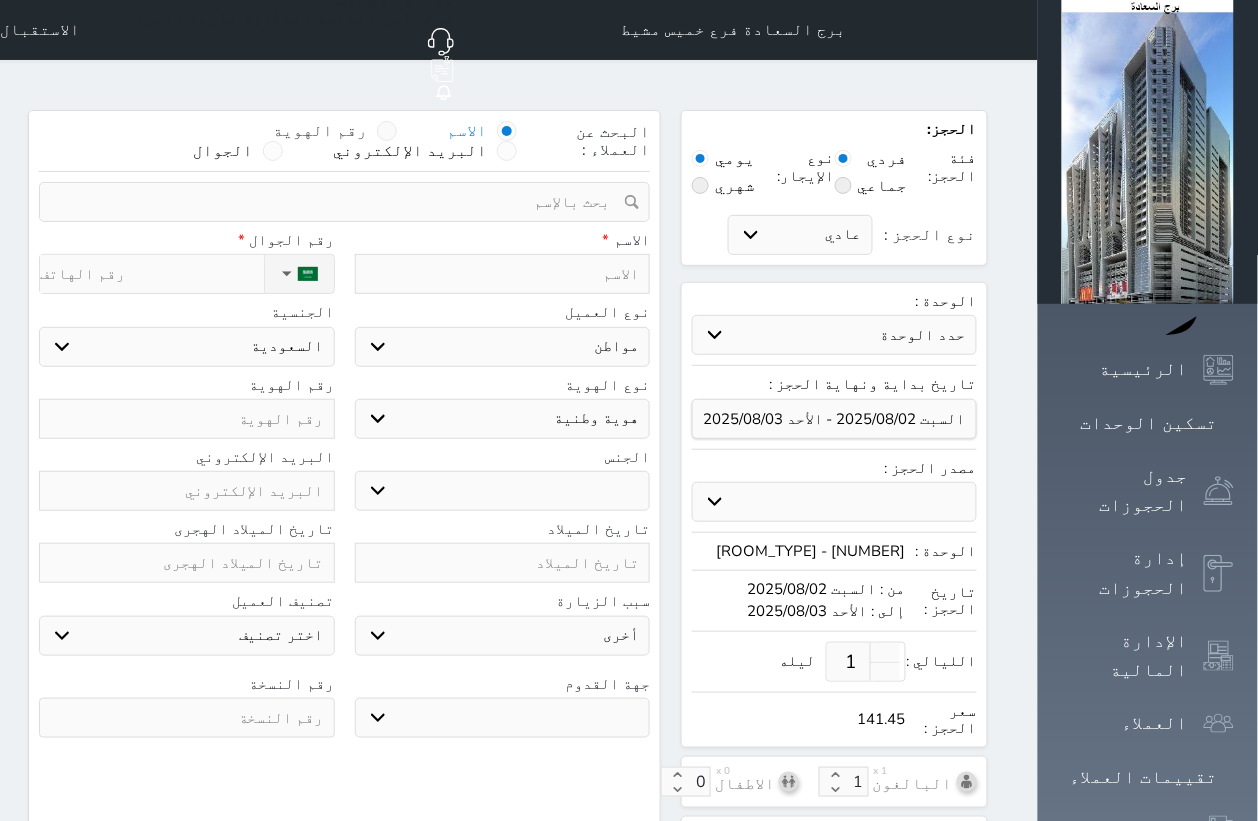 click at bounding box center (387, 131) 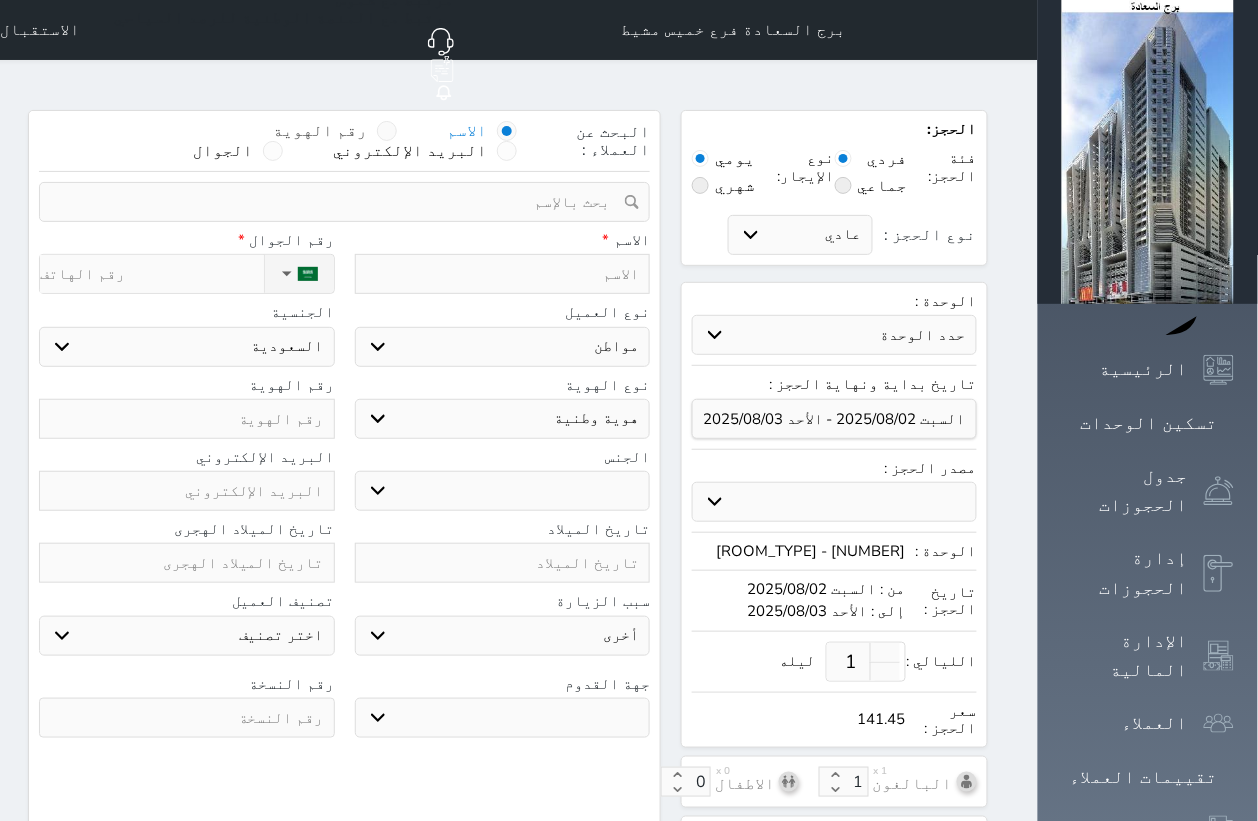 click on "رقم الهوية" at bounding box center (367, 141) 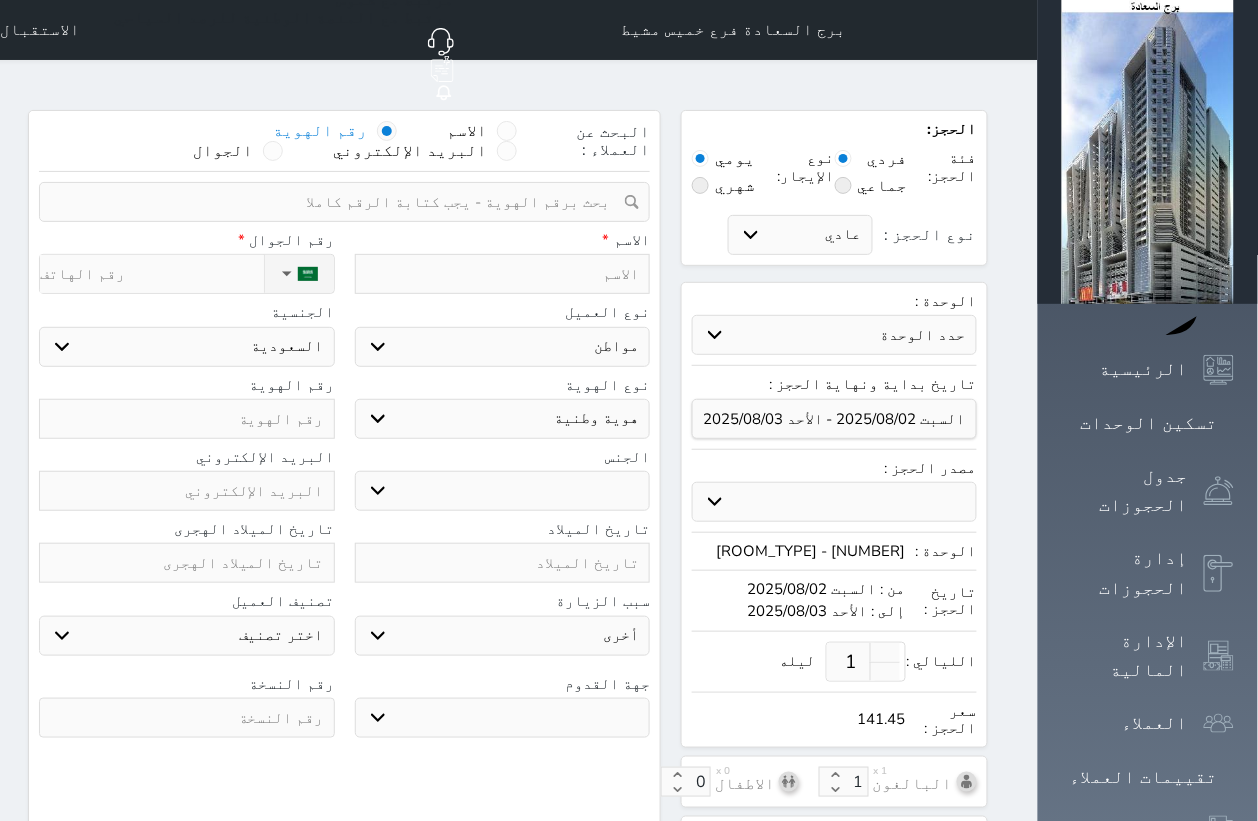click at bounding box center [337, 202] 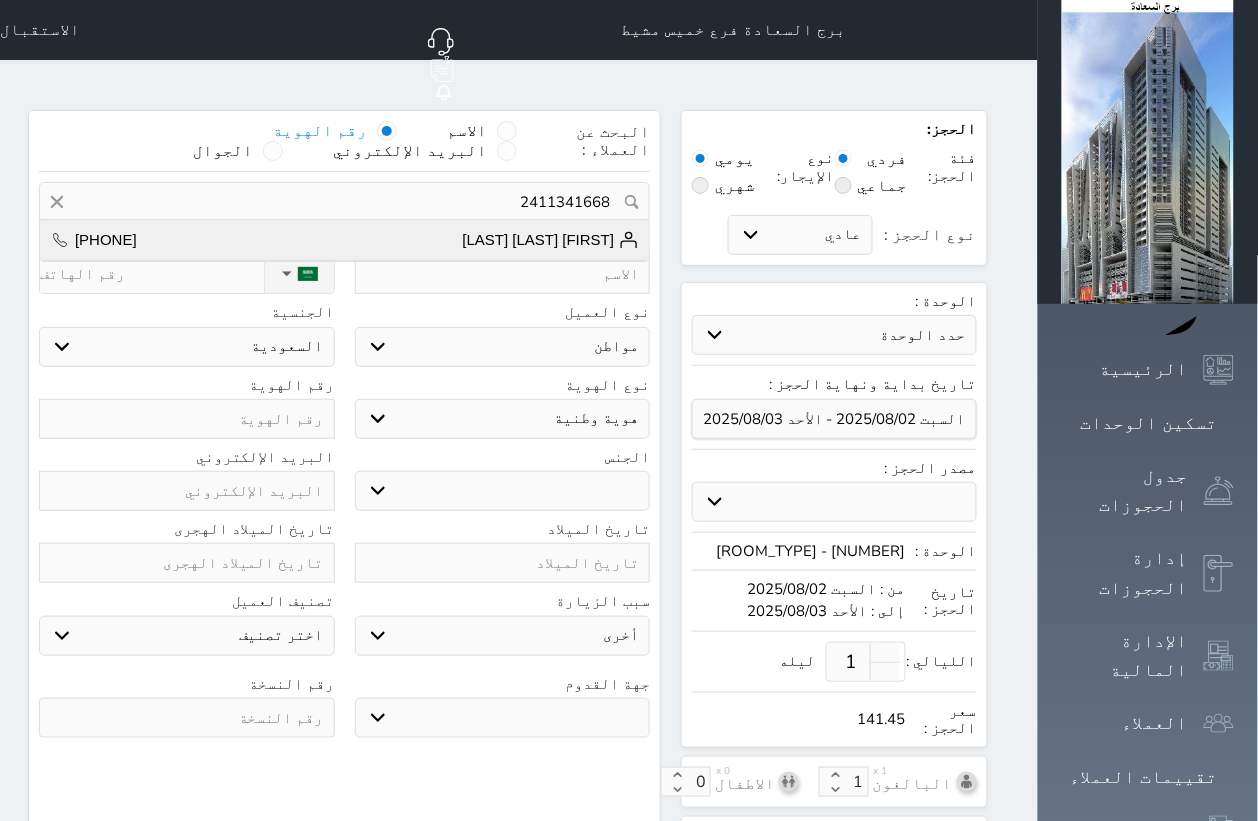 click on "[FIRST] [LAST] [LAST]" at bounding box center (551, 240) 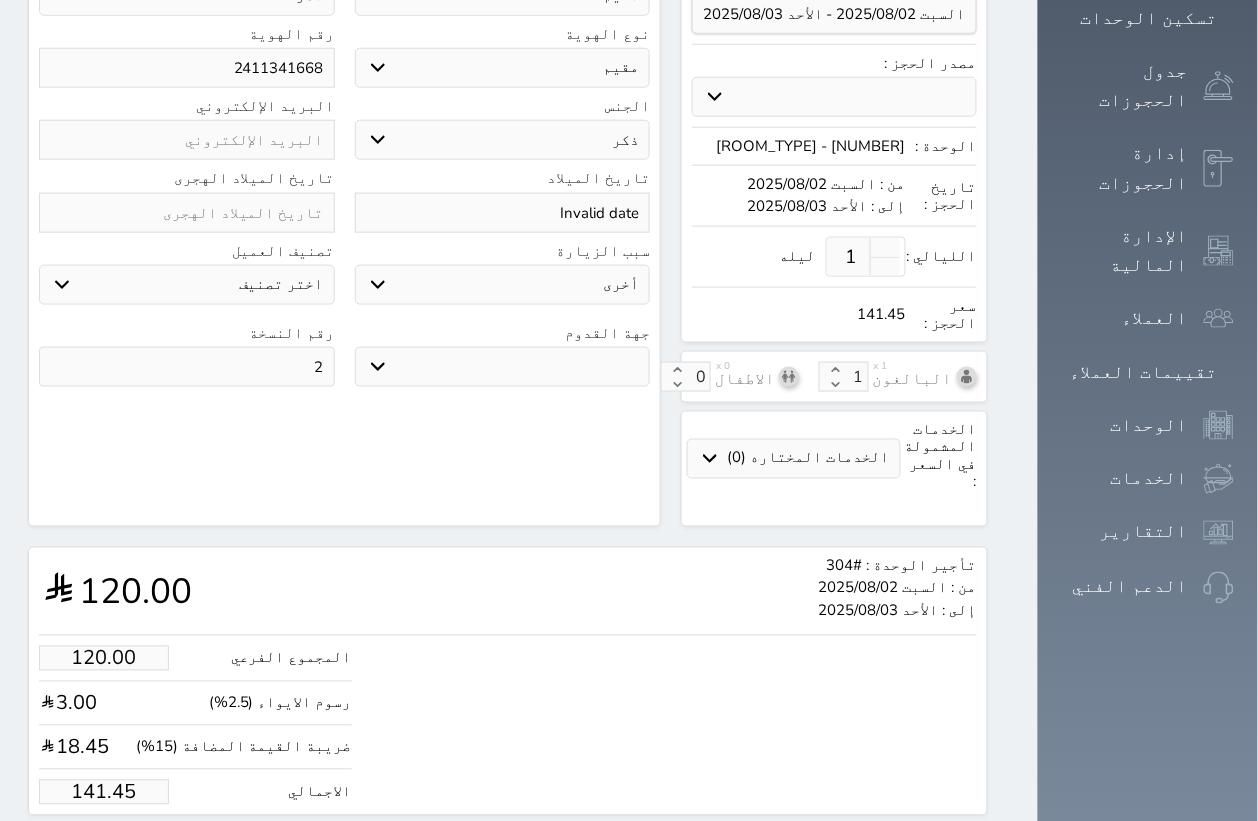 scroll, scrollTop: 411, scrollLeft: 0, axis: vertical 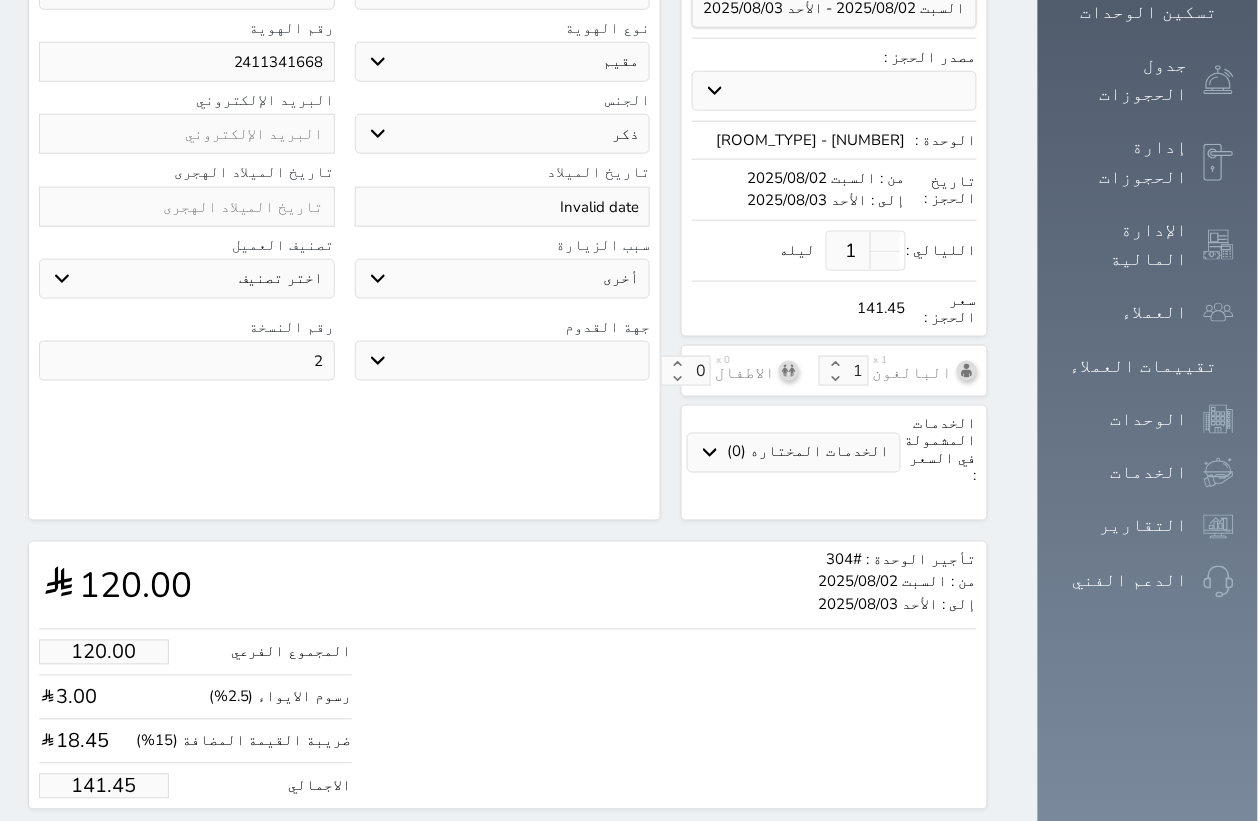 drag, startPoint x: 108, startPoint y: 732, endPoint x: 131, endPoint y: 730, distance: 23.086792 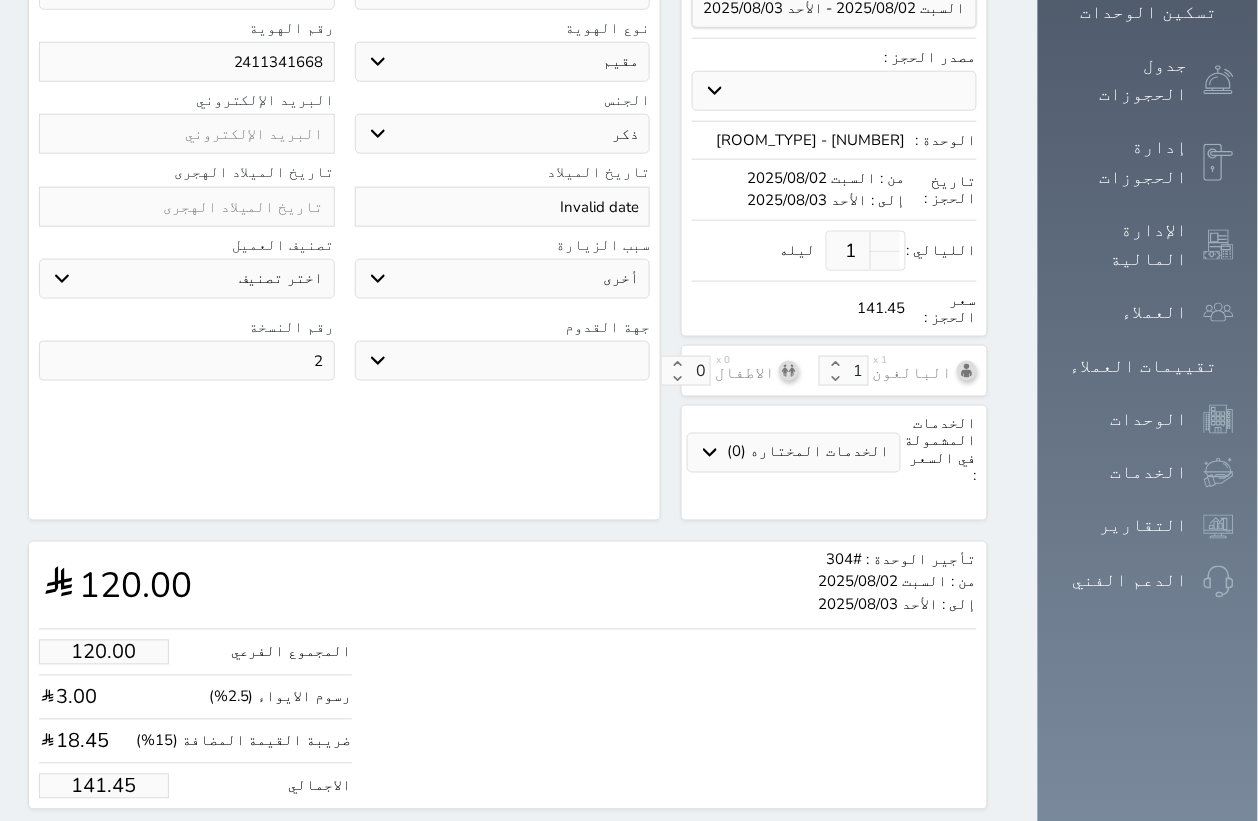 click on "141.45" at bounding box center (104, 786) 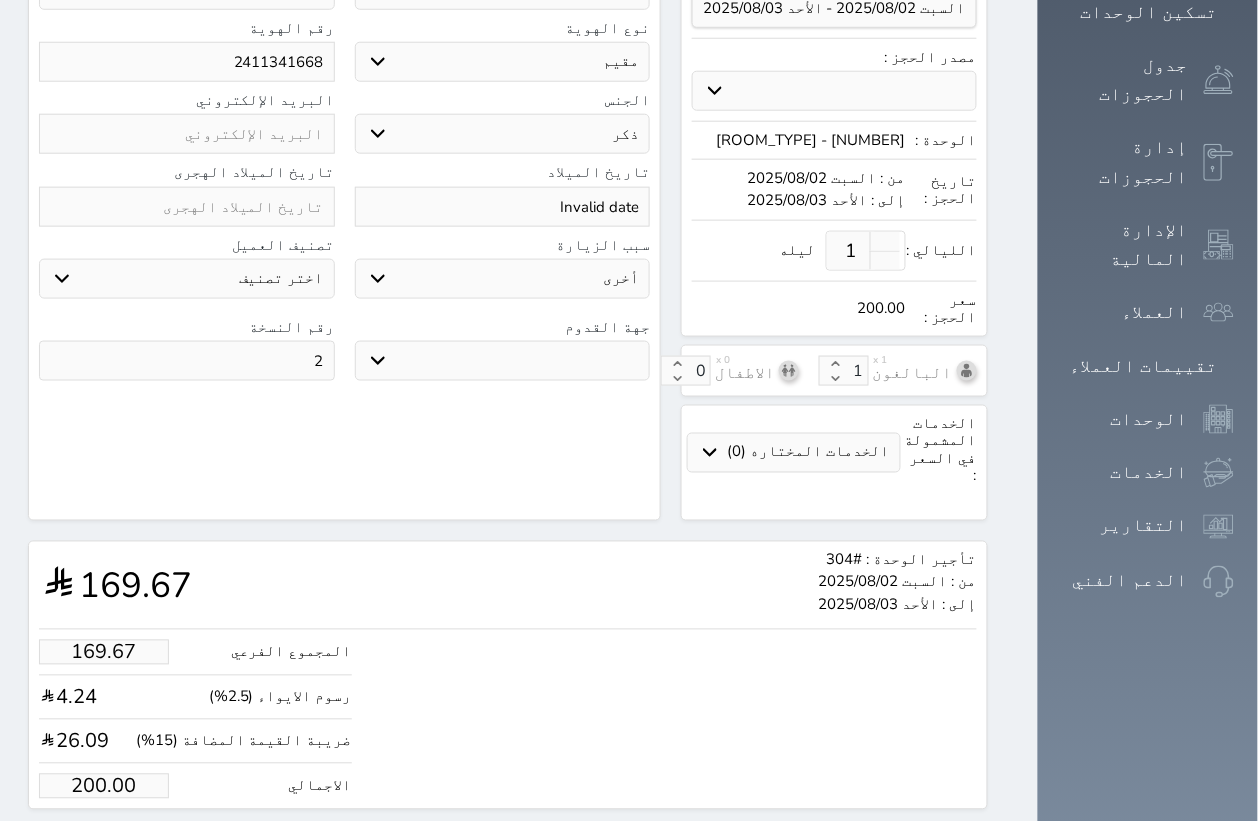 click on "حجز" at bounding box center [121, 847] 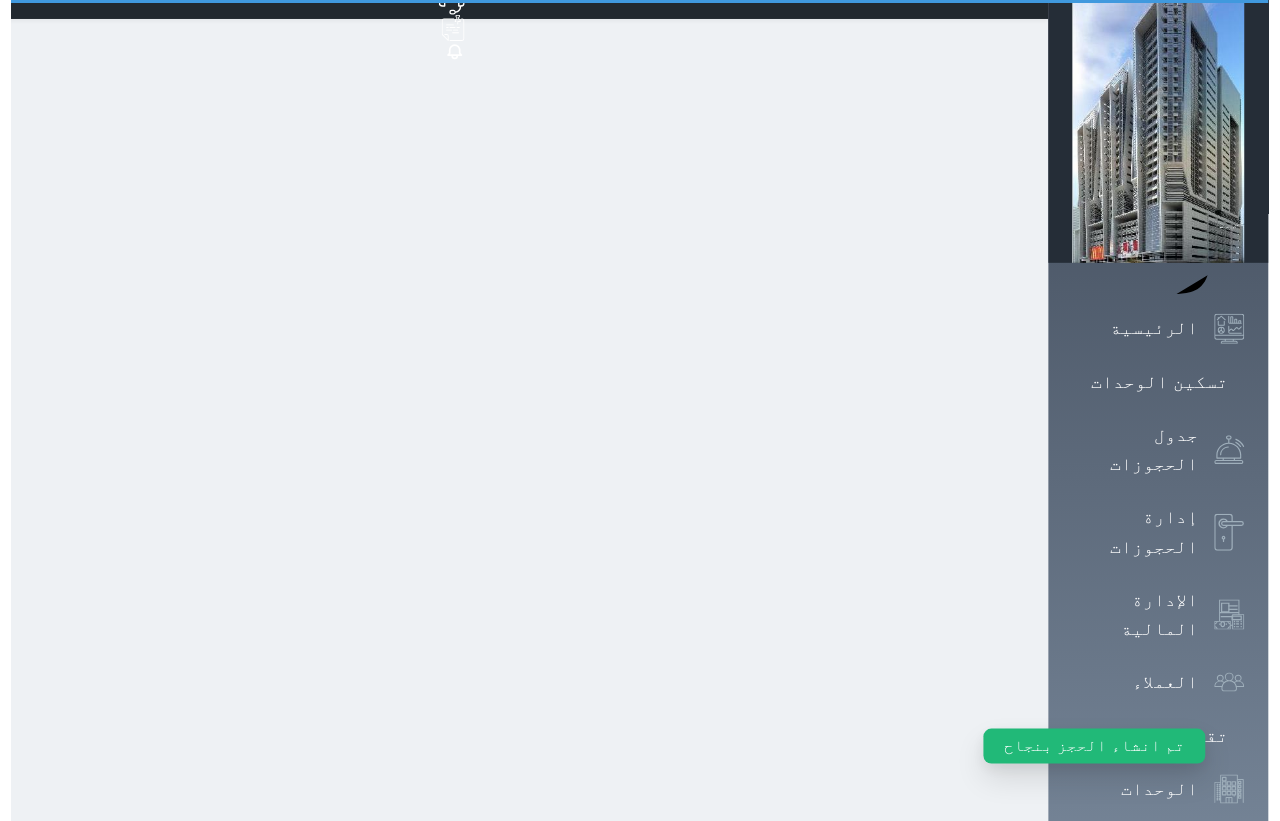 scroll, scrollTop: 0, scrollLeft: 0, axis: both 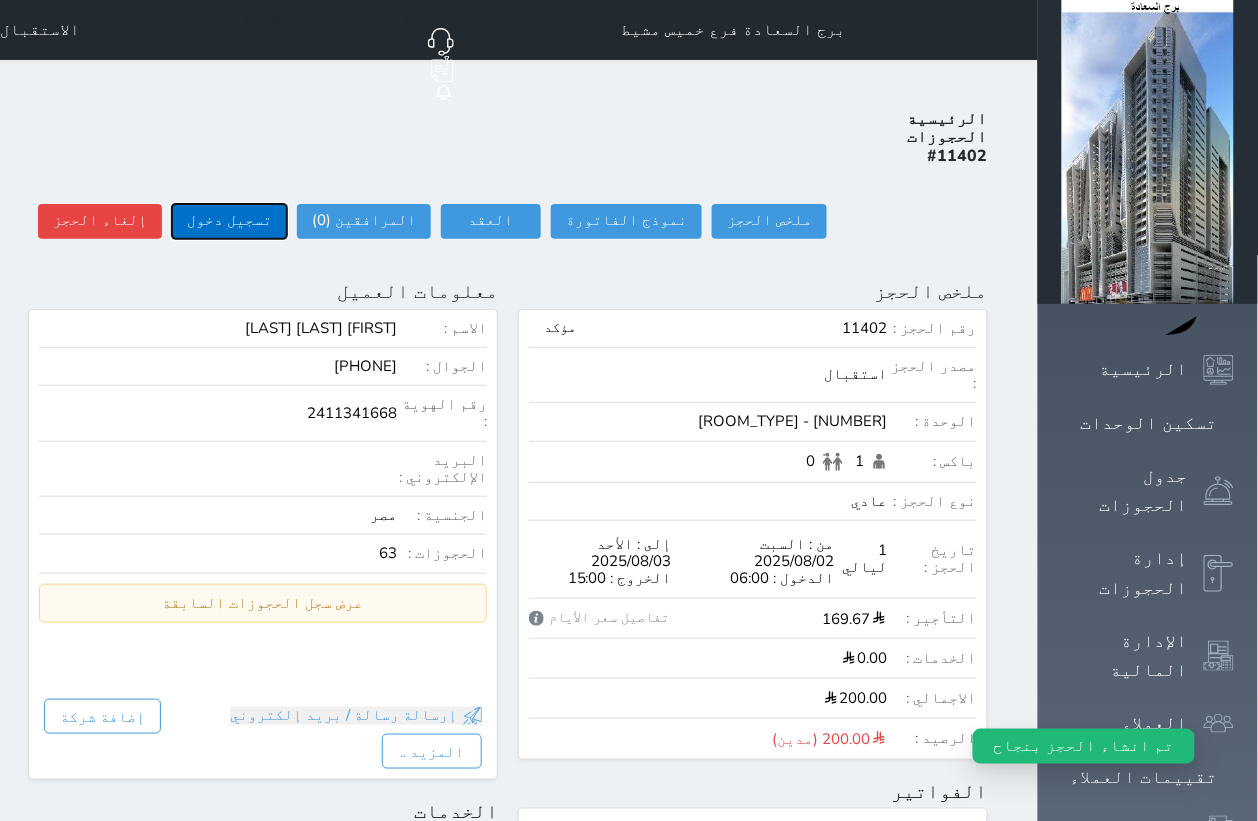 click on "تسجيل دخول" at bounding box center [229, 221] 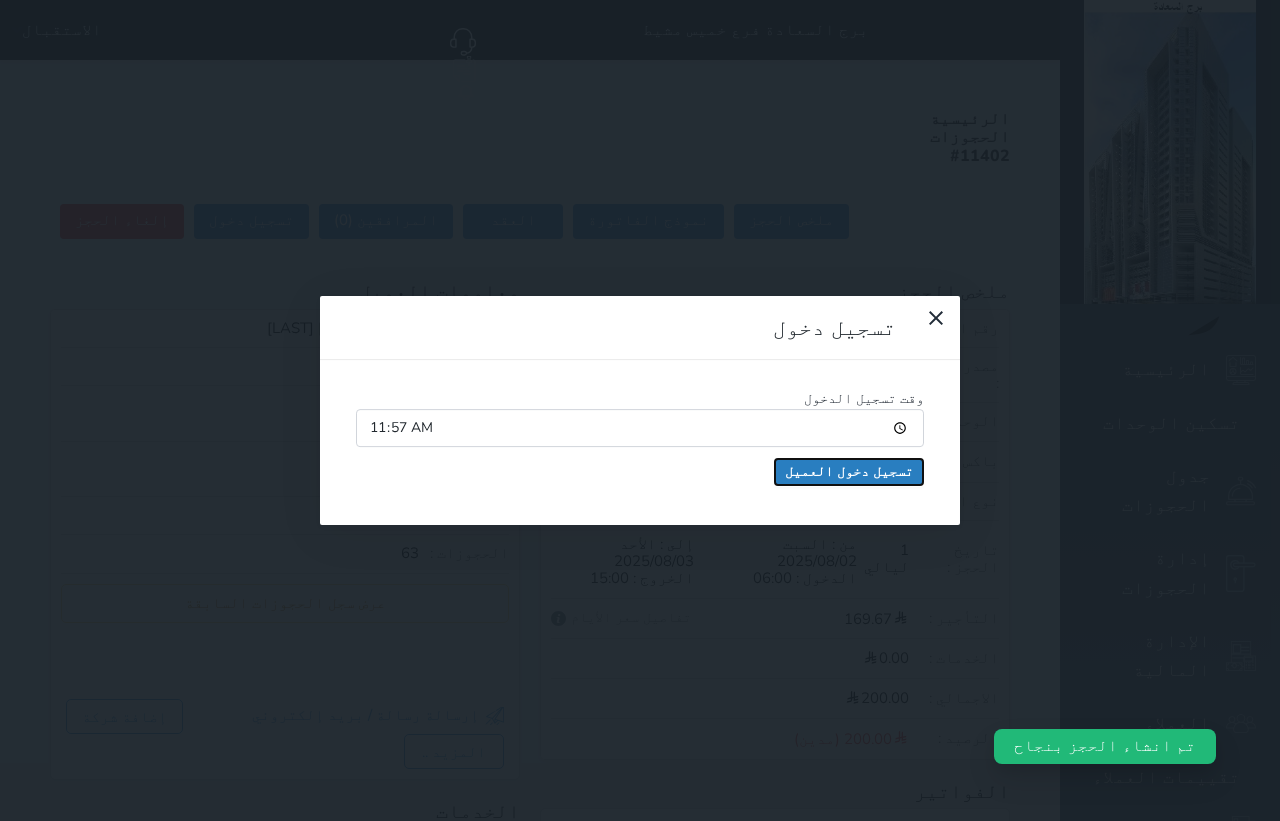 click on "تسجيل دخول العميل" at bounding box center [849, 472] 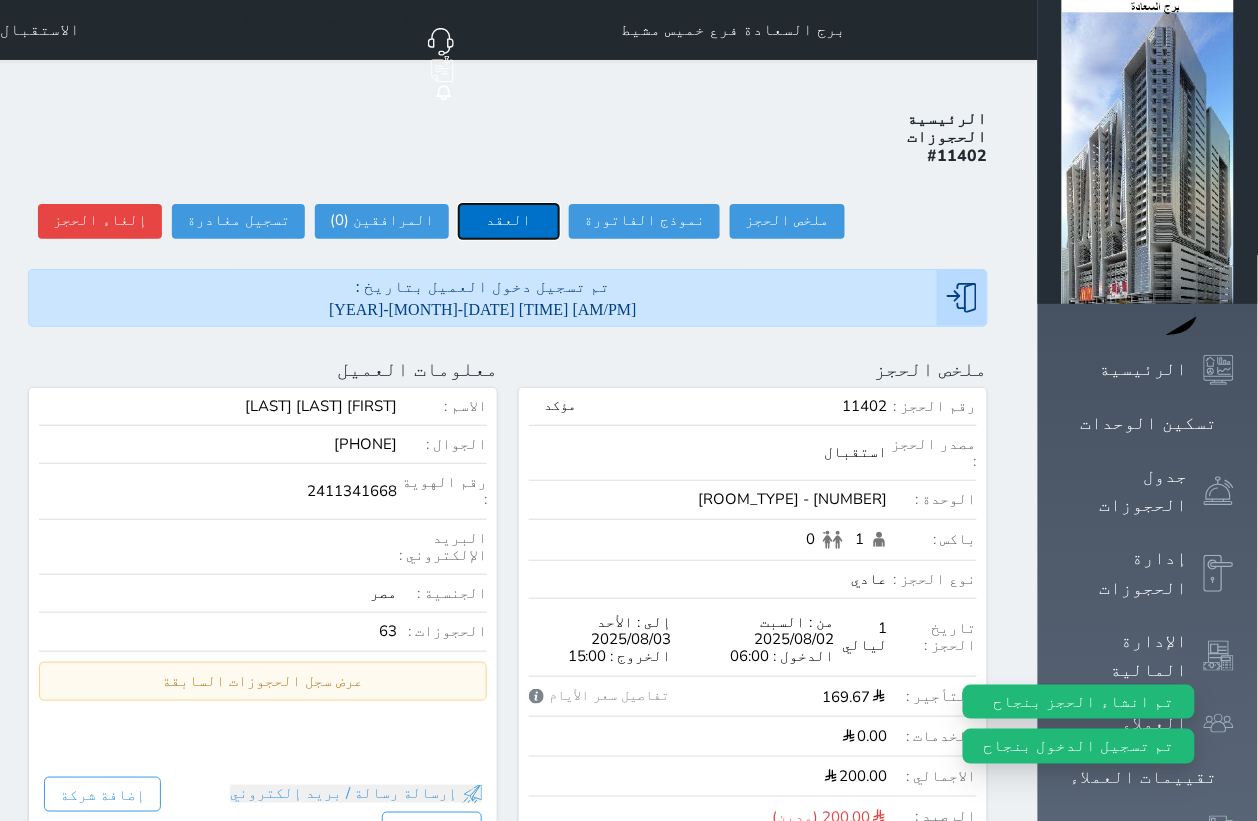 click on "العقد" at bounding box center [509, 221] 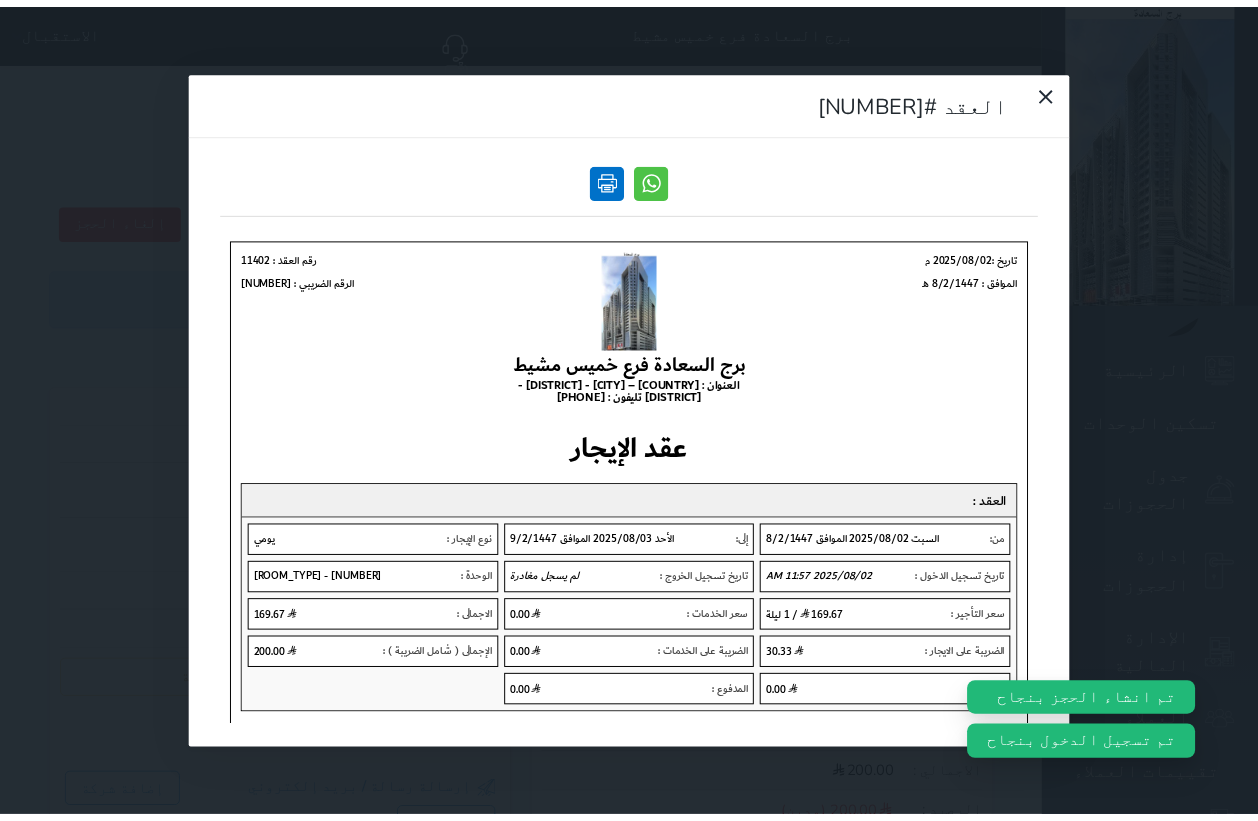 scroll, scrollTop: 0, scrollLeft: 0, axis: both 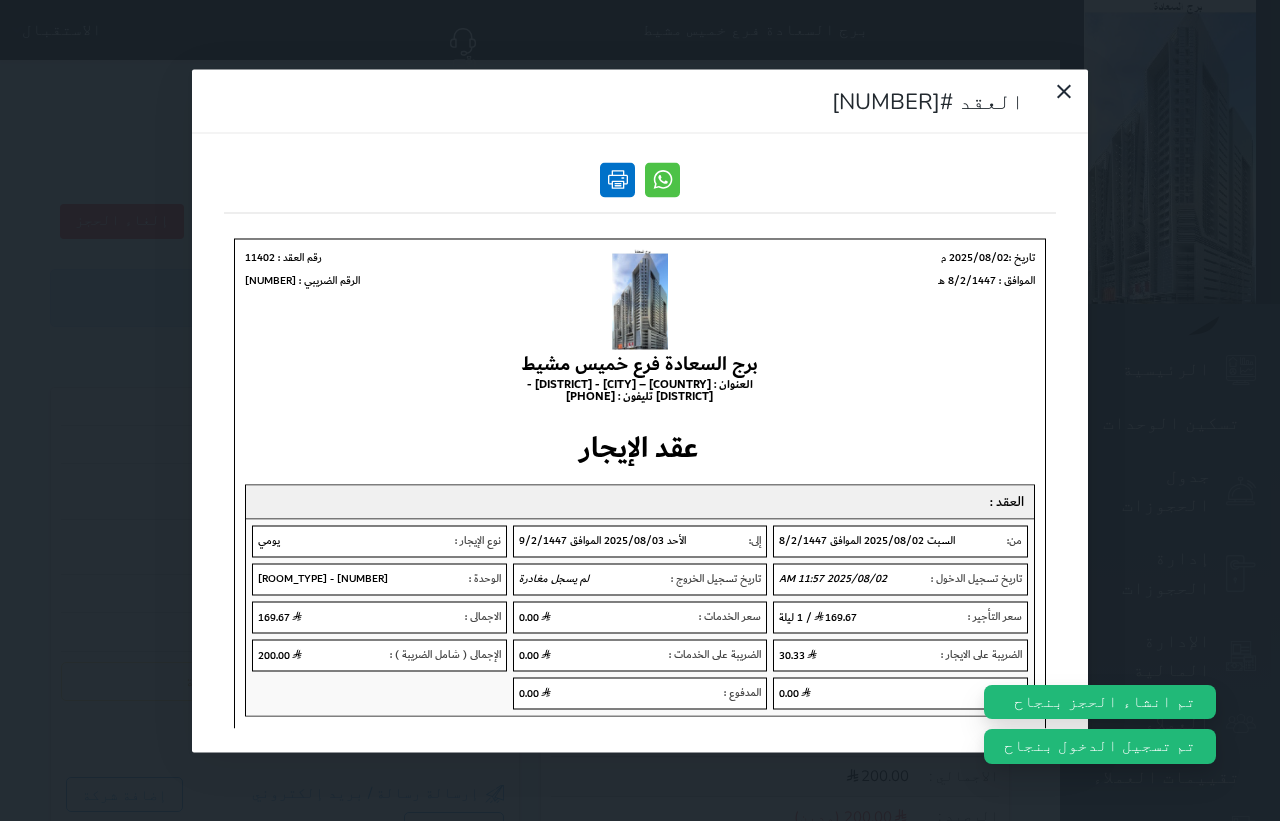 click at bounding box center (617, 179) 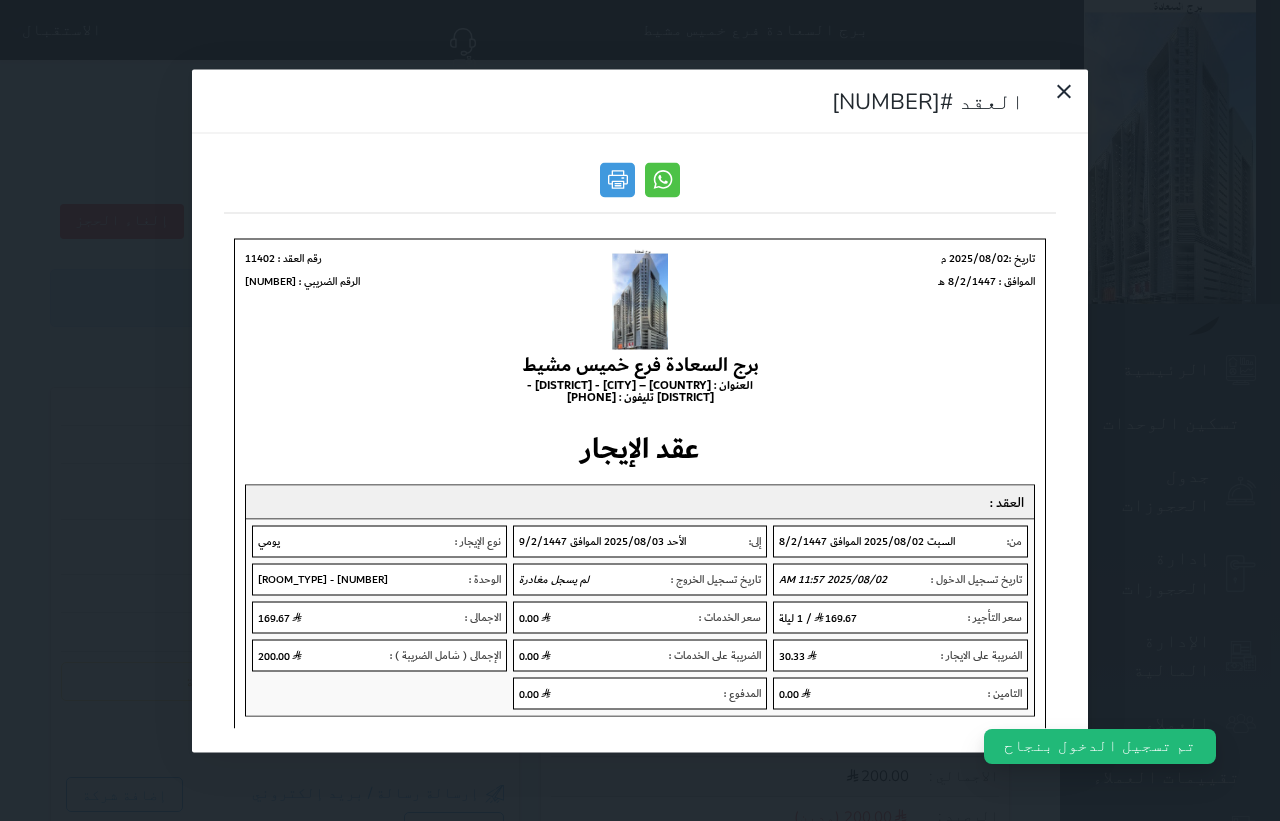 click on "العقد #[NUMBER]" at bounding box center (640, 410) 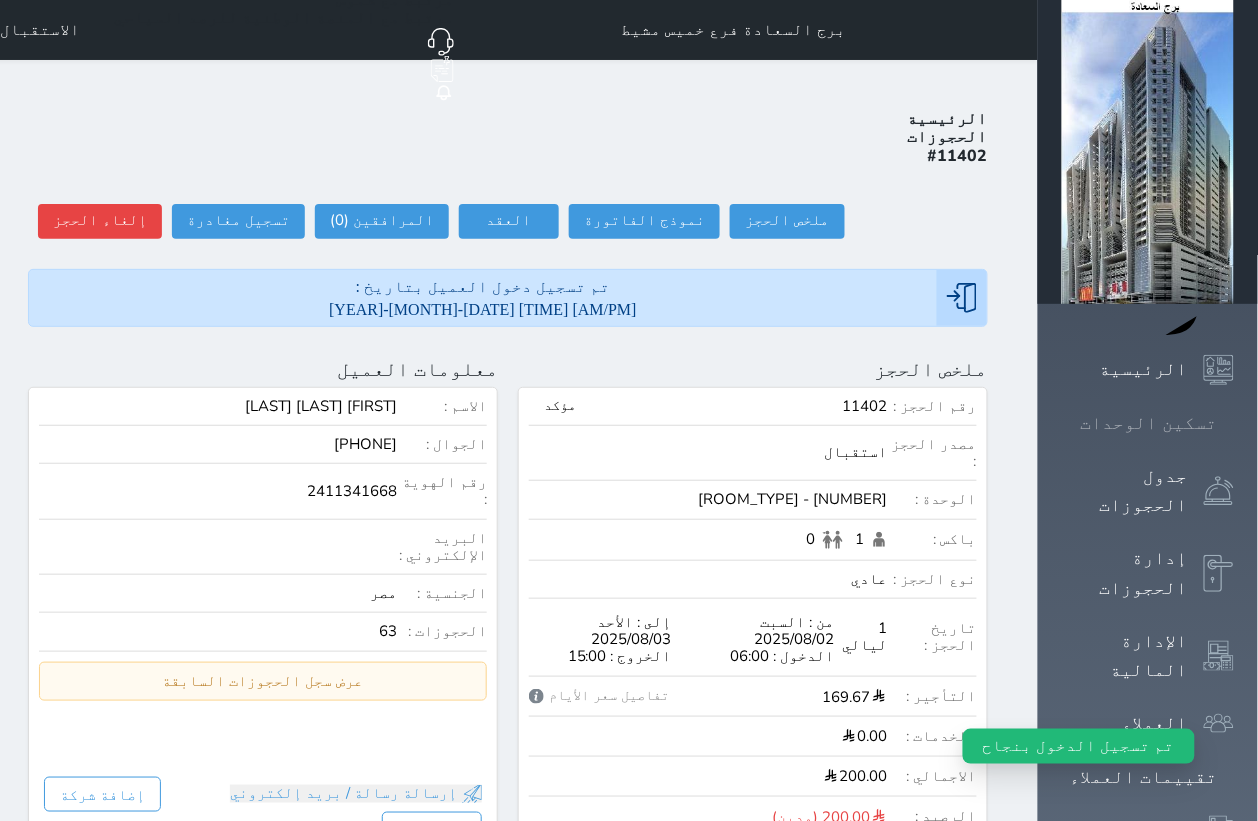 click 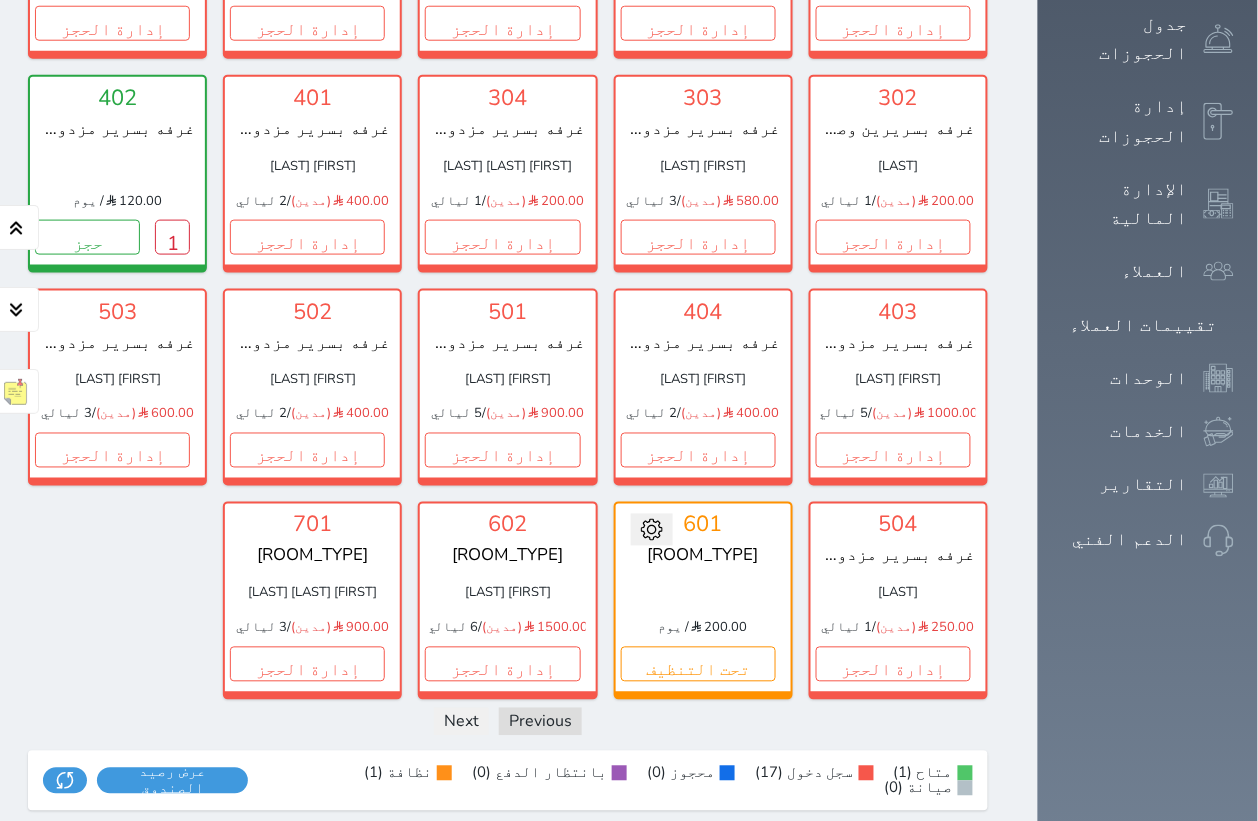 scroll, scrollTop: 77, scrollLeft: 0, axis: vertical 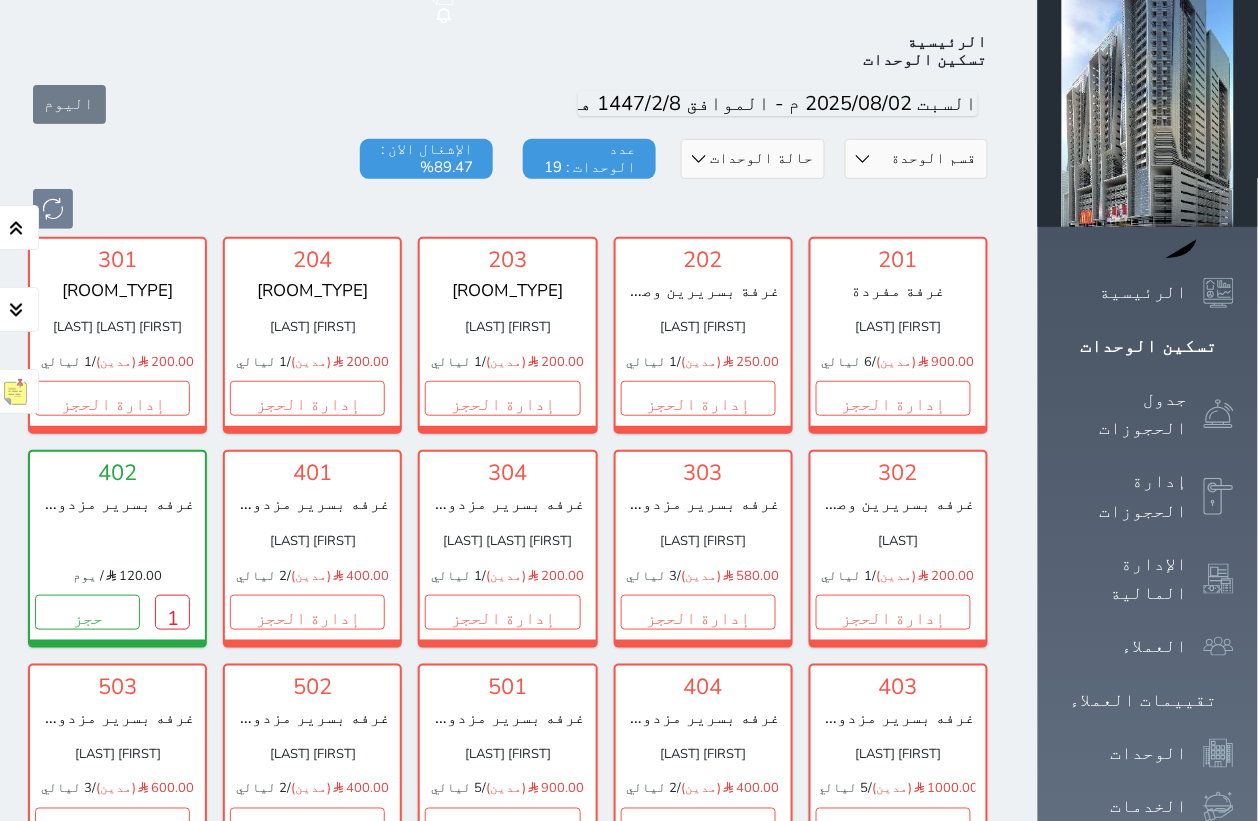 click on "قسم الوحدة [ROOM_TYPE] [ROOM_TYPE] [ROOM_TYPE] [ROOM_TYPE]" at bounding box center [916, 159] 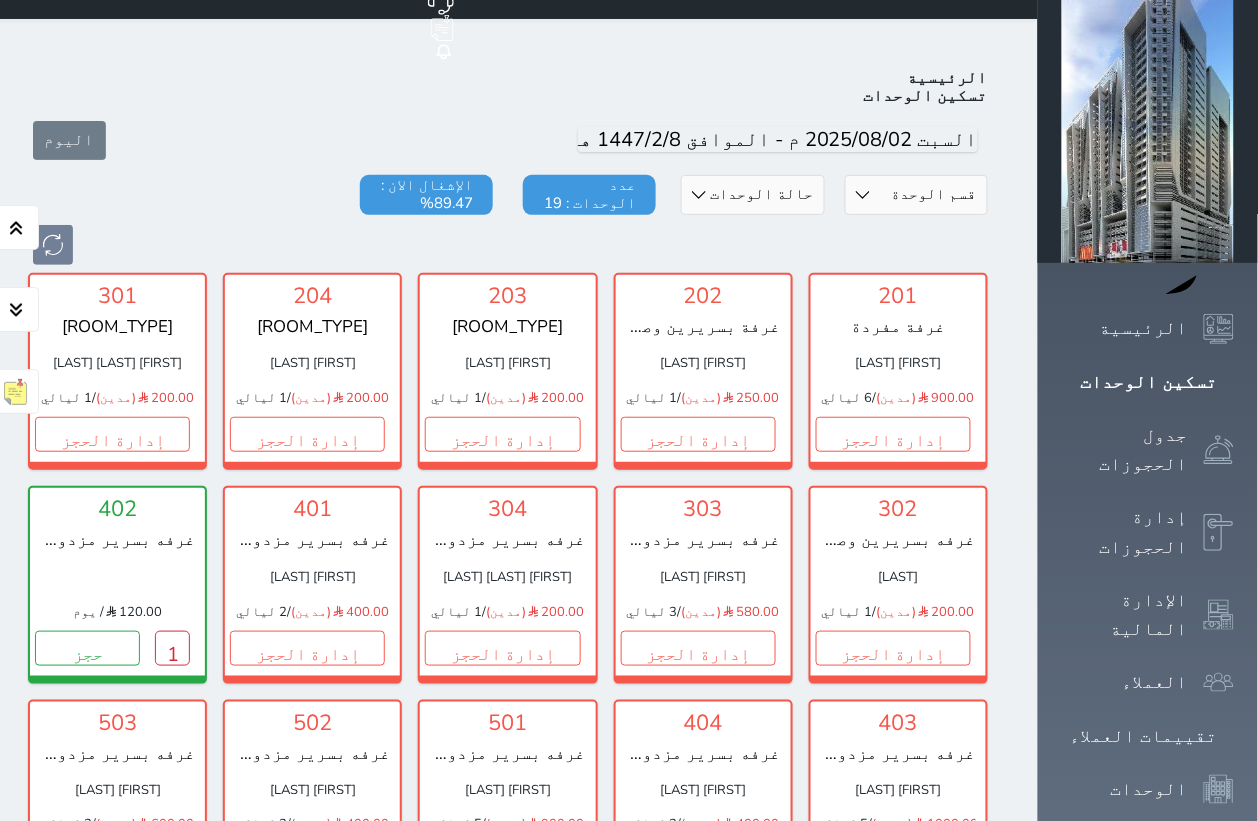 scroll, scrollTop: 0, scrollLeft: 0, axis: both 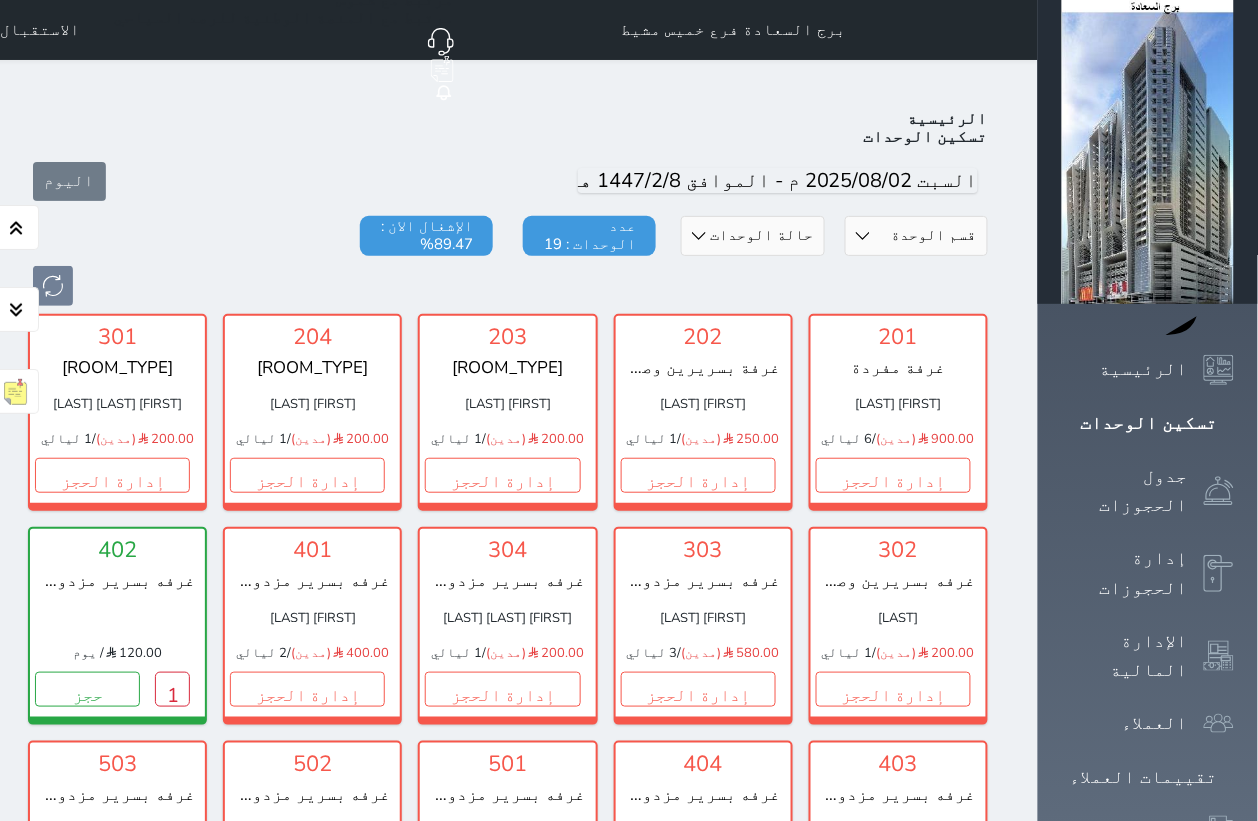 click on "قسم الوحدة [ROOM_TYPE] [ROOM_TYPE] [ROOM_TYPE] [ROOM_TYPE]" at bounding box center [916, 236] 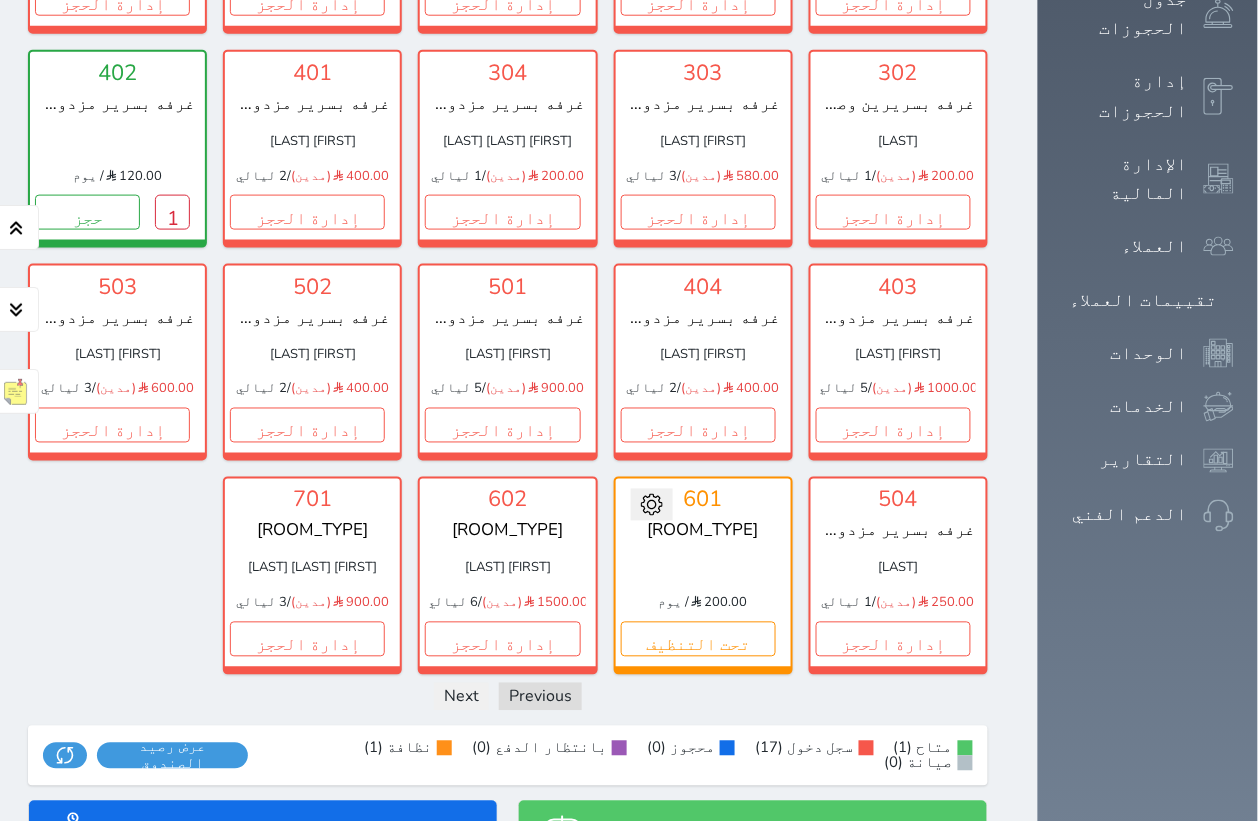 scroll, scrollTop: 500, scrollLeft: 0, axis: vertical 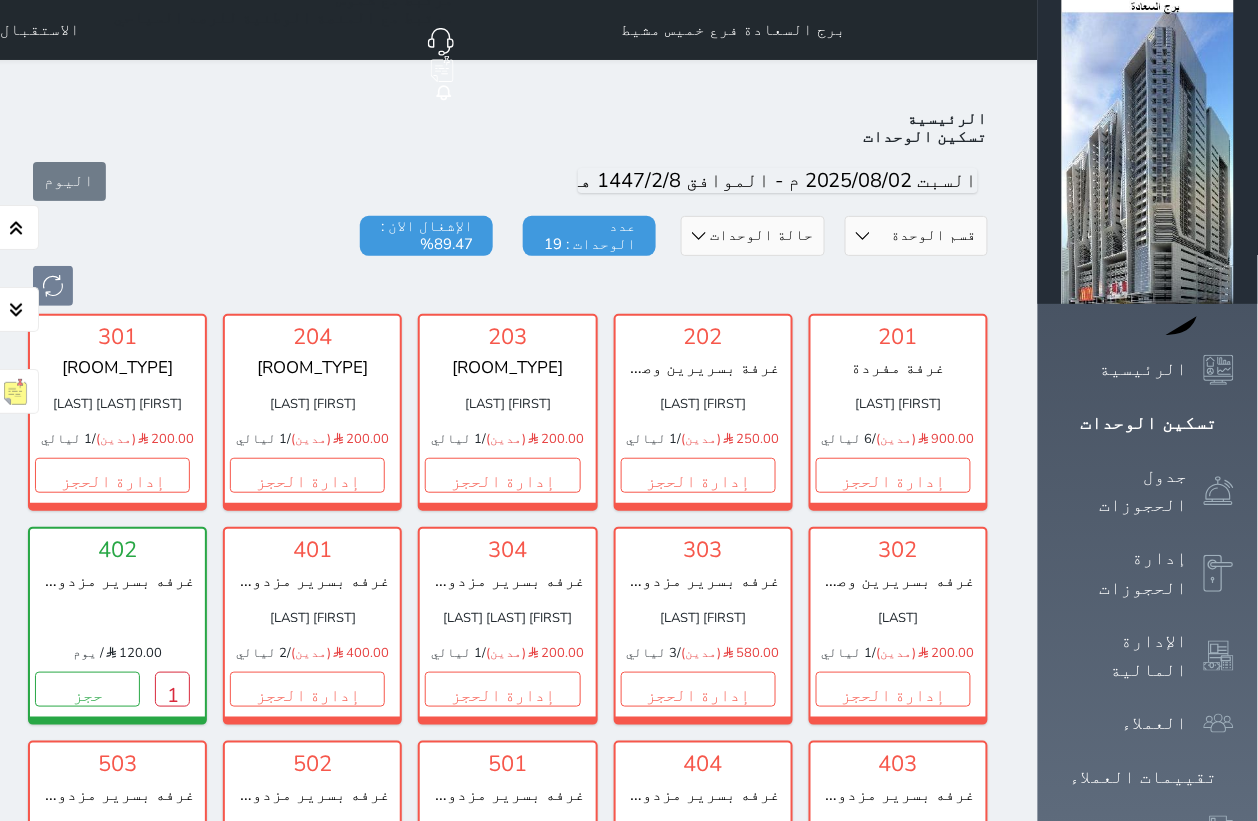 click on "الرئيسية" at bounding box center (948, 119) 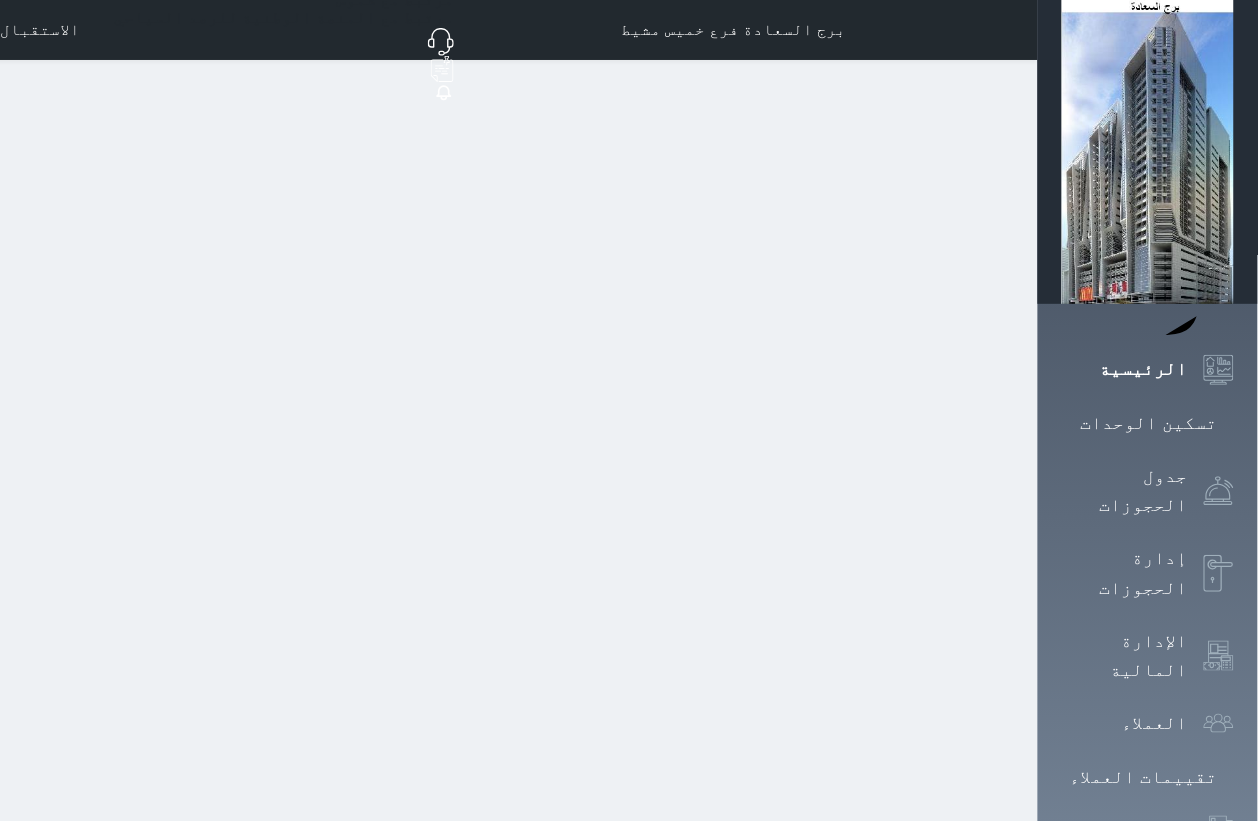 click on "الاستقبال" at bounding box center [31, 30] 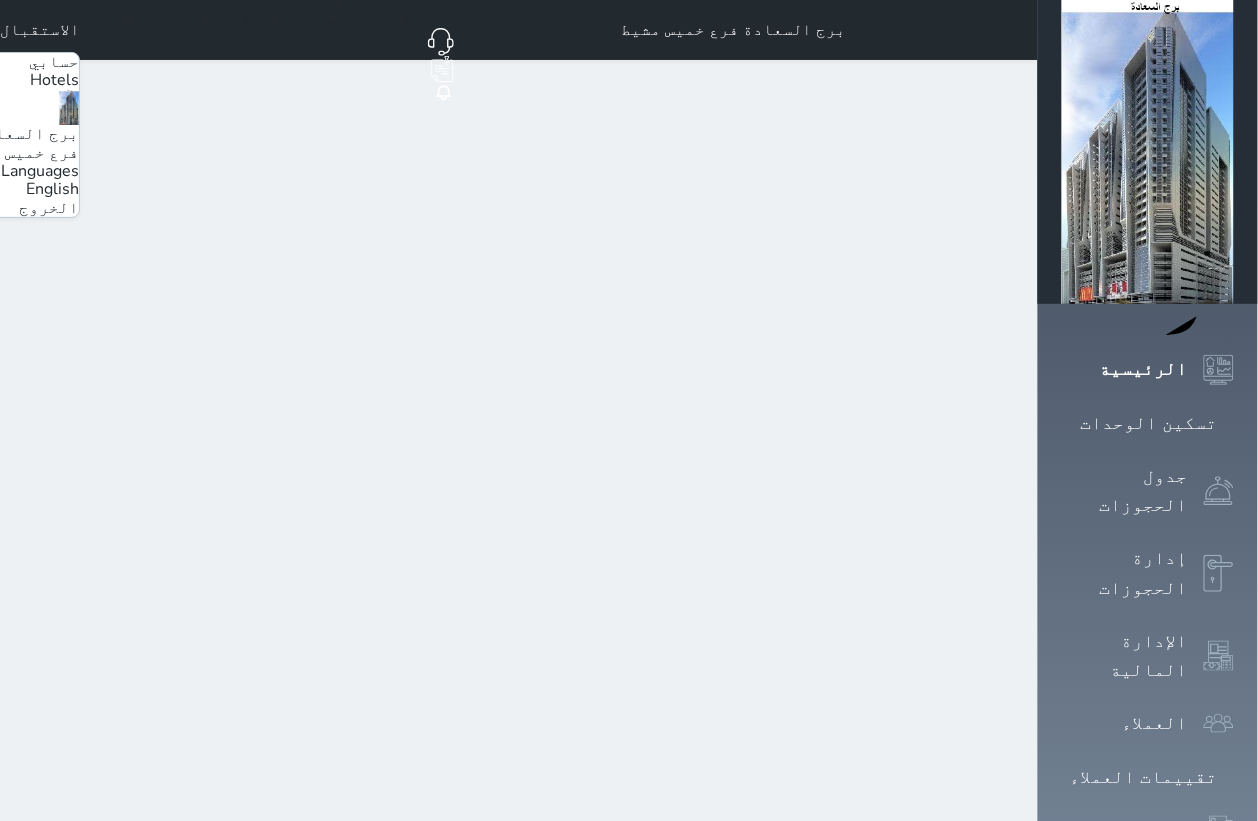 click on "Hotels       برج السعادة فرع [CITY]        Languages   English        الخروج" at bounding box center (20, 135) 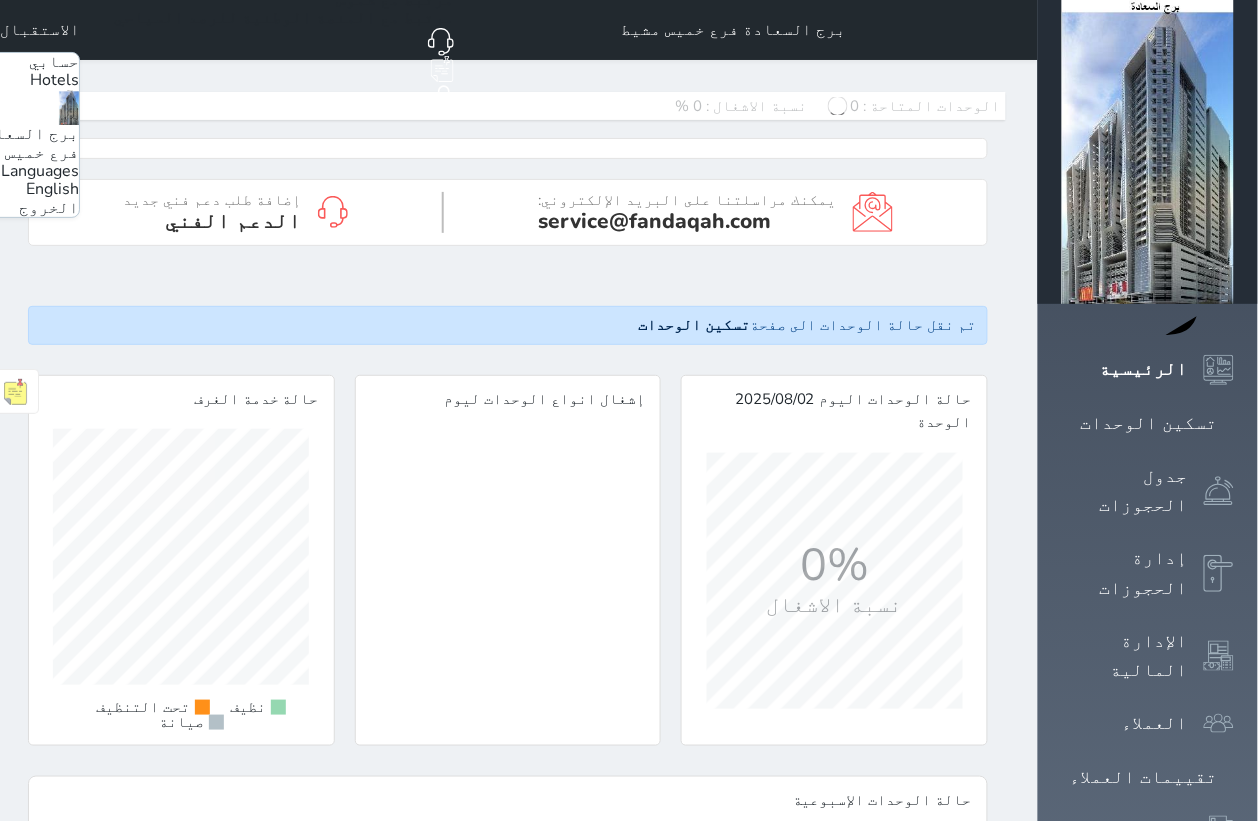 scroll, scrollTop: 999743, scrollLeft: 999680, axis: both 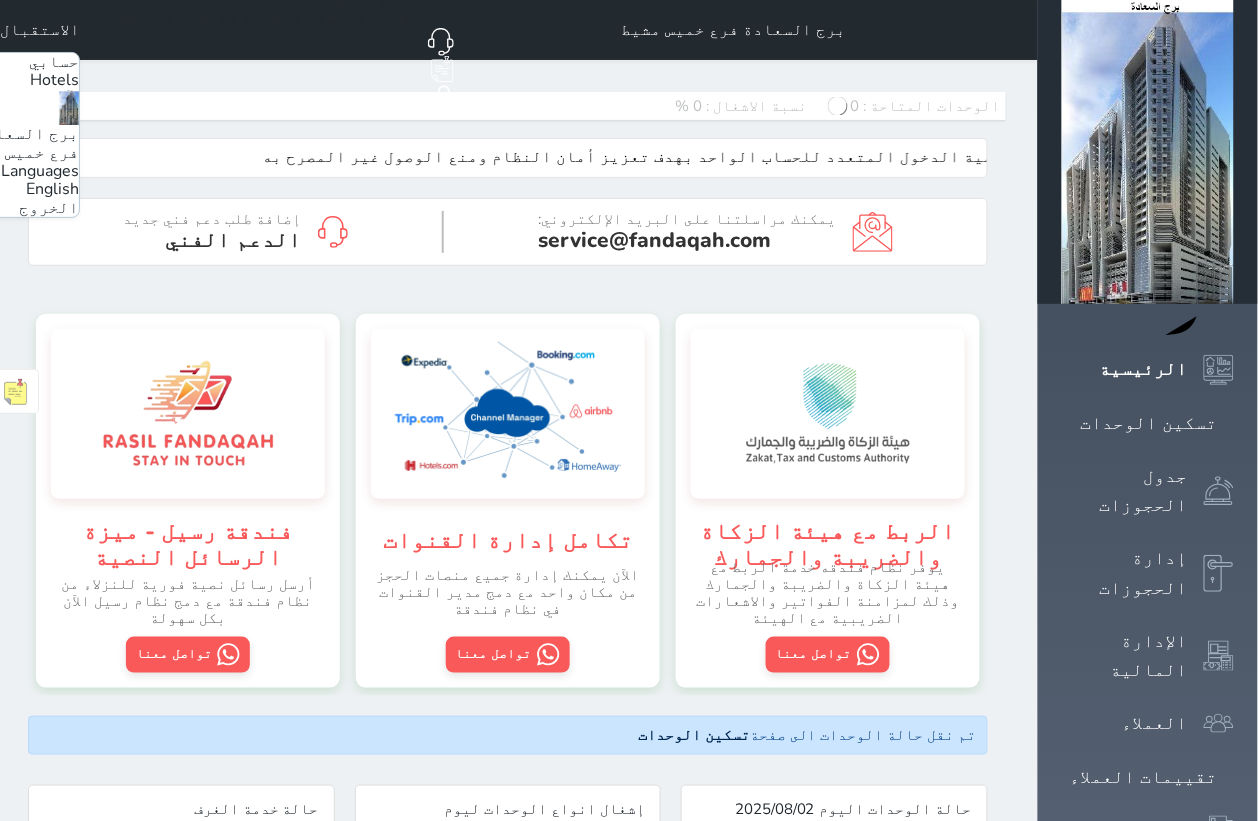 click on "English" at bounding box center [52, 189] 